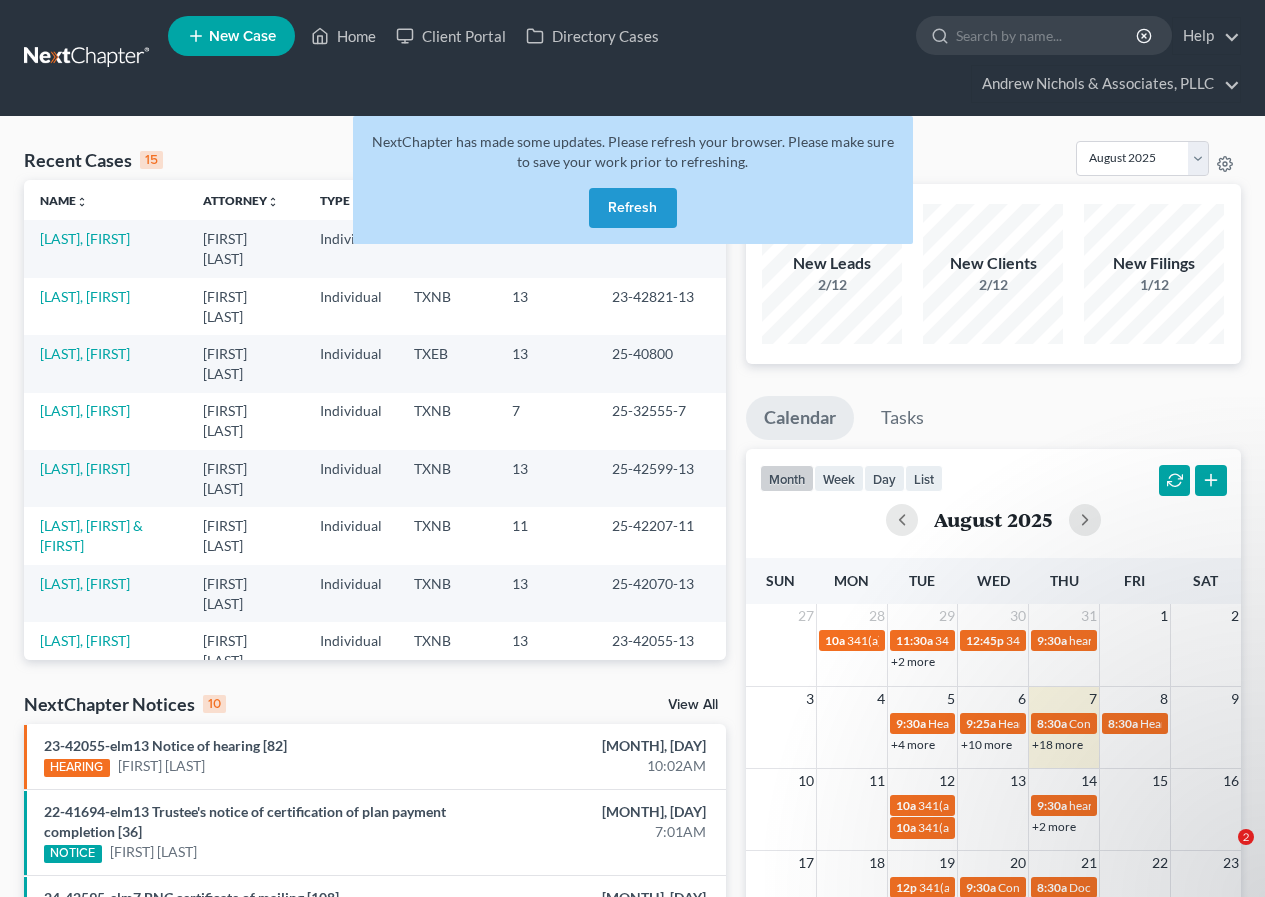 scroll, scrollTop: 0, scrollLeft: 0, axis: both 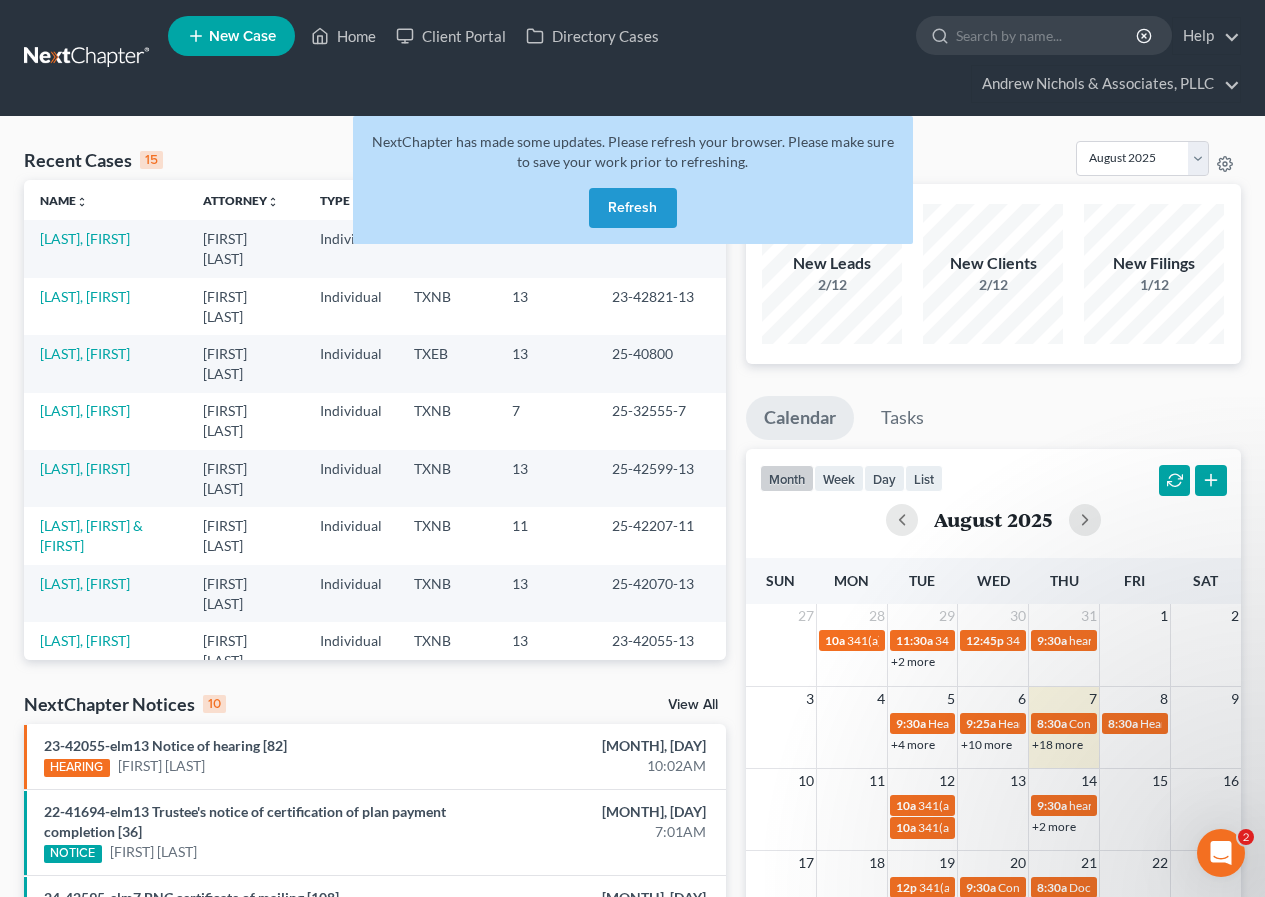 click on "Refresh" at bounding box center (633, 208) 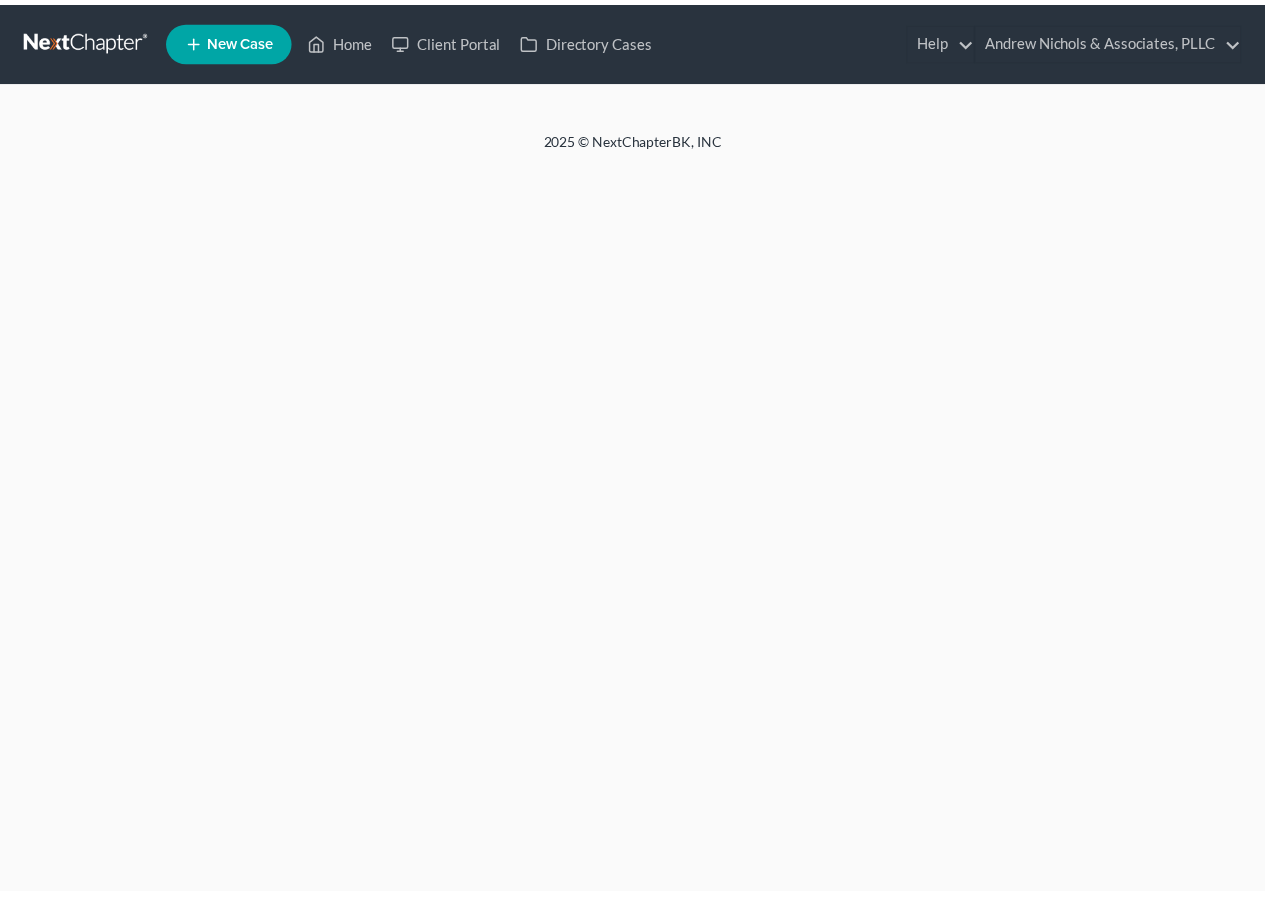 scroll, scrollTop: 0, scrollLeft: 0, axis: both 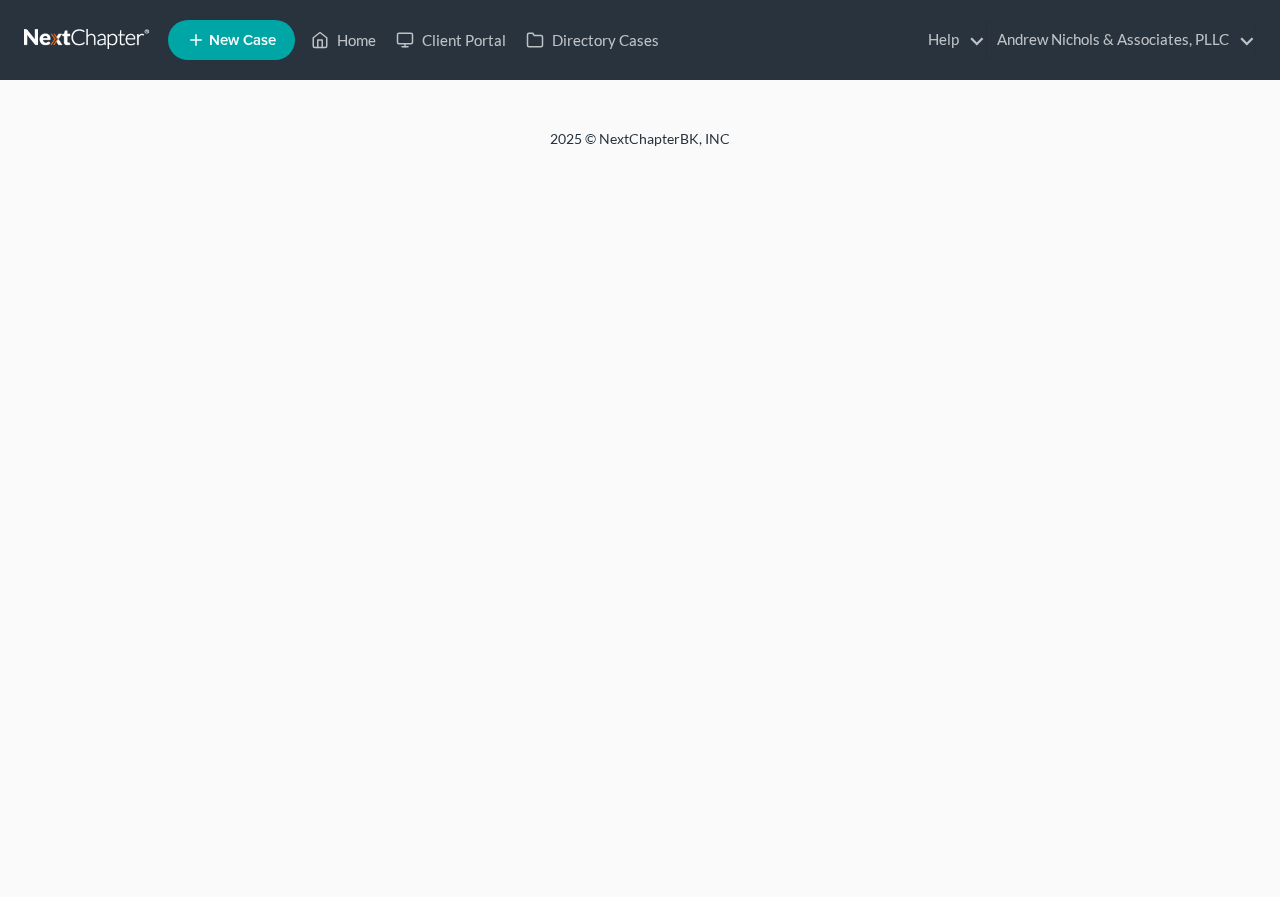 click on "Home New Case Client Portal Directory Cases [FIRST] [LAST] & Associates, PLLC [EMAIL] My Account Settings Plan + Billing Account Add-Ons Upgrade to Whoa Help Center Webinars Training Videos What's new Log out New Case Home Client Portal Directory Cases Help Help Center Webinars Training Videos What's new [FIRST] [LAST] & Associates, PLLC [FIRST] [LAST] & Associates, PLLC [EMAIL] My Account Settings Plan + Billing Account Add-Ons Upgrade to Whoa Log out [YEAR] © NextChapterBK, INC" at bounding box center (640, 448) 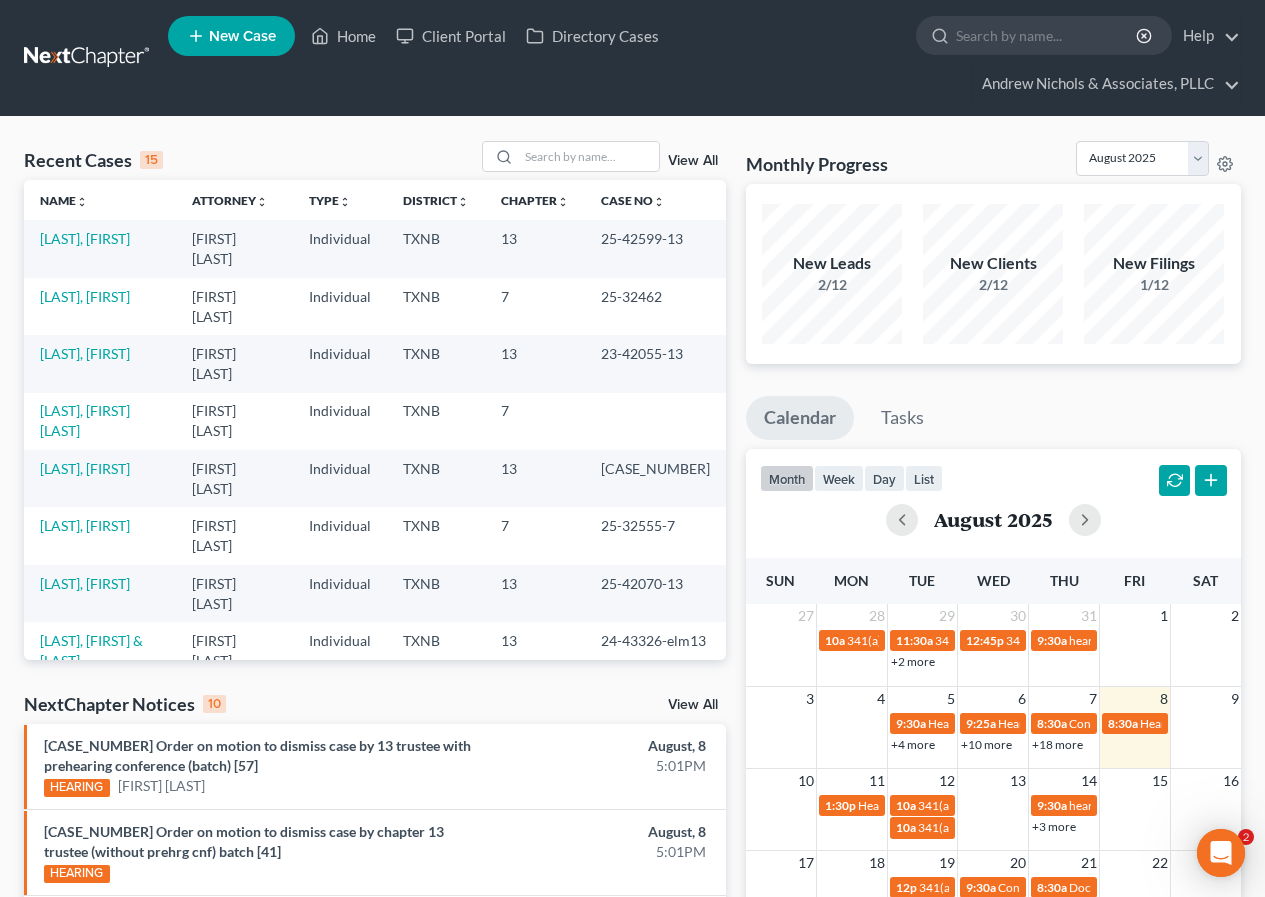 scroll, scrollTop: 0, scrollLeft: 0, axis: both 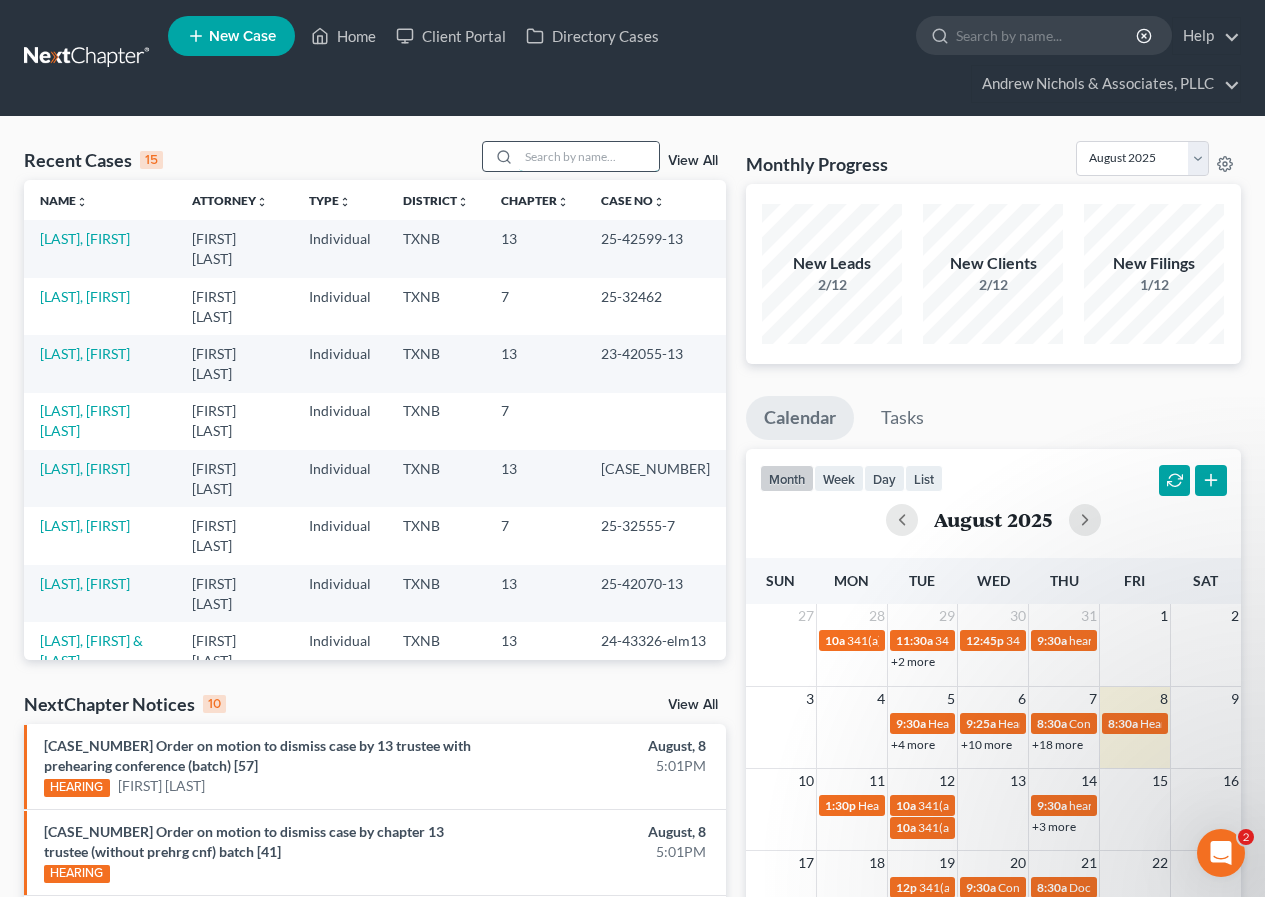 click at bounding box center (589, 156) 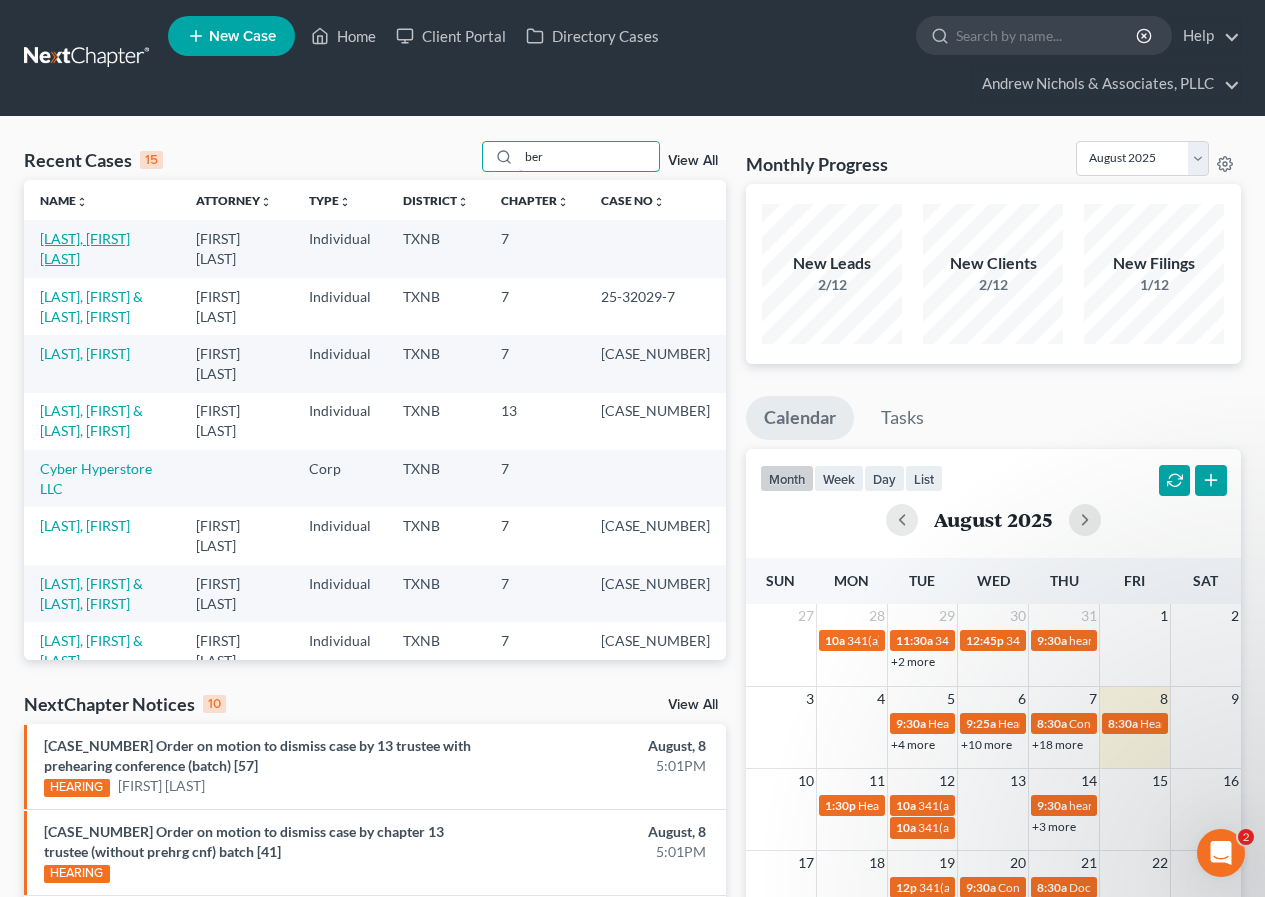 type on "ber" 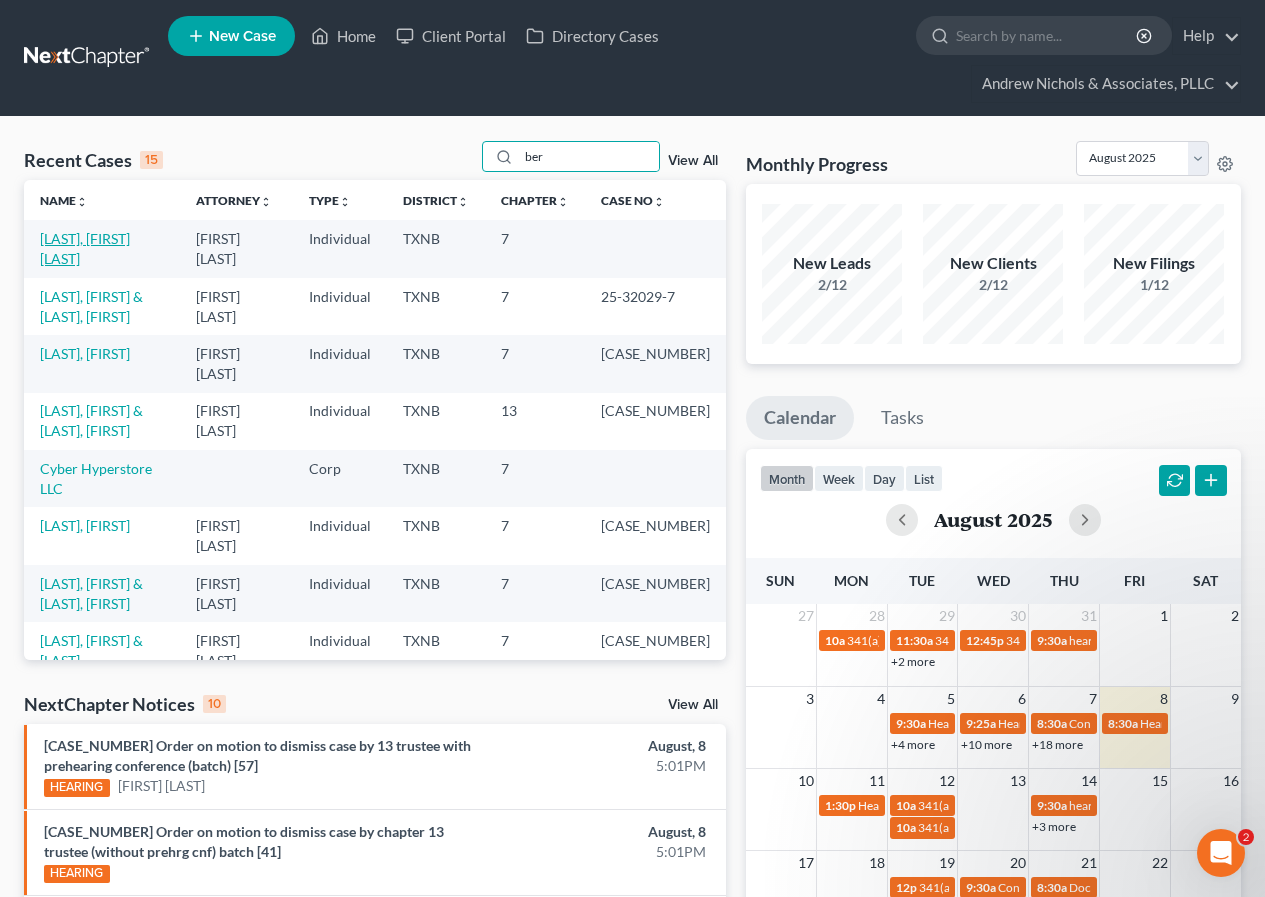 click on "[LAST], [FIRST] [LAST]" at bounding box center [85, 248] 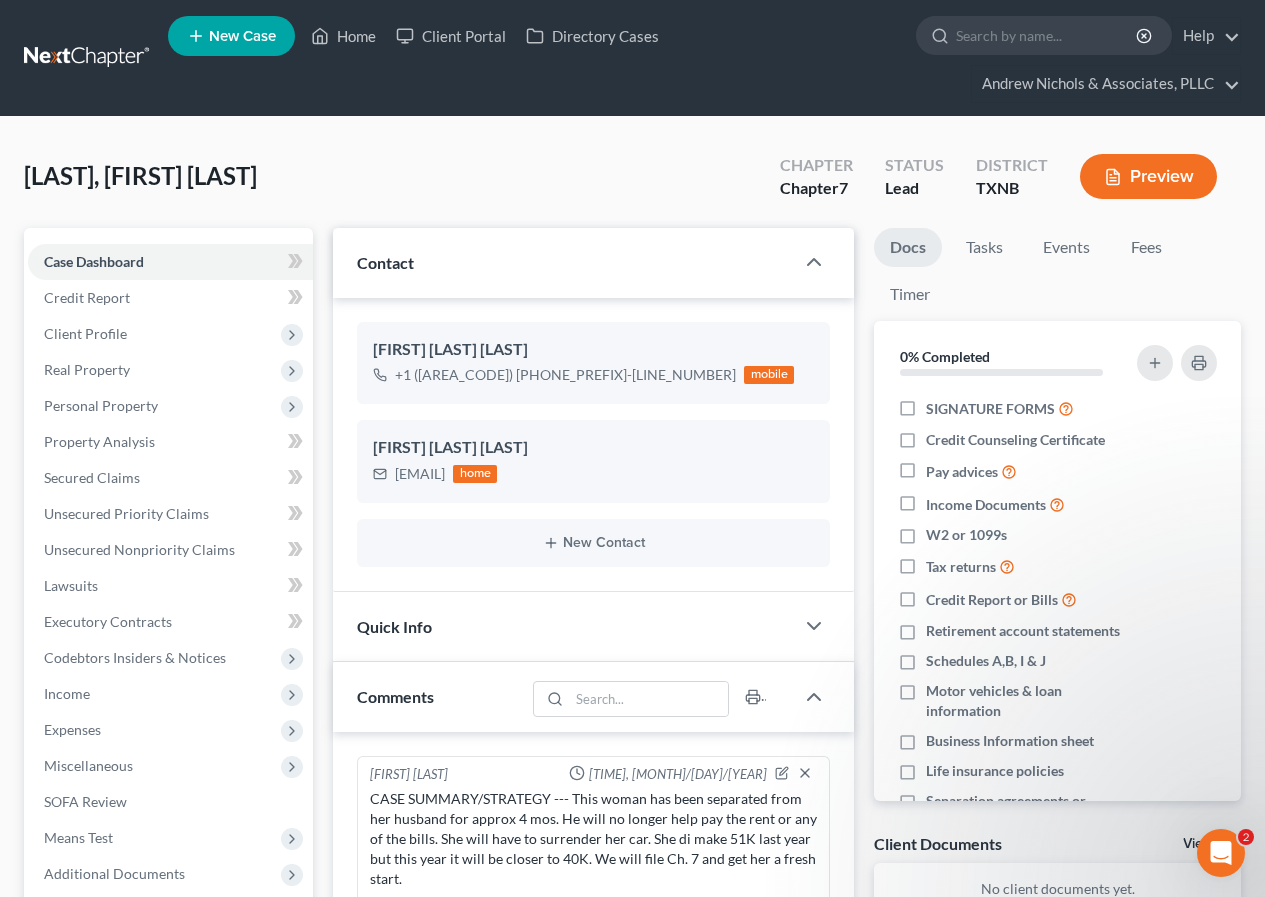 click on "Preview" at bounding box center (1148, 176) 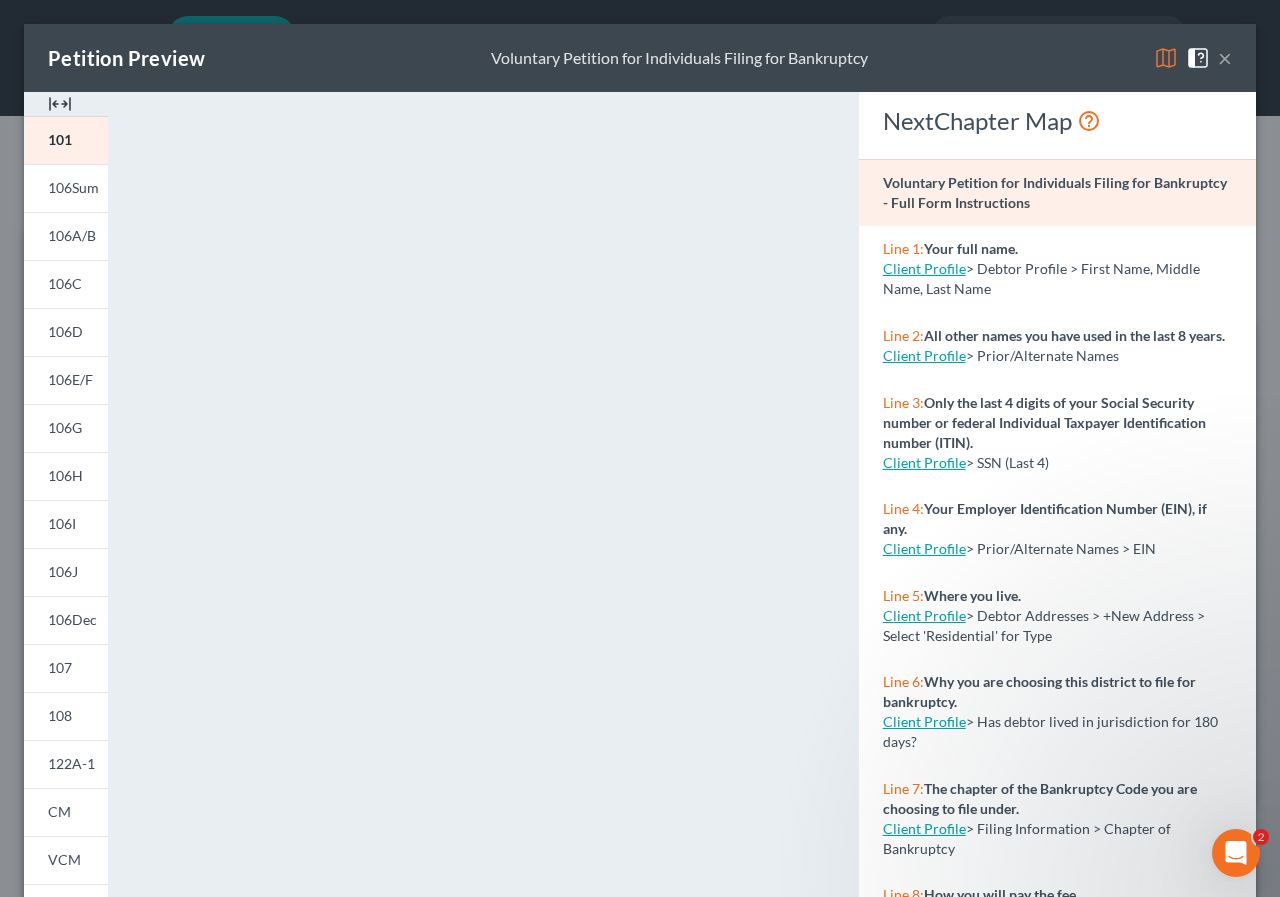 click on "×" at bounding box center (1225, 58) 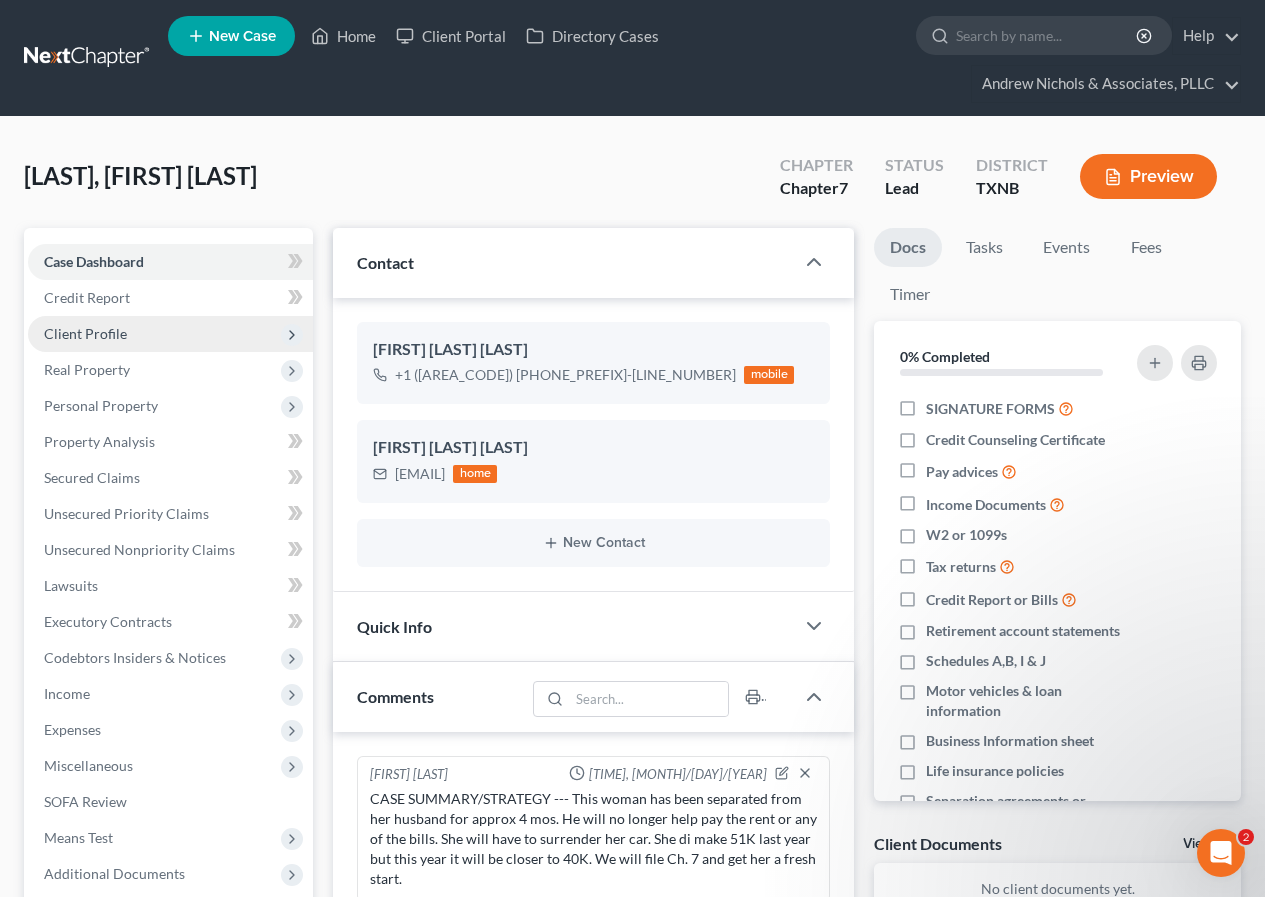 click on "Client Profile" at bounding box center [85, 333] 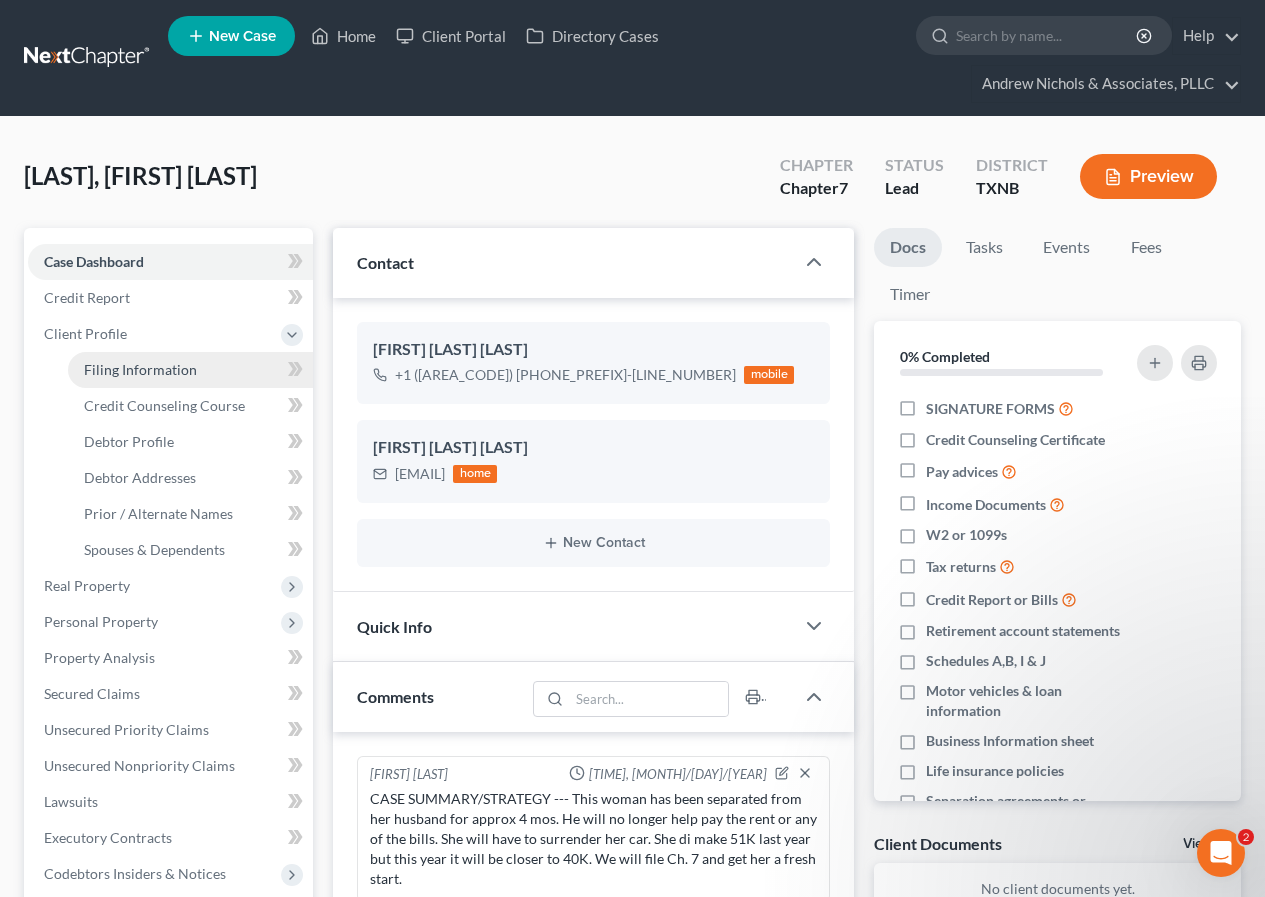 click on "Filing Information" at bounding box center [140, 369] 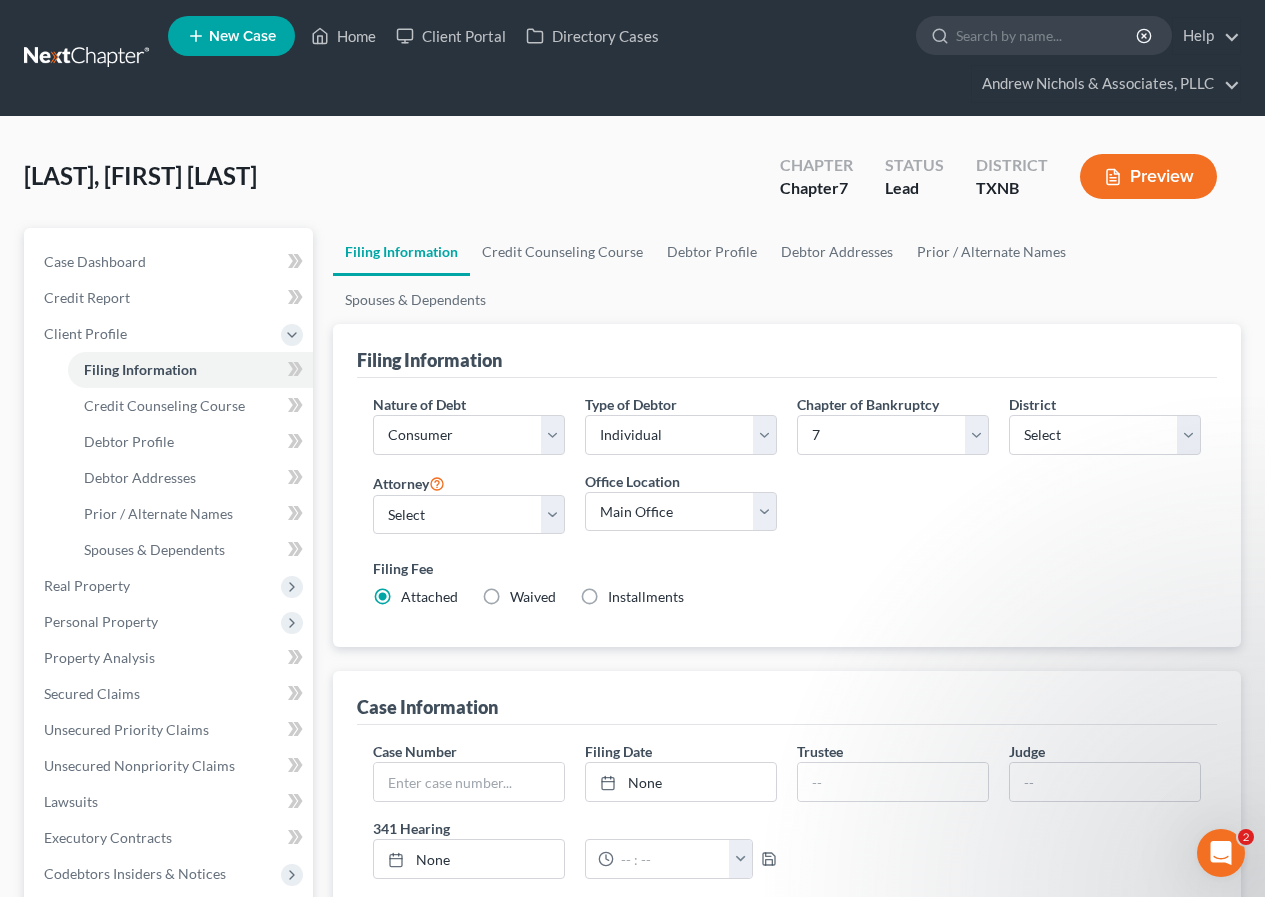 click on "Installments Installments" at bounding box center (646, 597) 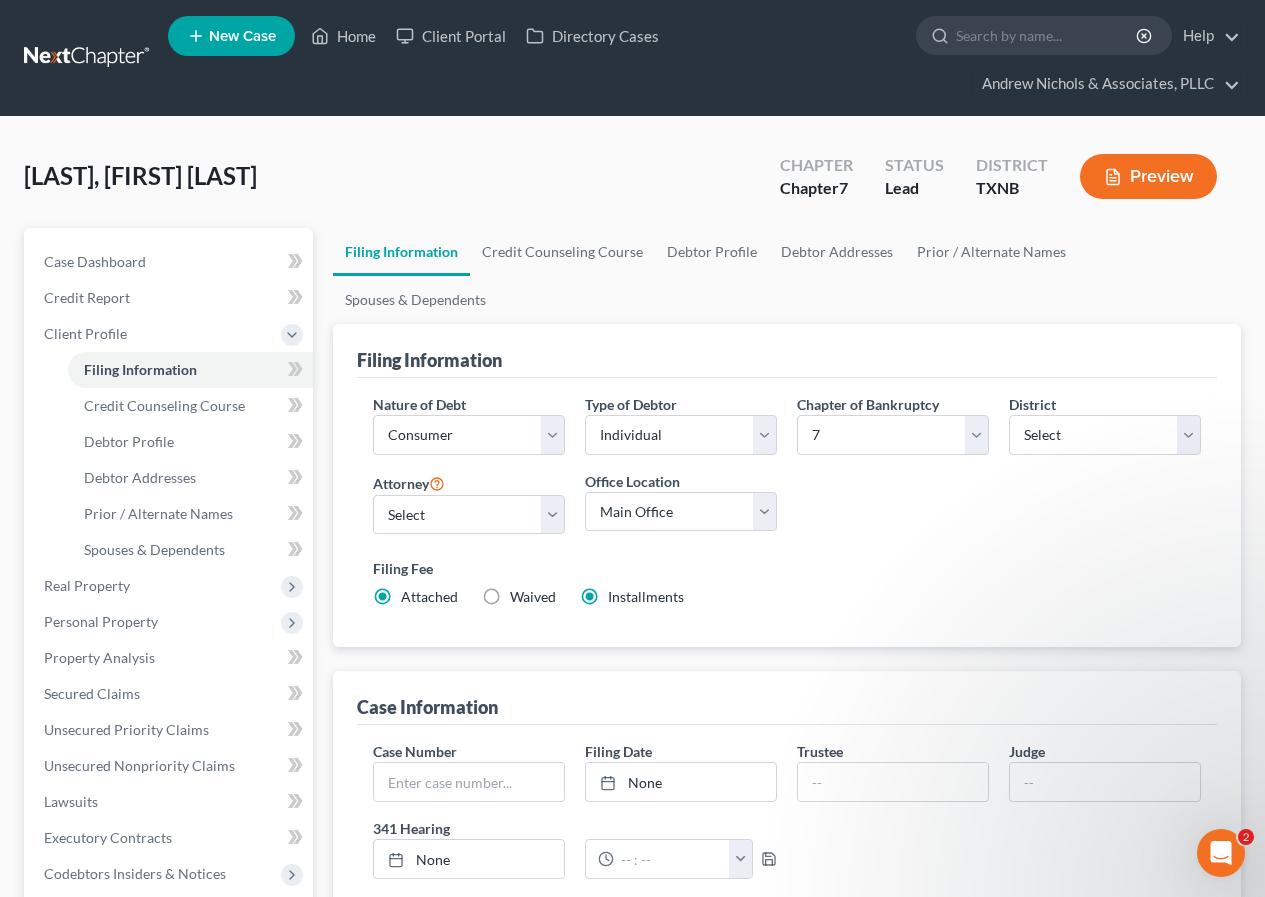 radio on "false" 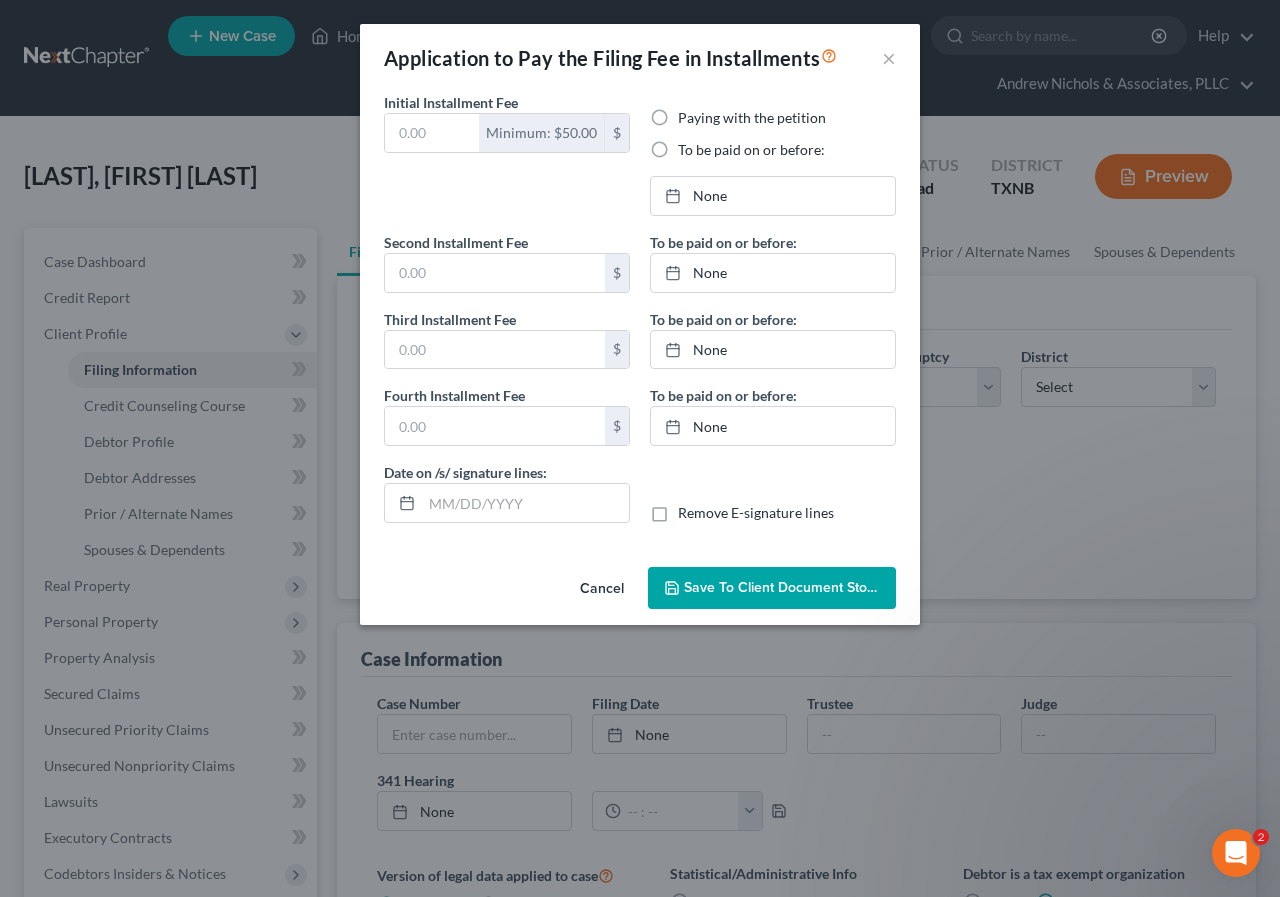 type on "0.00" 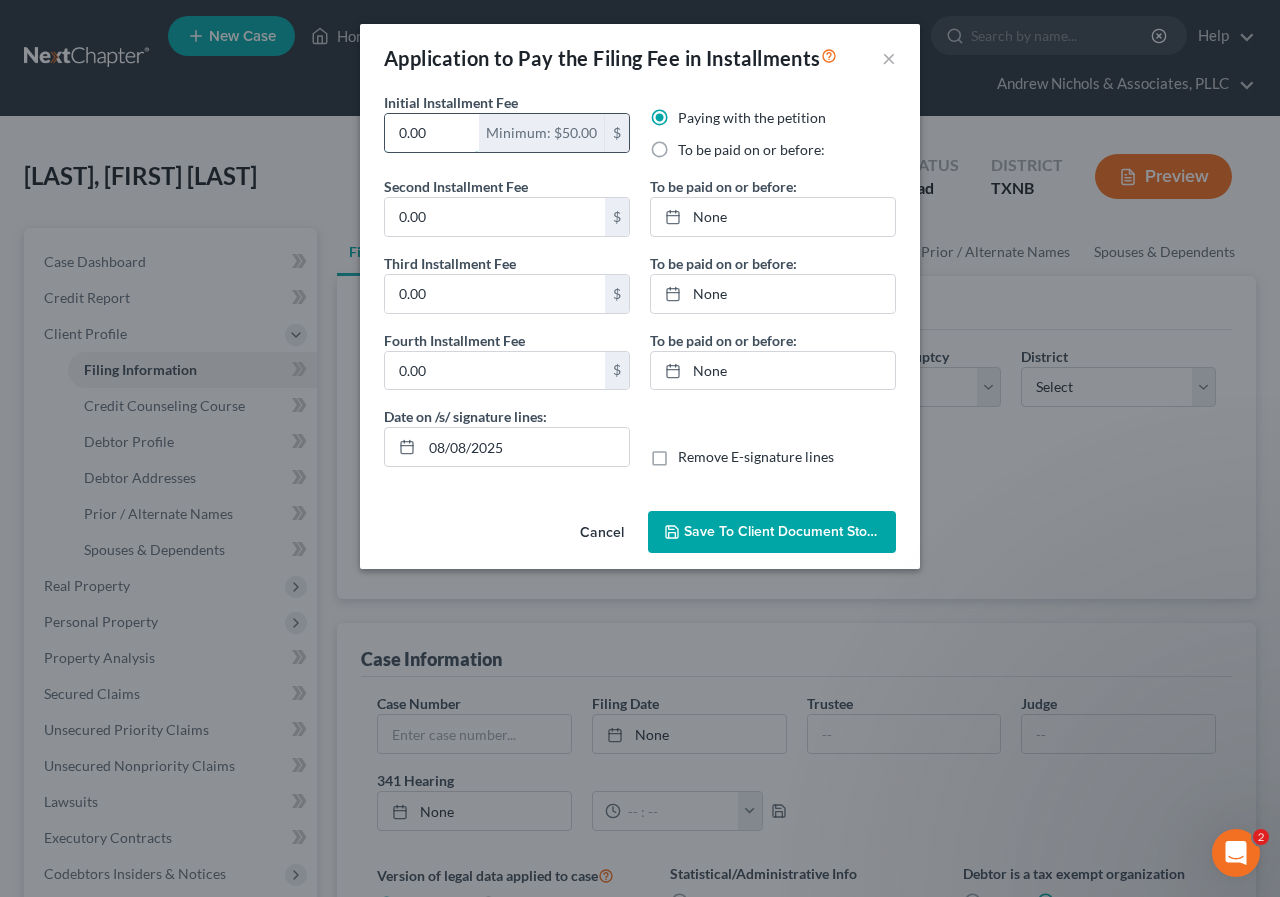 click on "0.00" at bounding box center (432, 133) 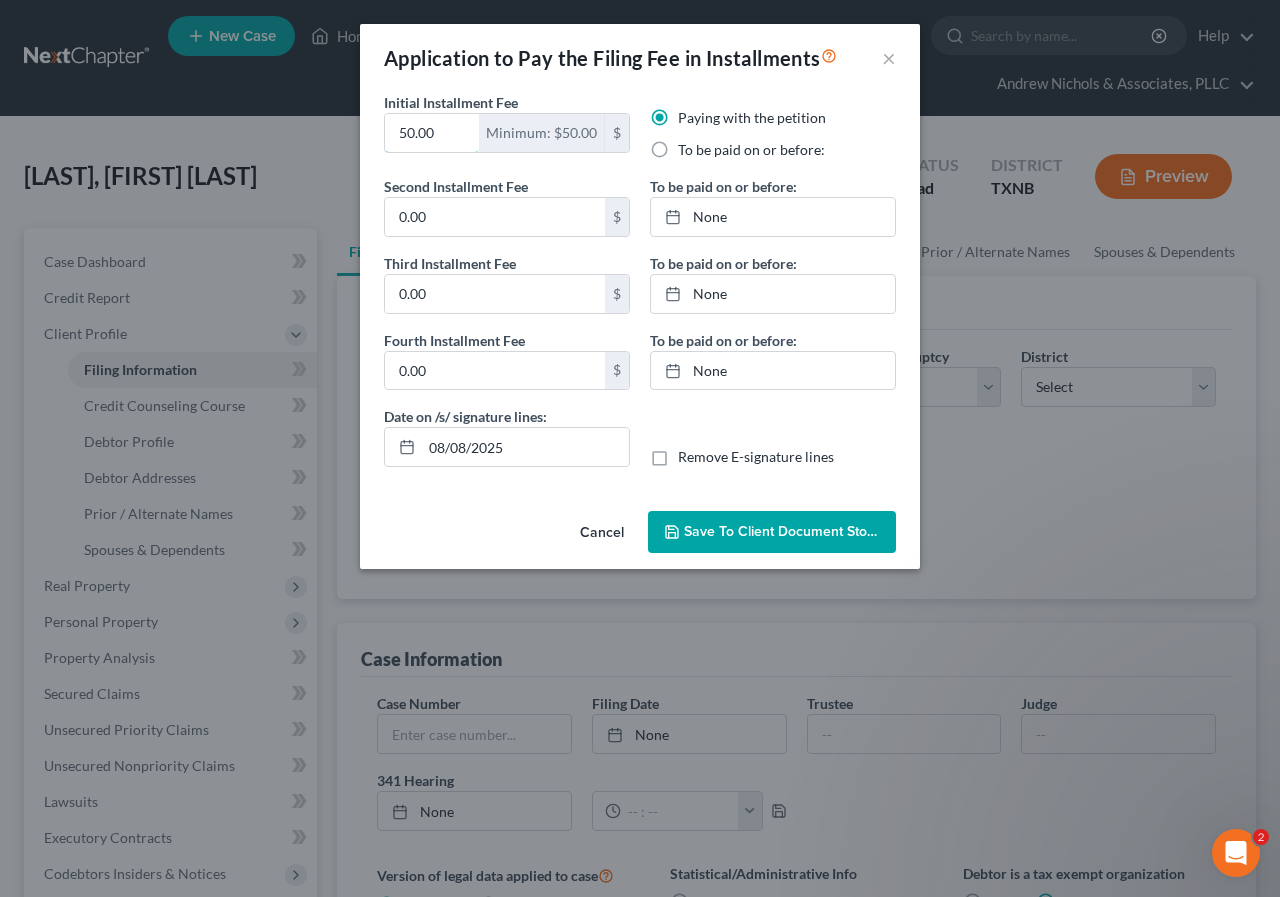 type on "50.00" 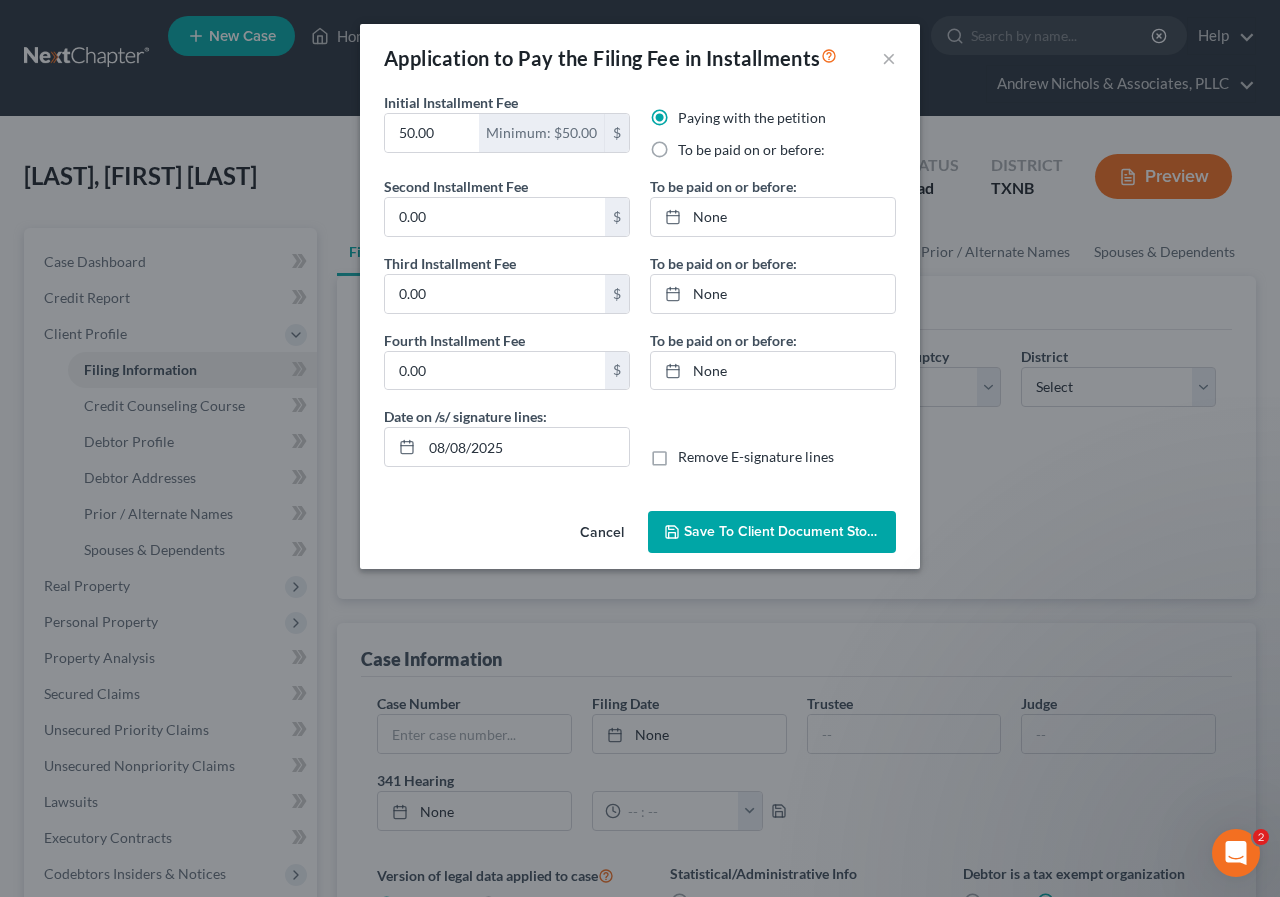 click on "Save to Client Document Storage" at bounding box center (790, 531) 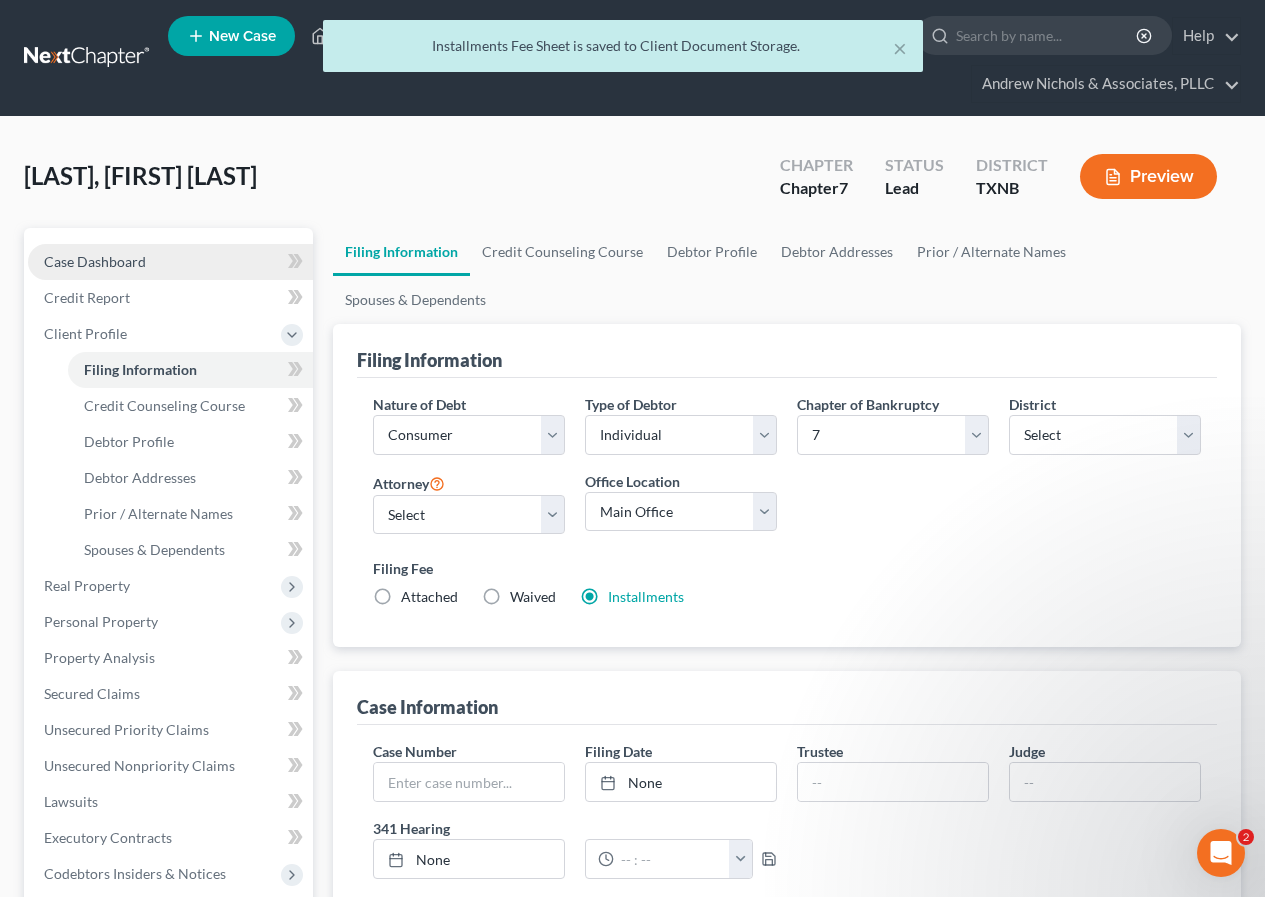 click on "Case Dashboard" at bounding box center (95, 261) 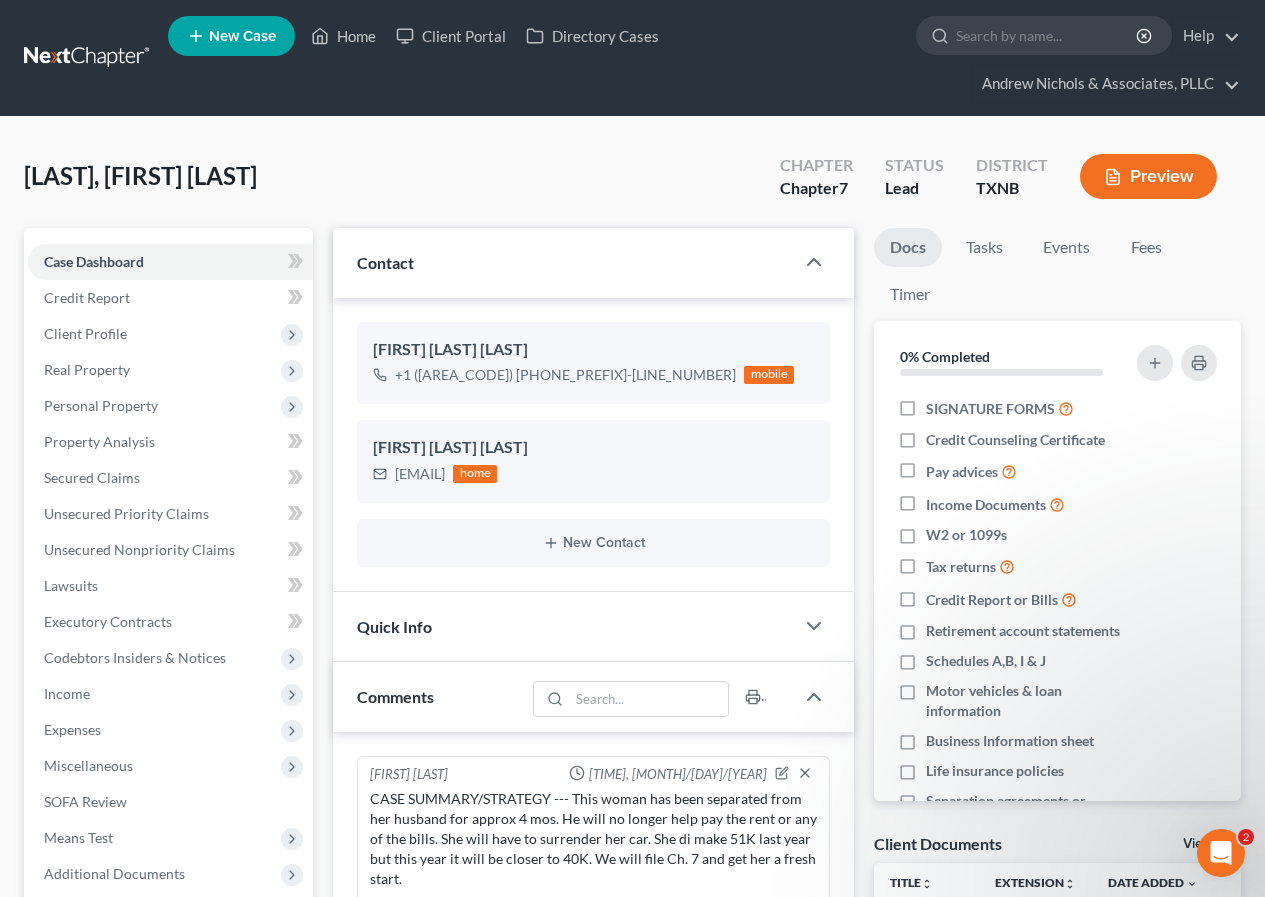 click on "Preview" at bounding box center (1148, 176) 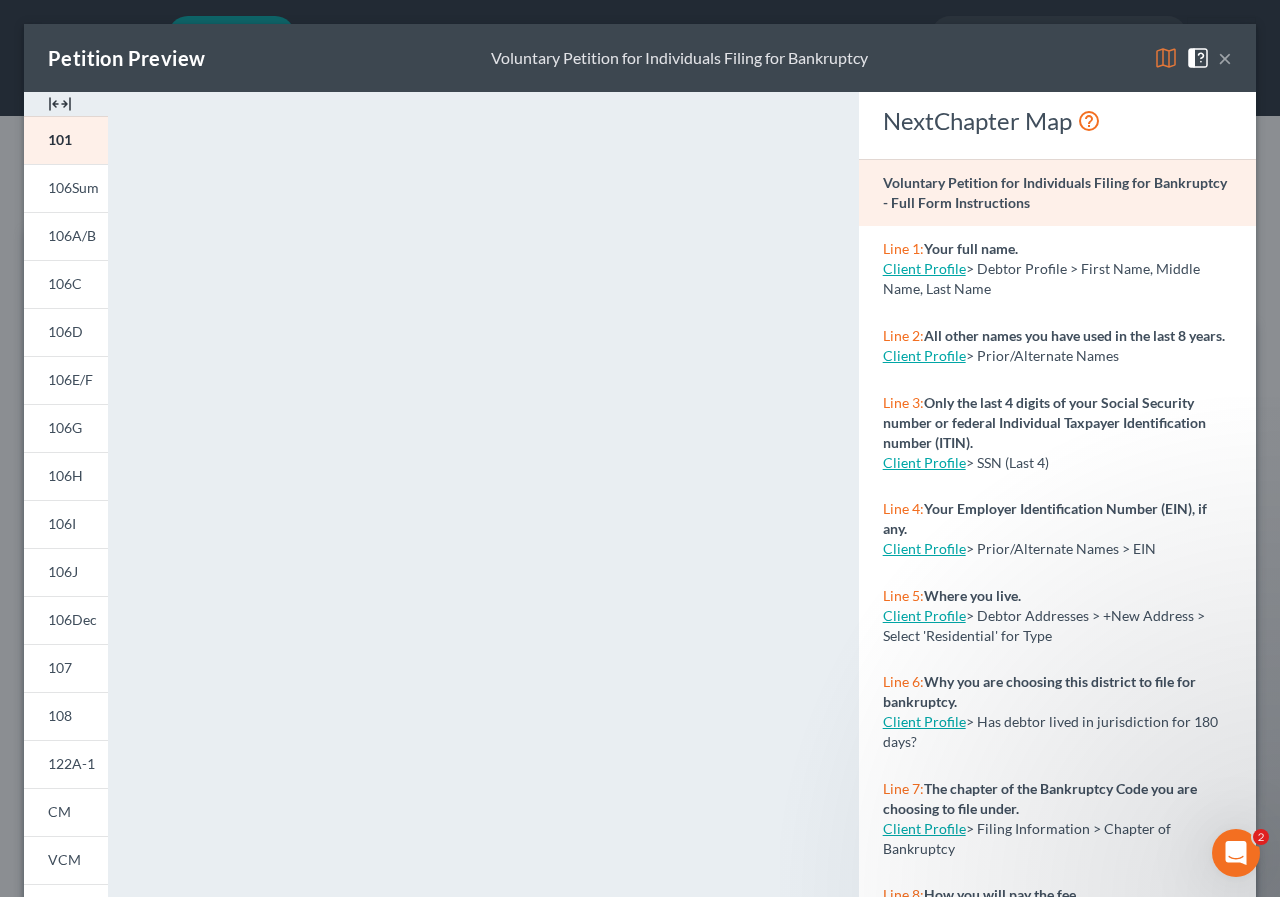 click on "×" at bounding box center [1225, 58] 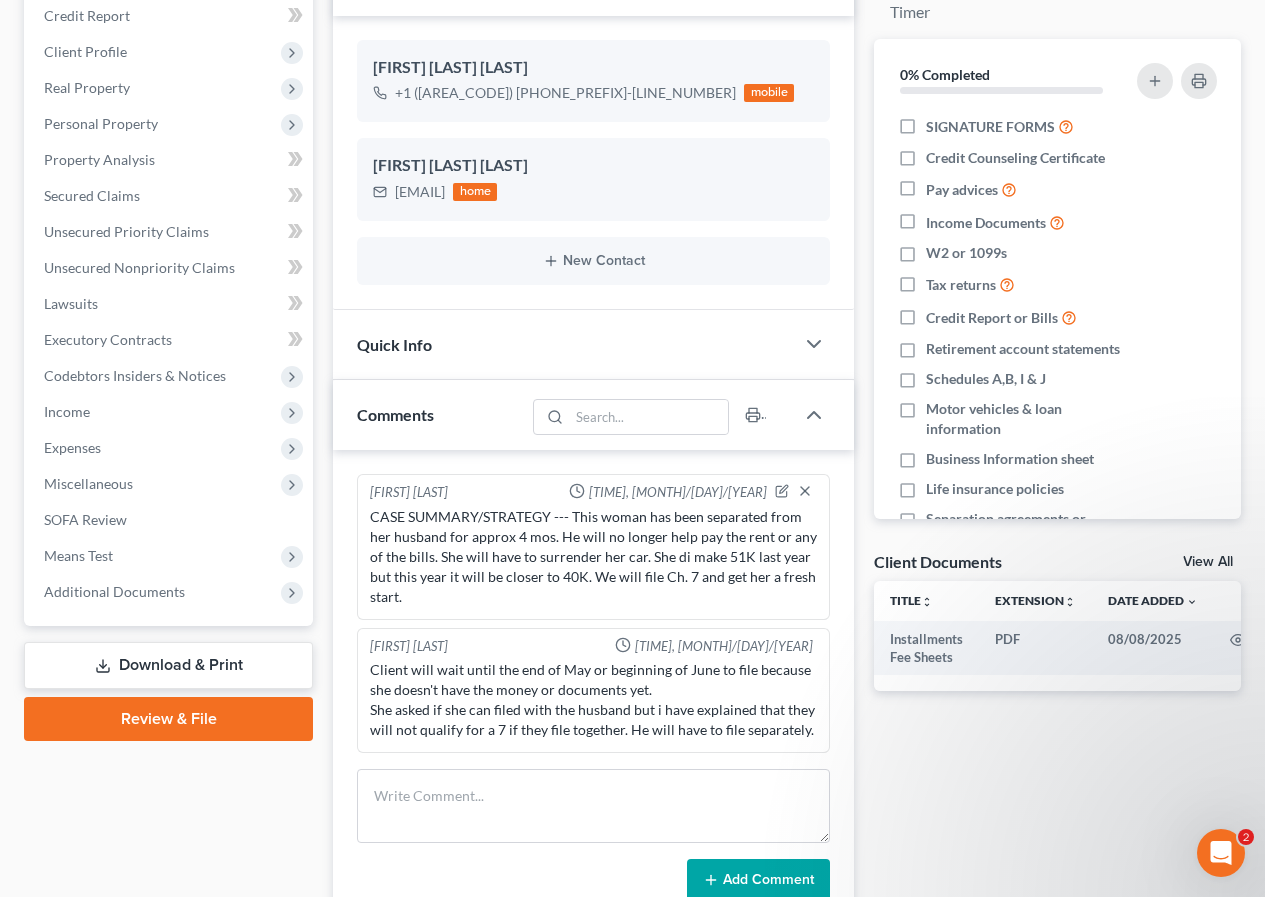 scroll, scrollTop: 300, scrollLeft: 0, axis: vertical 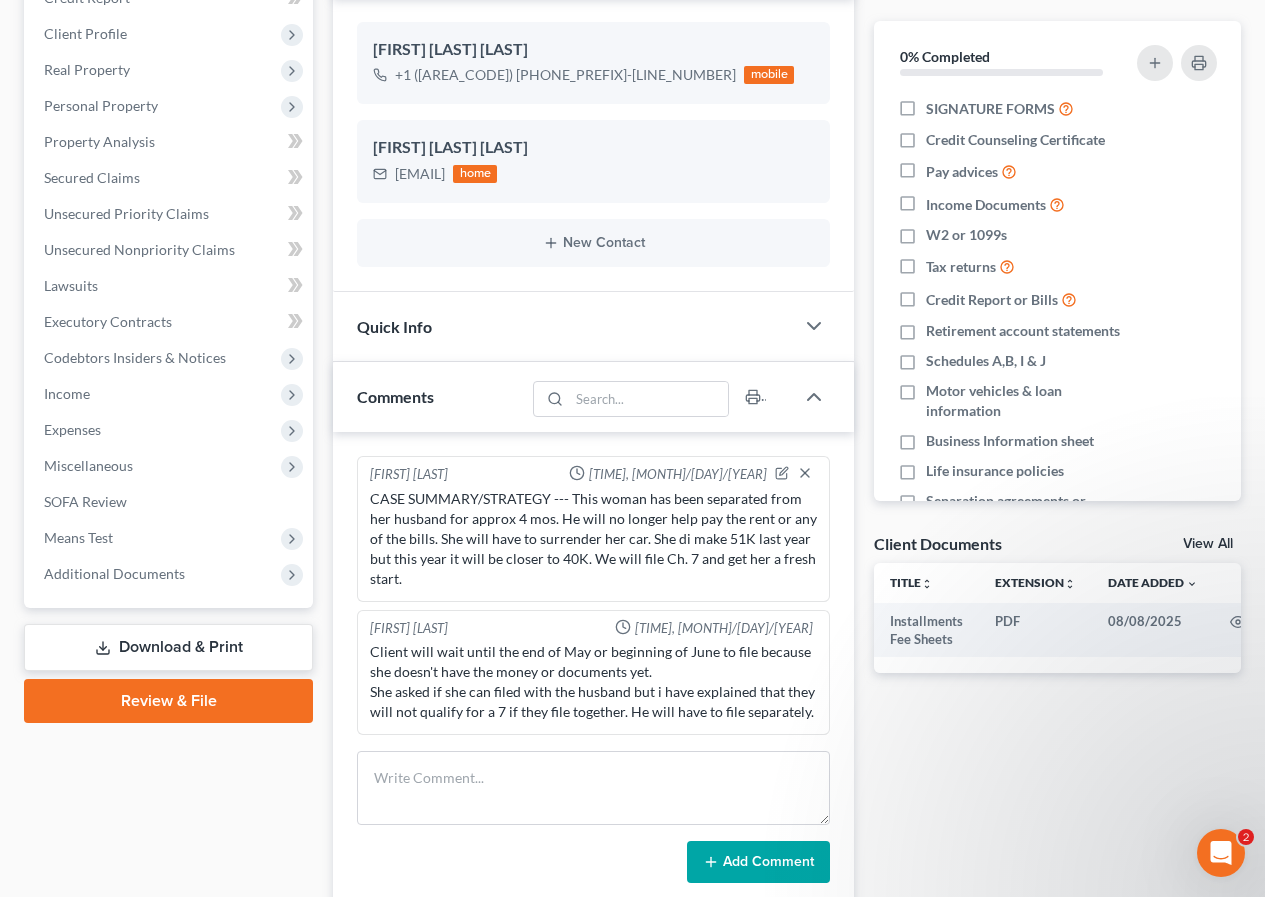 click on "Review & File" at bounding box center (168, 701) 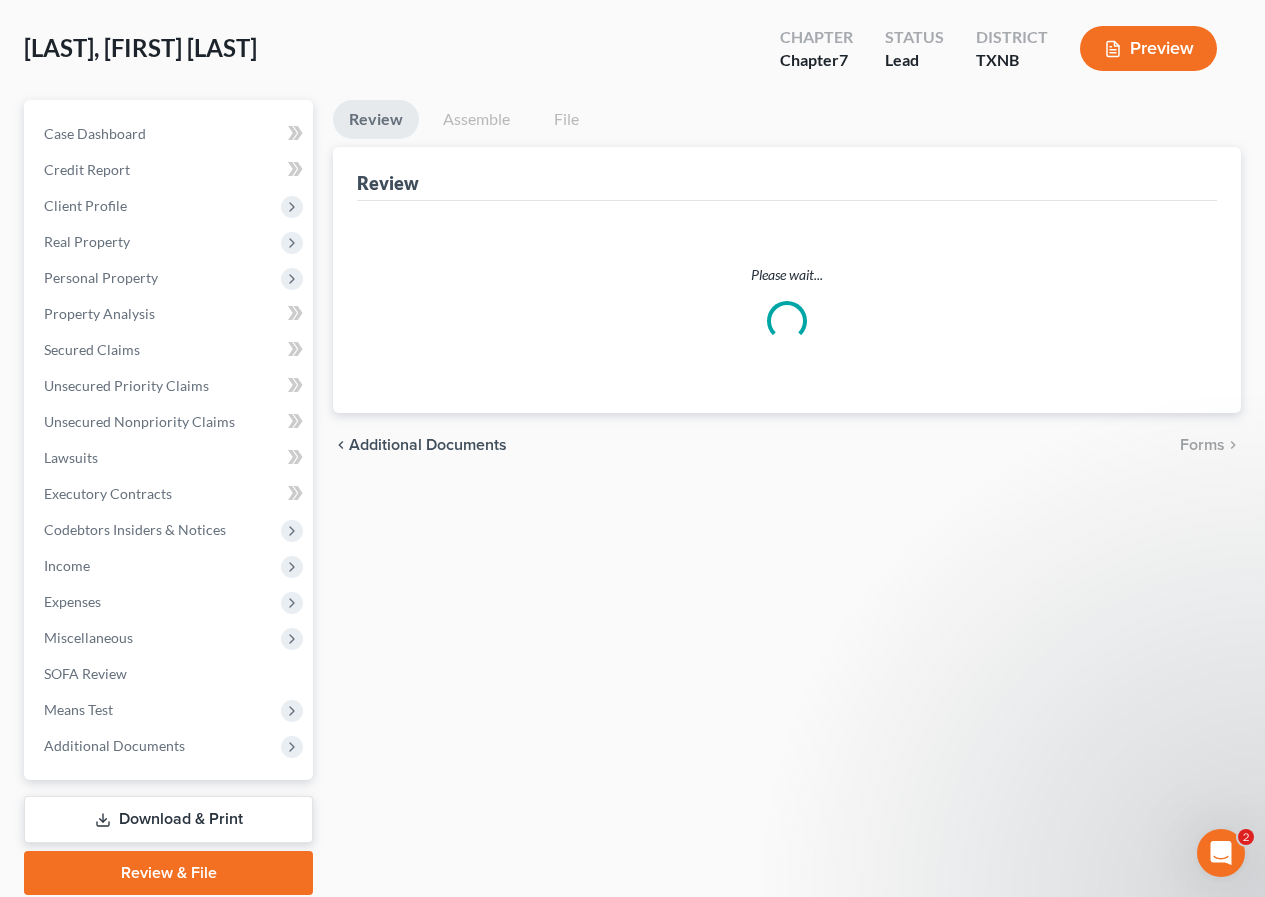 scroll, scrollTop: 0, scrollLeft: 0, axis: both 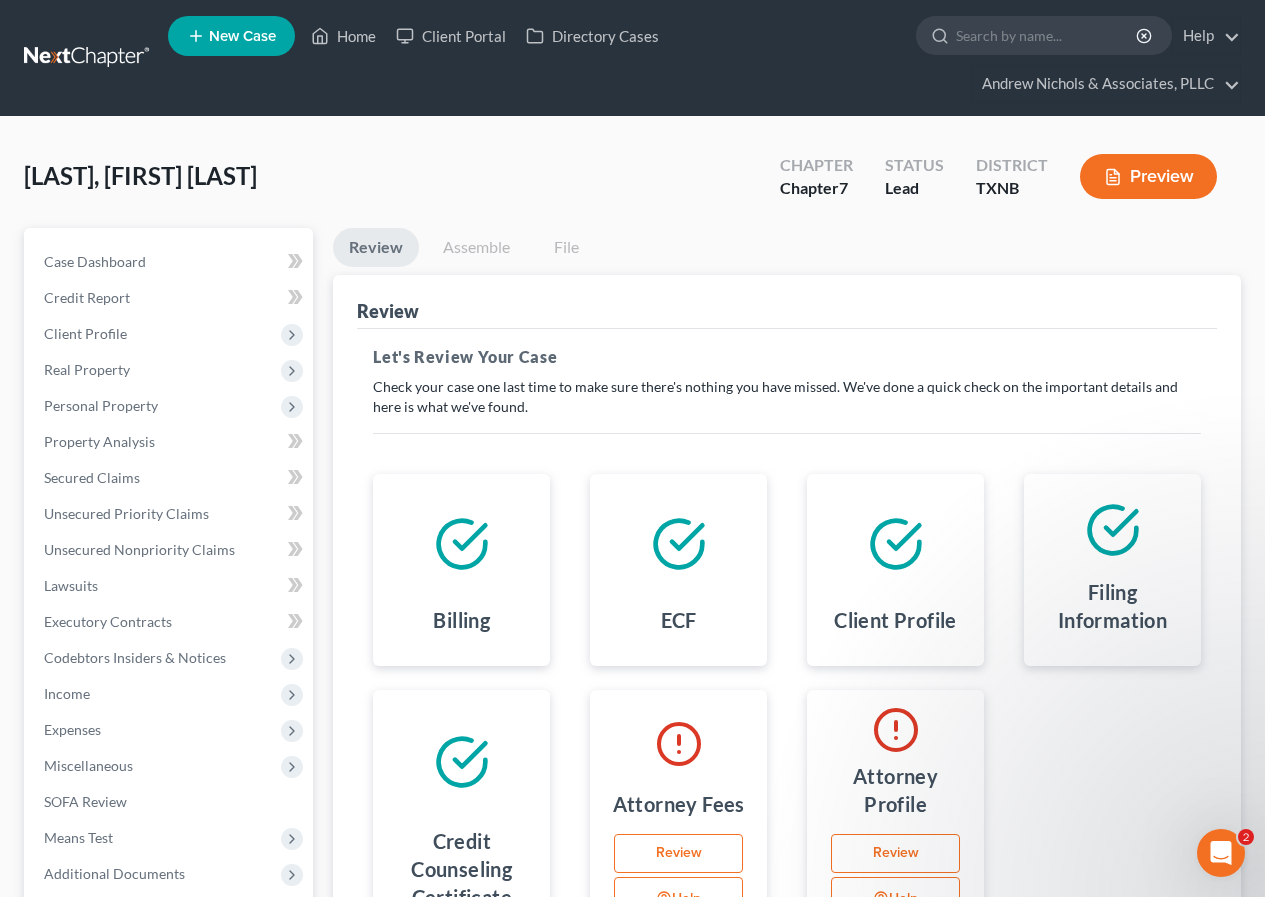 click on "Review" at bounding box center (678, 854) 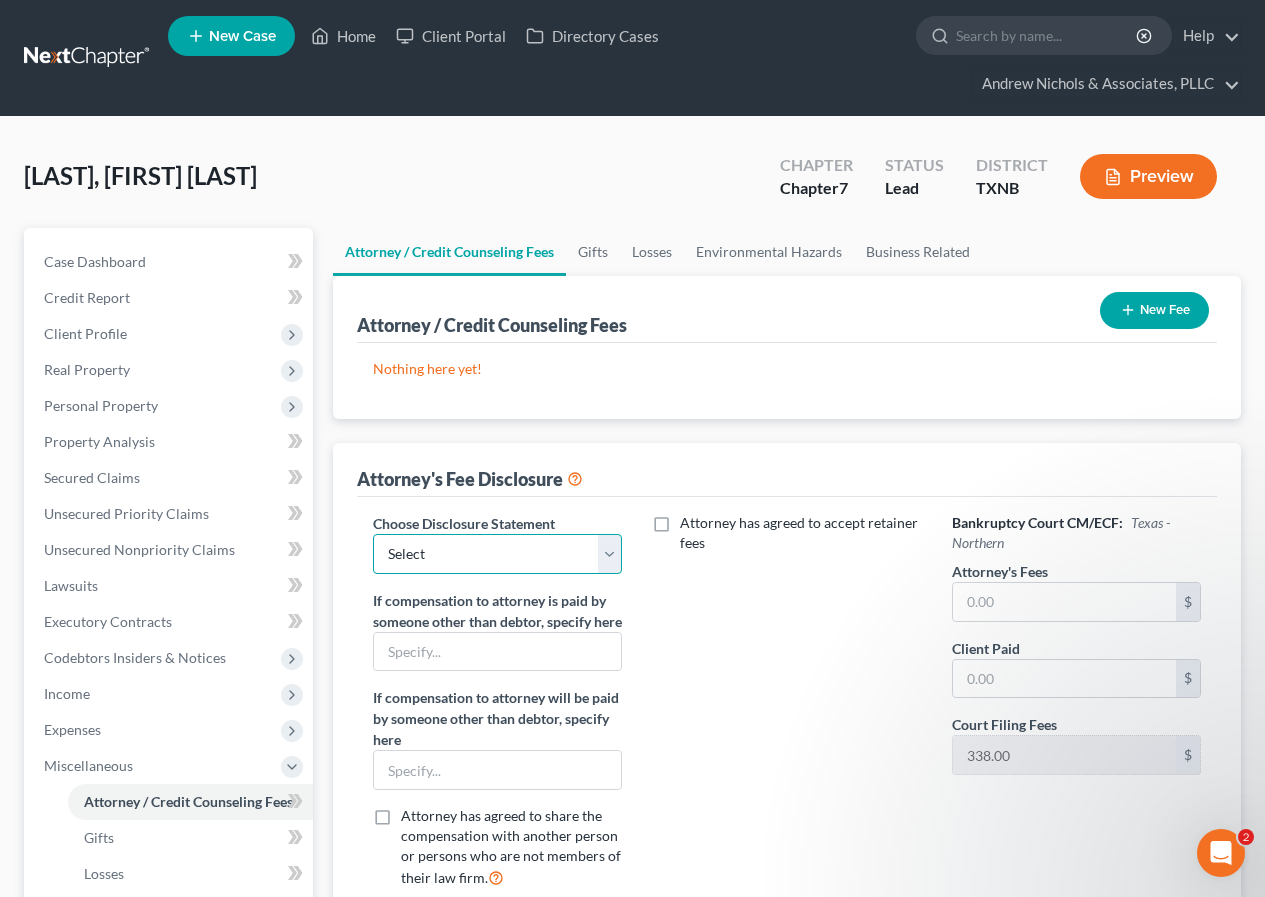 click on "Select Disclosure" at bounding box center (497, 554) 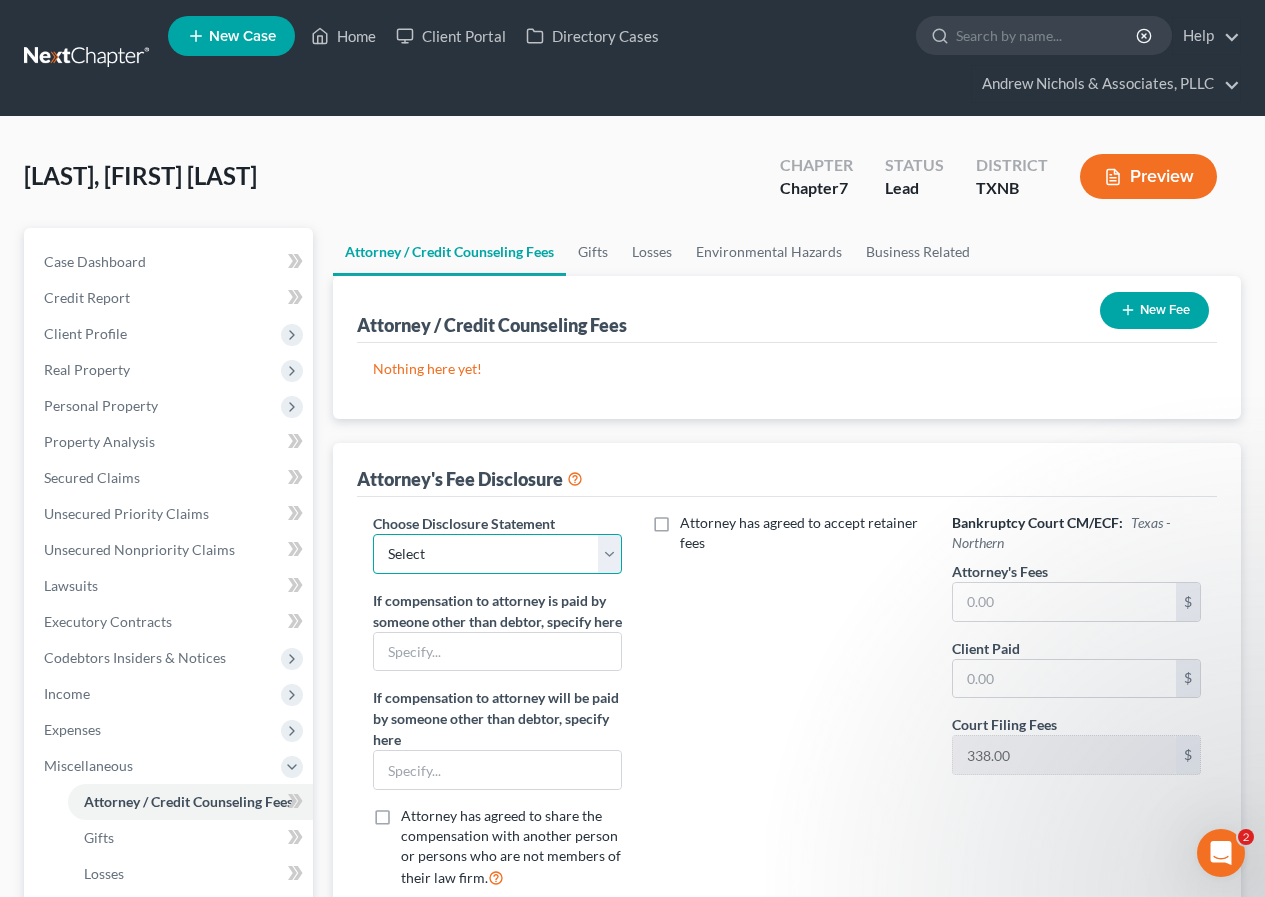 select on "0" 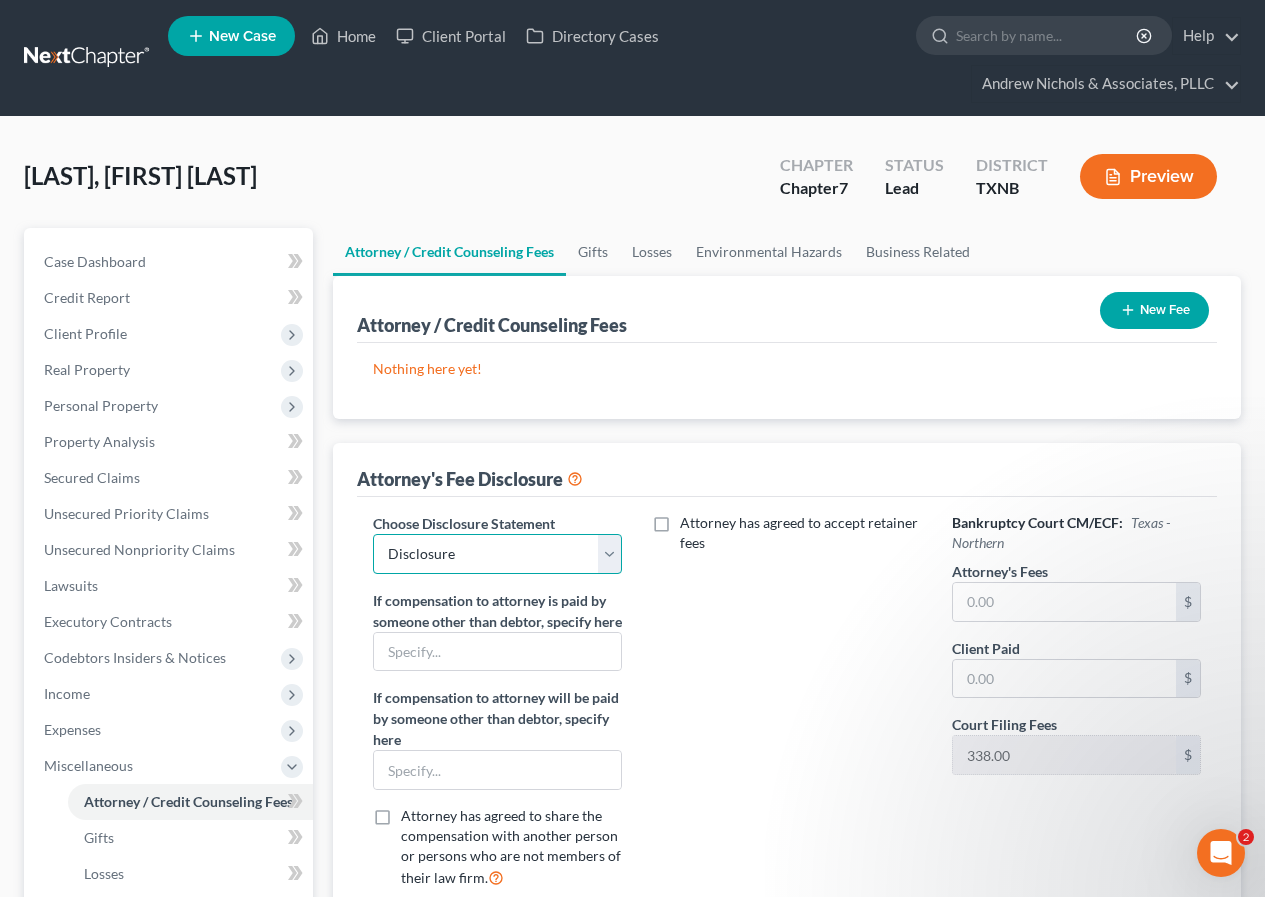 click on "Select Disclosure" at bounding box center [497, 554] 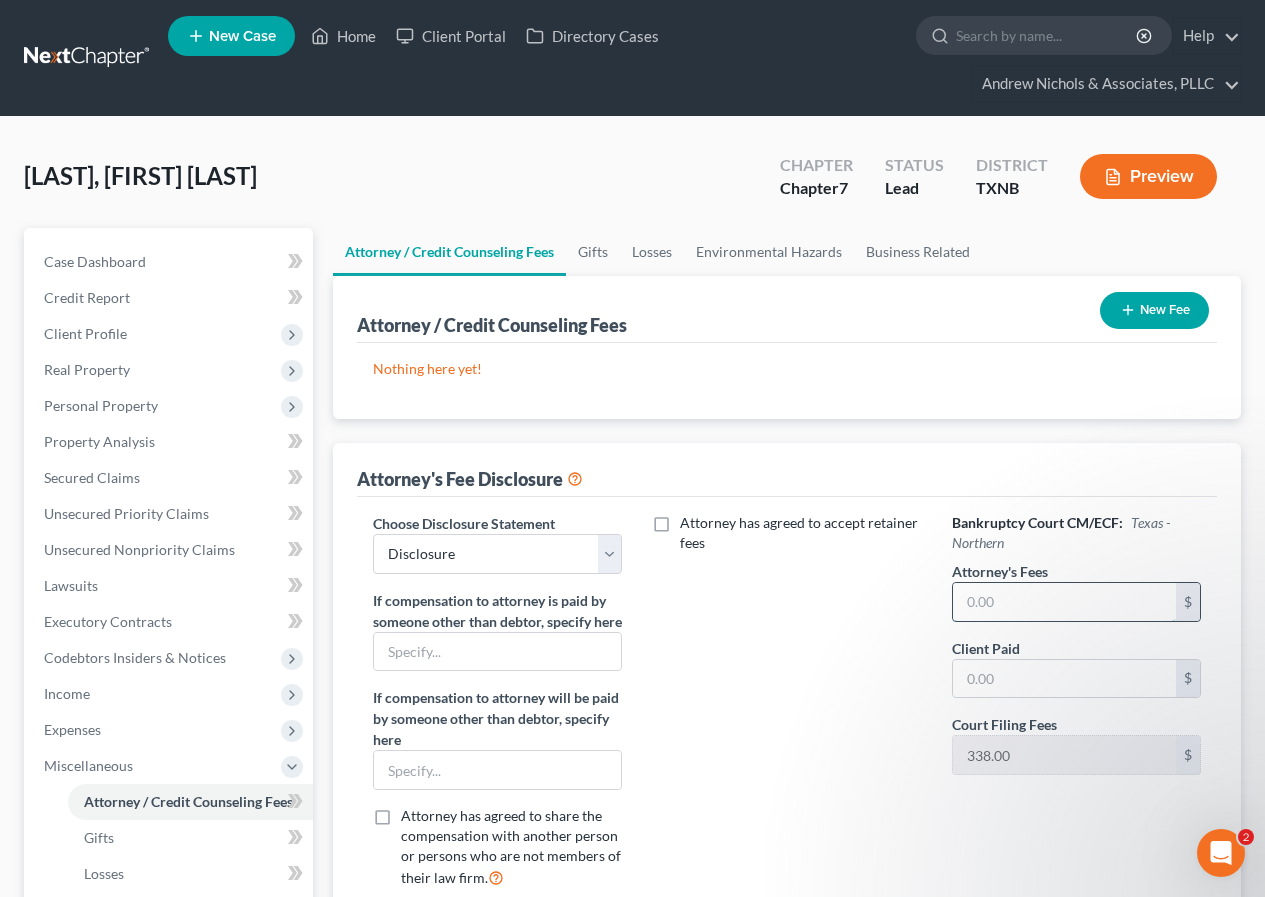 click at bounding box center [1064, 602] 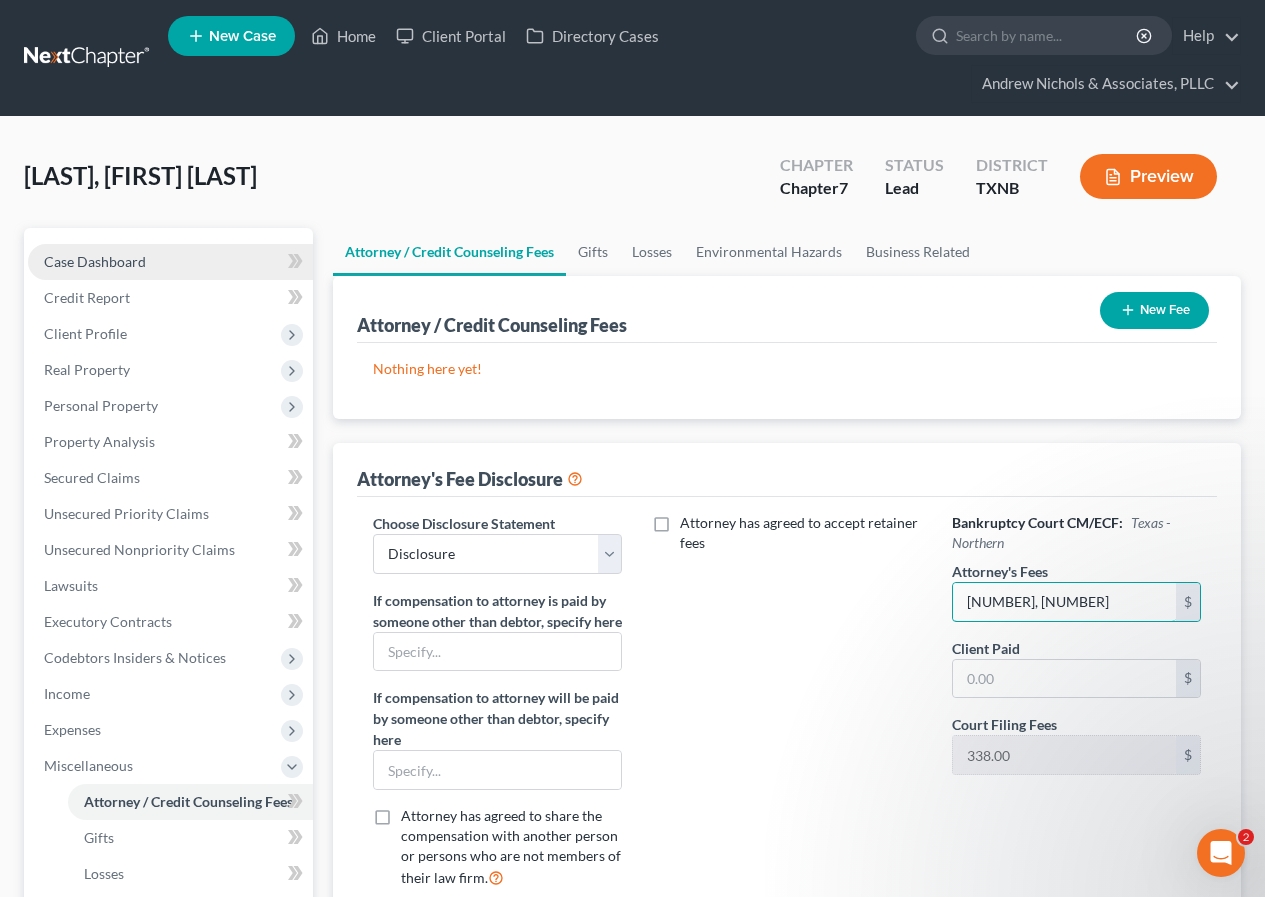 type on "[NUMBER], [NUMBER]" 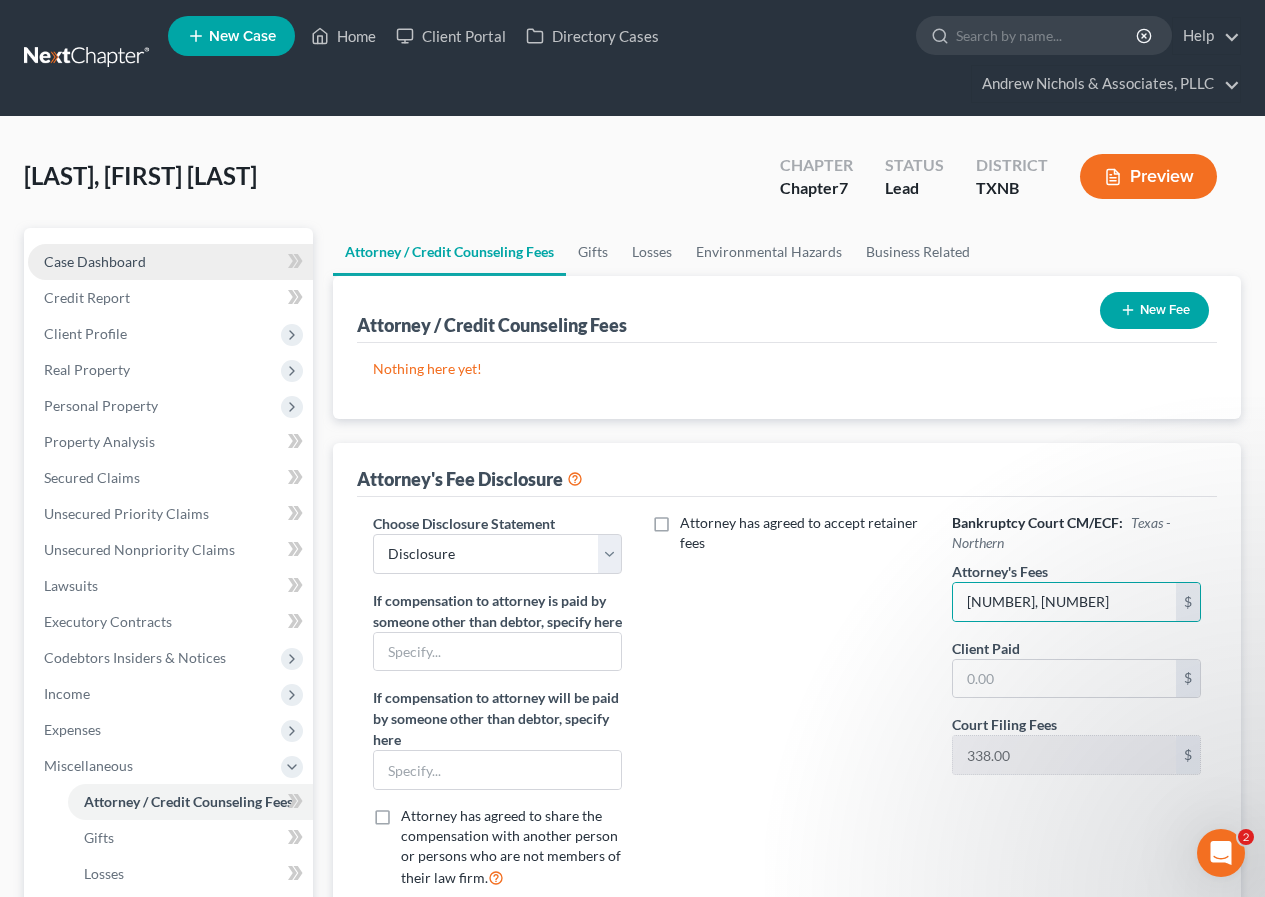 click on "Case Dashboard" at bounding box center [95, 261] 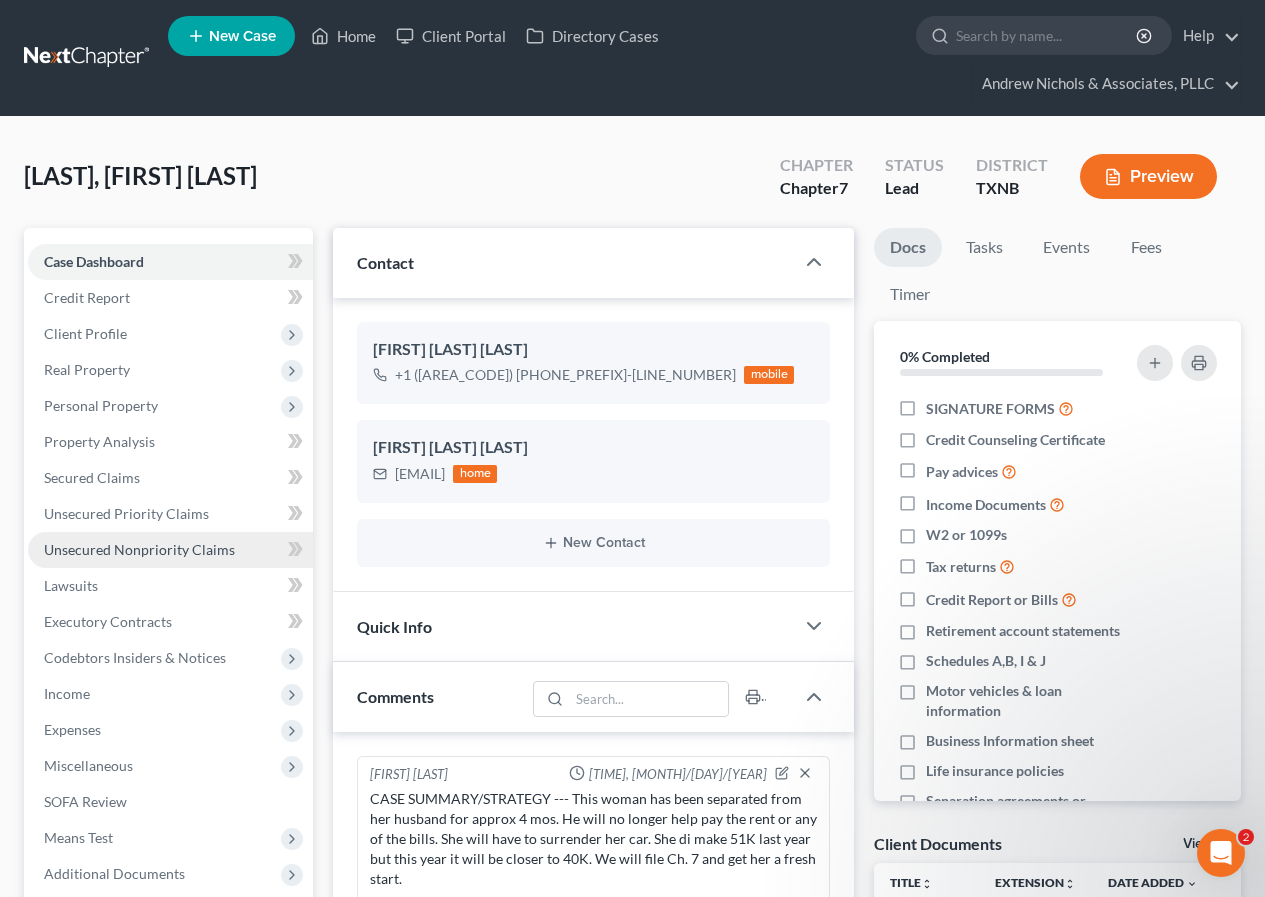 scroll, scrollTop: 200, scrollLeft: 0, axis: vertical 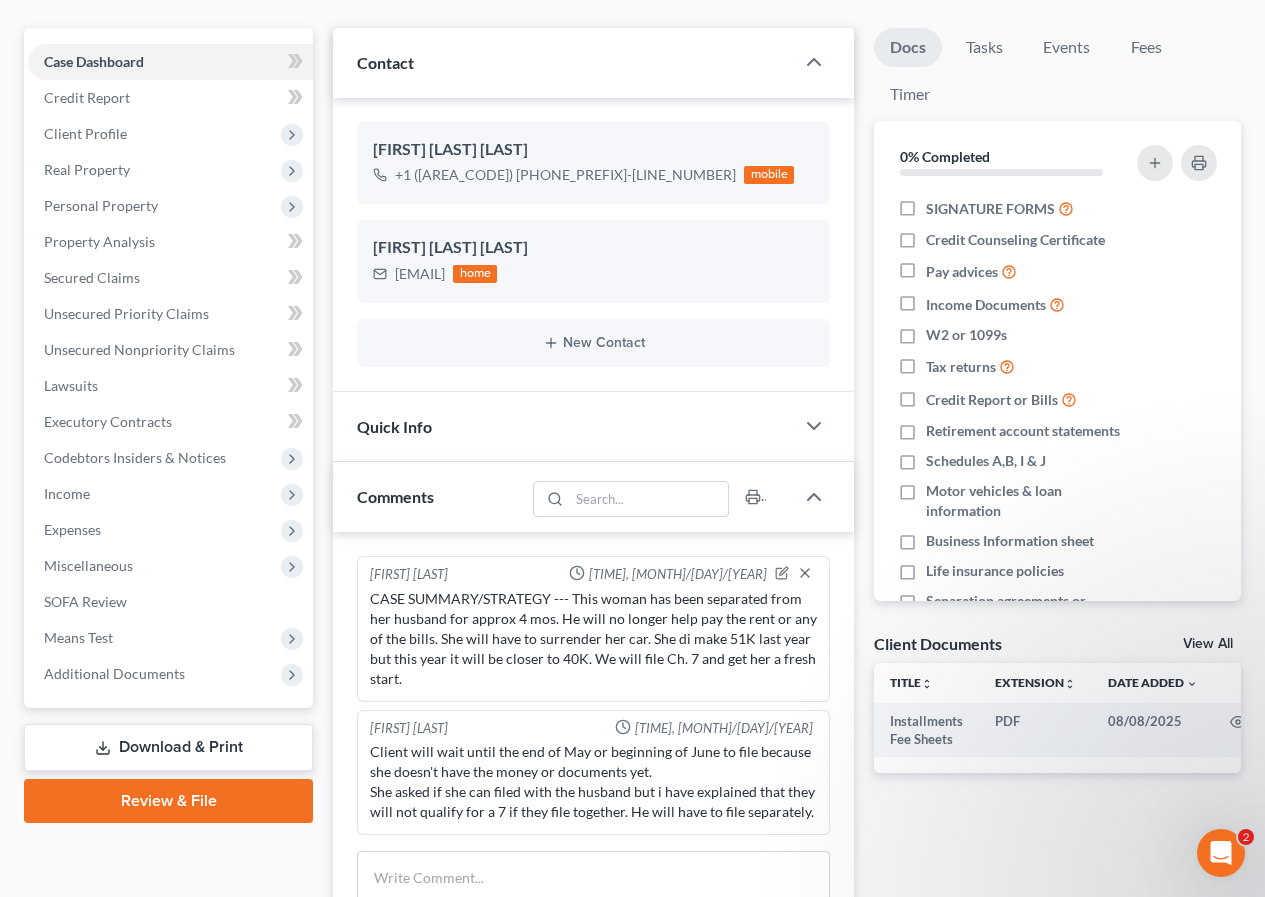 click on "Review & File" at bounding box center [168, 801] 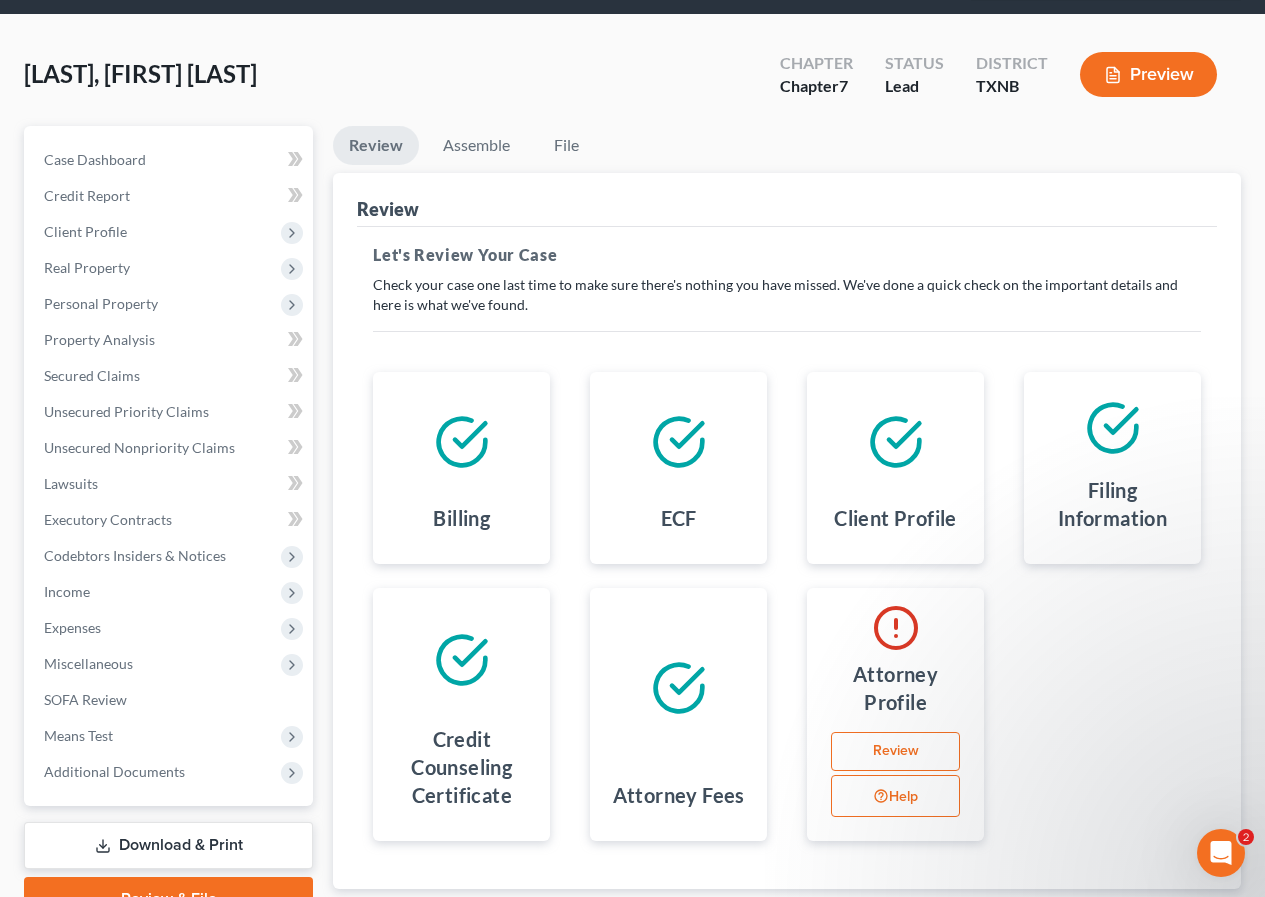 scroll, scrollTop: 0, scrollLeft: 0, axis: both 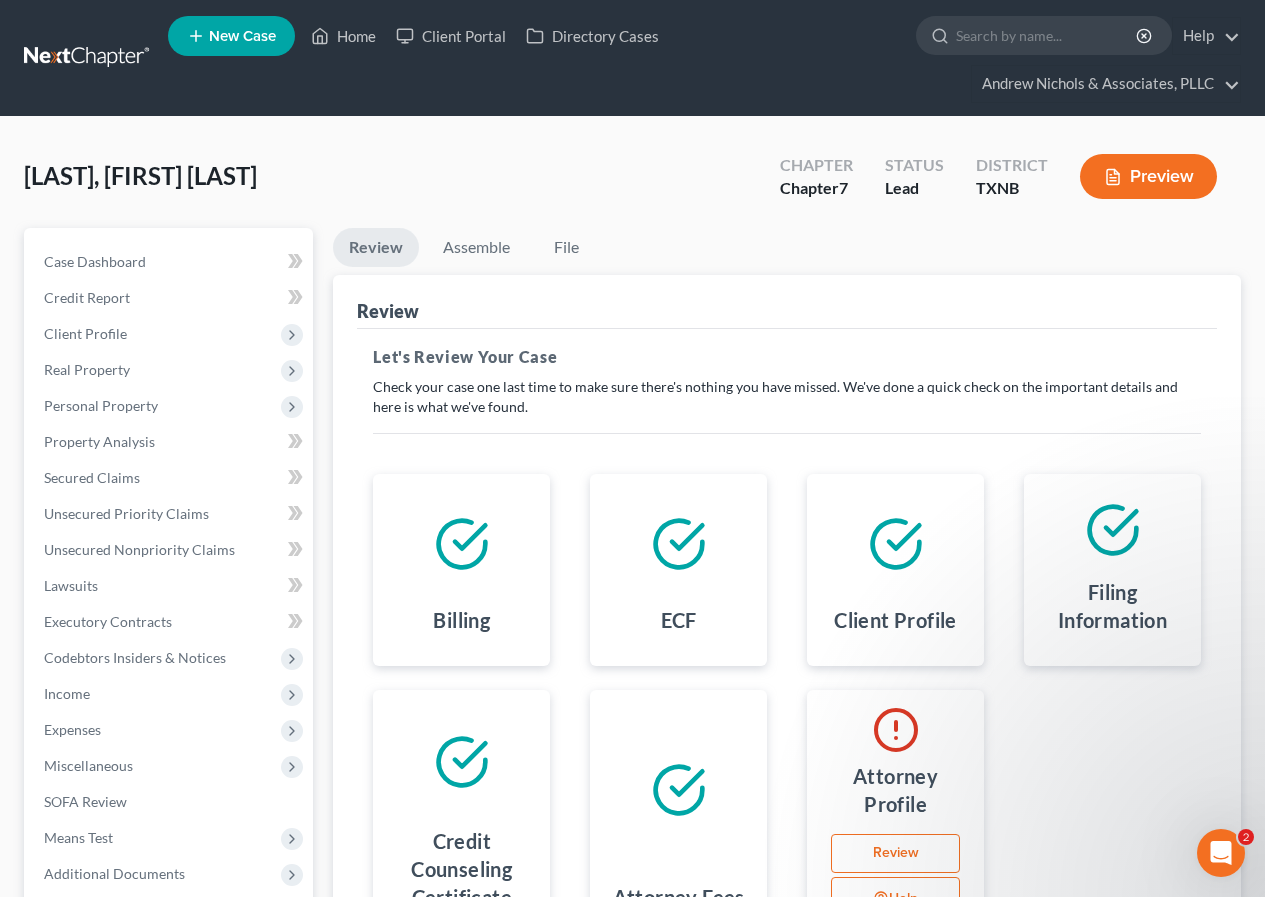click on "Review" at bounding box center (895, 854) 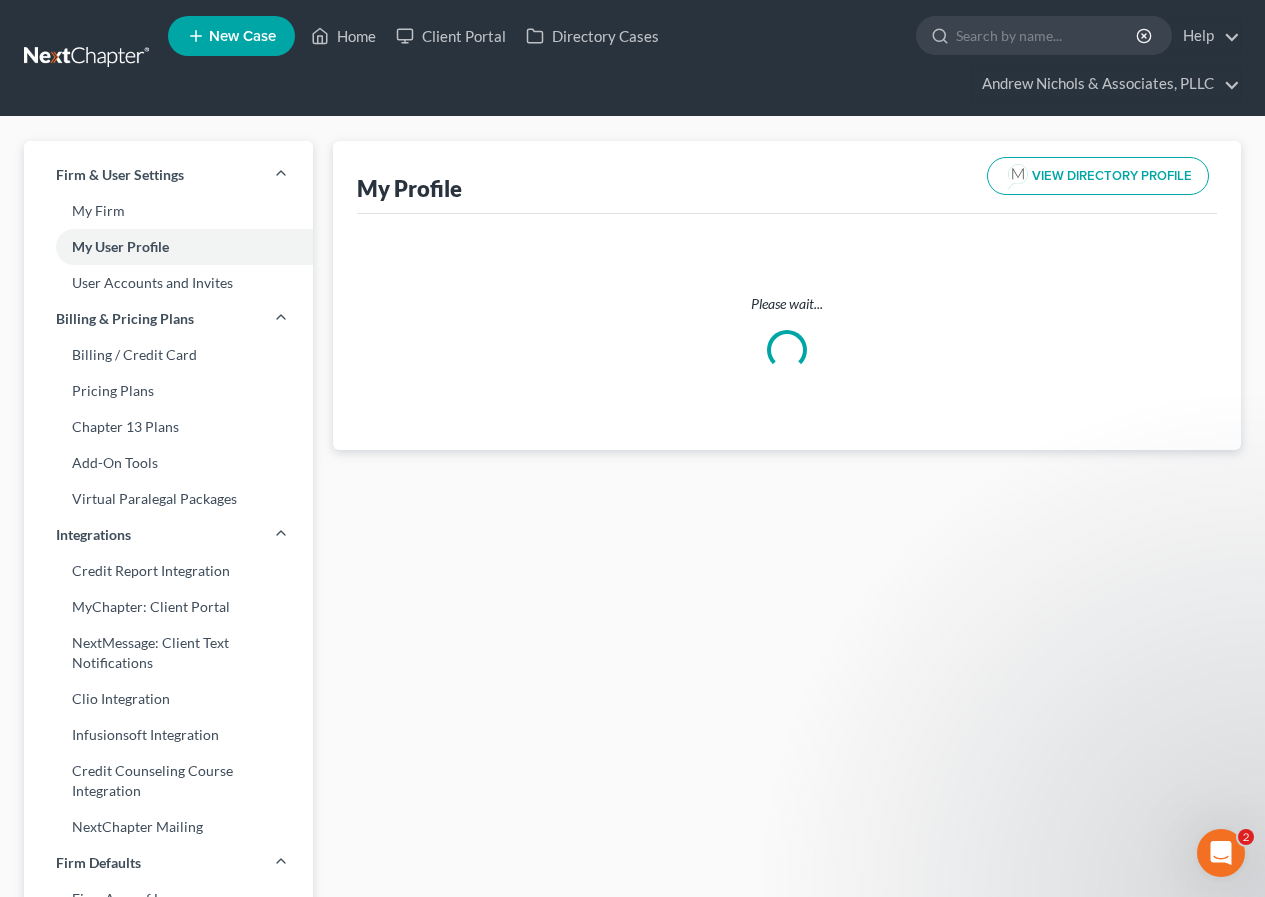 select on "45" 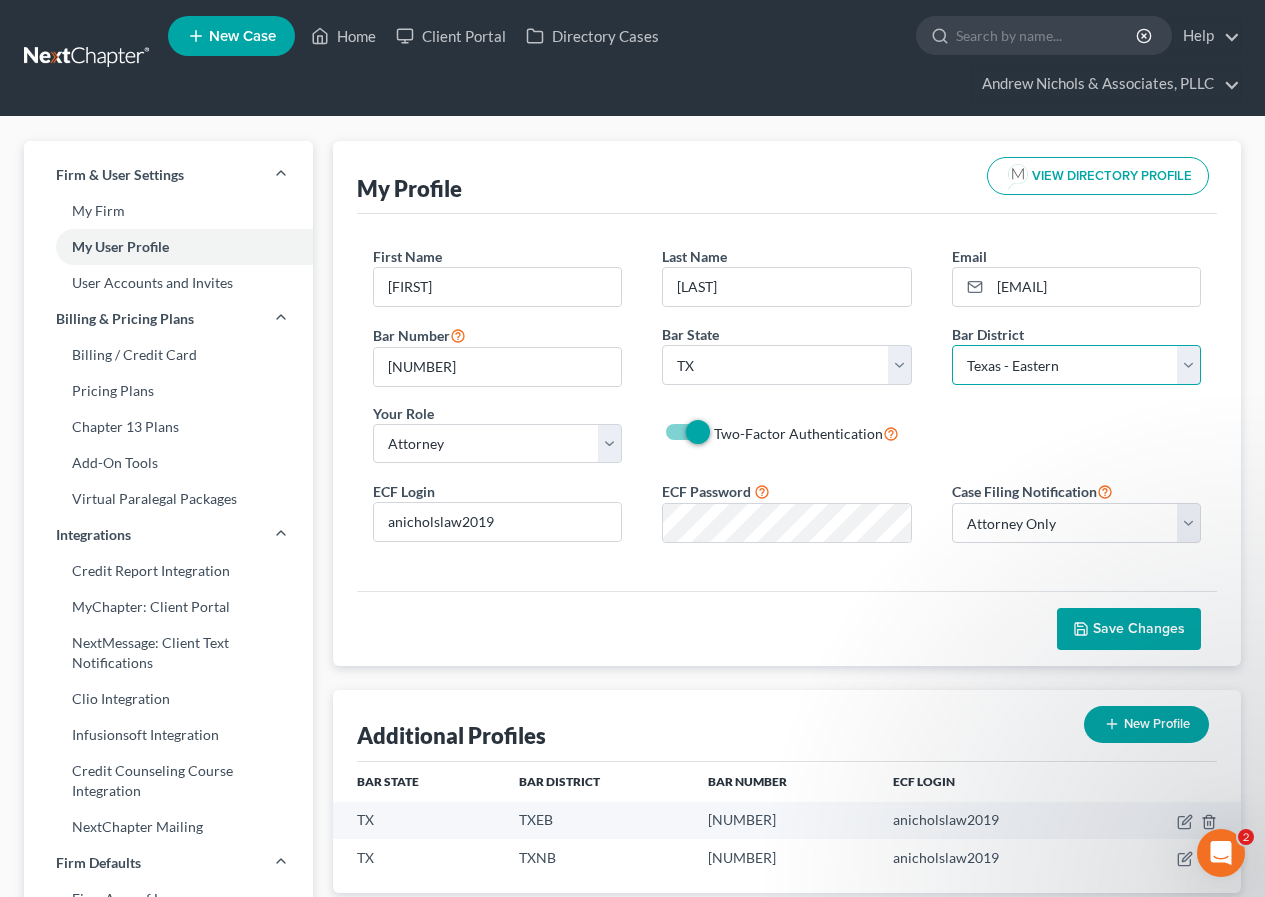 click on "Select Alabama - Middle Alabama - Northern Alabama - Southern Alaska Arizona Arkansas - Eastern Arkansas - Western California - Central California - Eastern California - Northern California - Southern Colorado Connecticut Delaware District of Columbia Florida - Middle Florida - Northern Florida - Southern Georgia - Middle Georgia - Northern Georgia - Southern Guam Hawaii Idaho Illinois - Central Illinois - Northern Illinois - Southern Indiana - Northern Indiana - Southern Iowa - Northern Iowa - Southern Kansas Kentucky - Eastern Kentucky - Western Louisiana - Eastern Louisiana - Middle Louisiana - Western Maine Maryland Massachusetts Michigan - Eastern Michigan - Western Minnesota Mississippi - Northern Mississippi - Southern Missouri - Eastern Missouri - Western Montana Nebraska Nevada New Hampshire New Jersey New Mexico New York - Eastern New York - Northern New York - Southern New York - Western North Carolina - Eastern North Carolina - Middle North Carolina - Western North Dakota Ohio - Northern Oregon" at bounding box center [1076, 365] 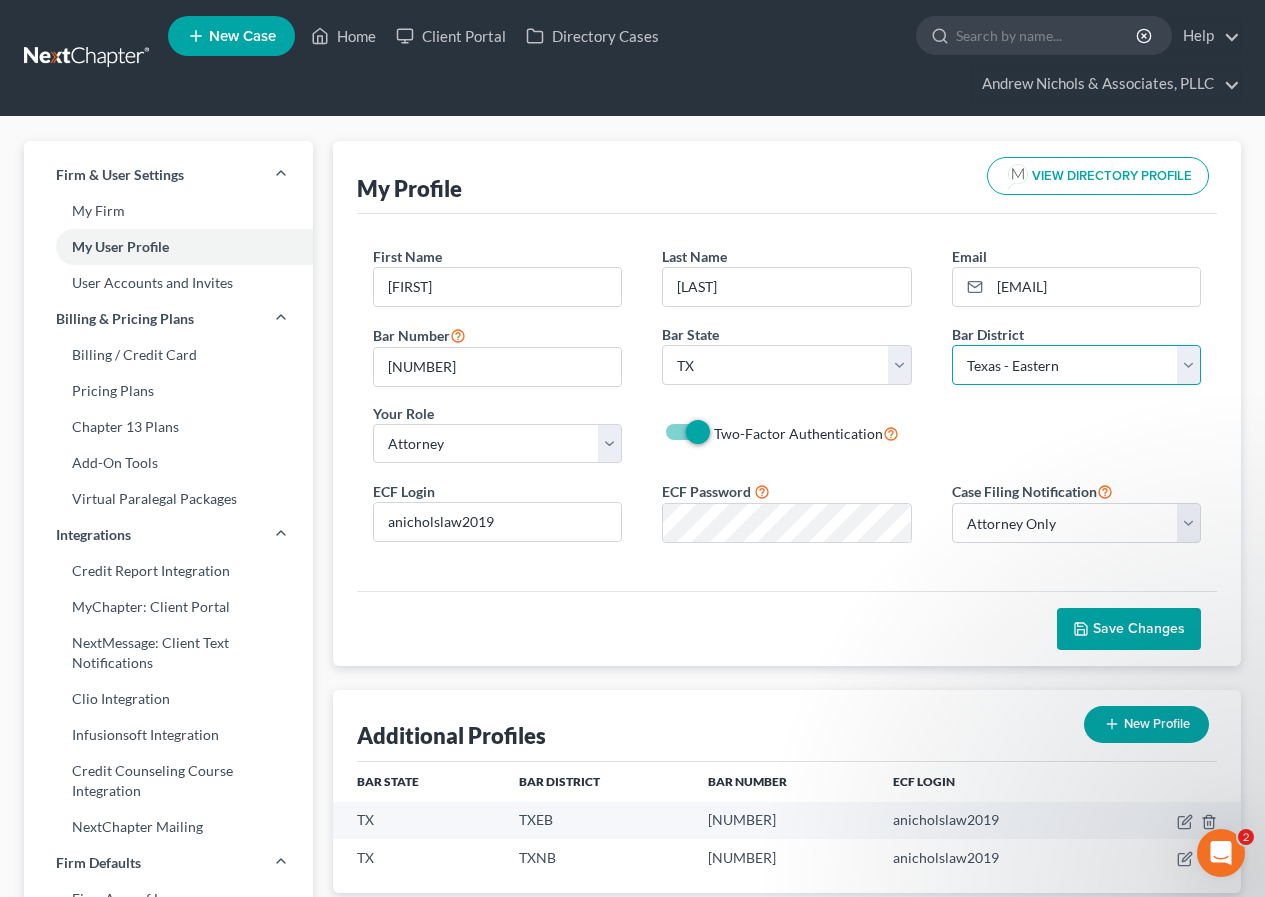 select on "78" 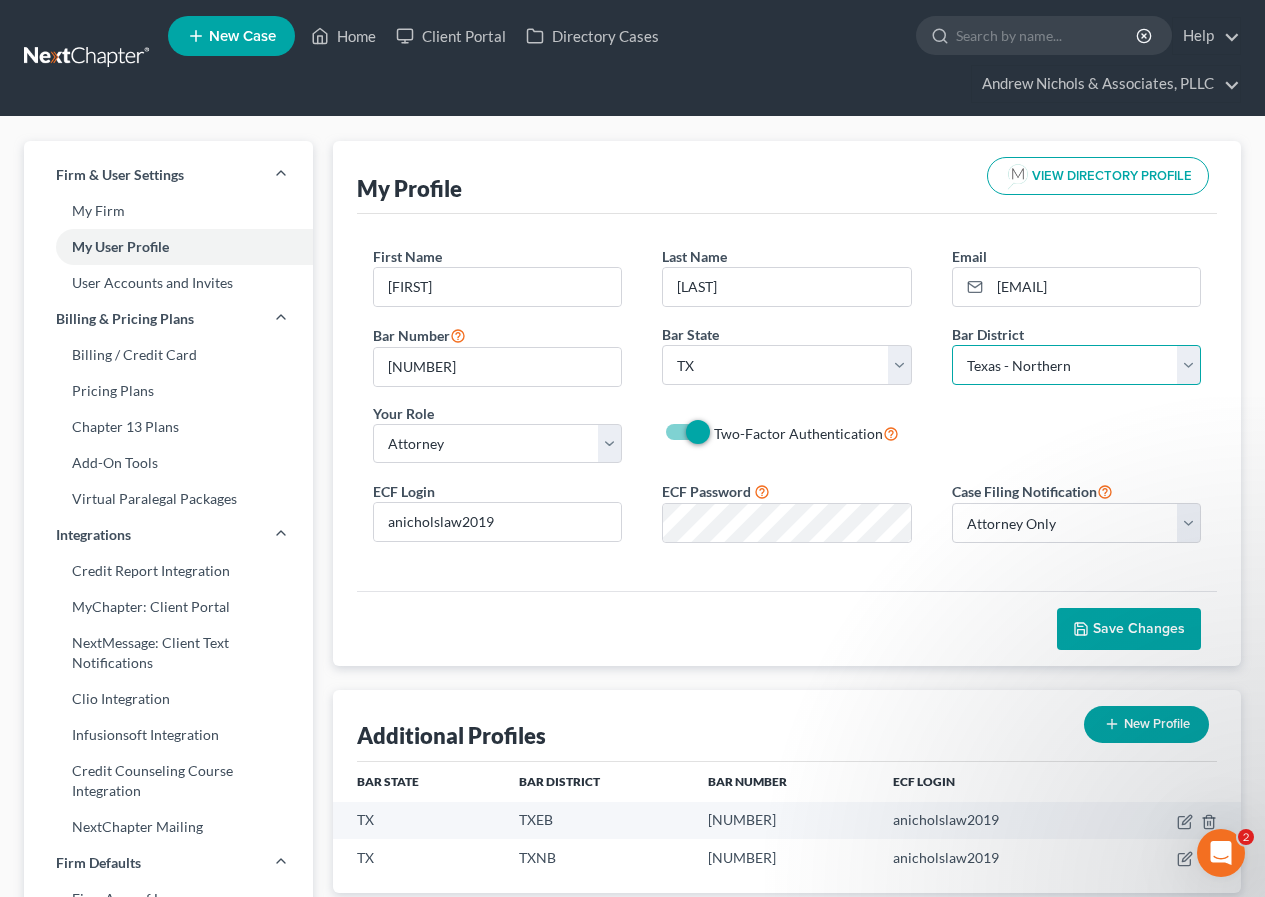 click on "Select Alabama - Middle Alabama - Northern Alabama - Southern Alaska Arizona Arkansas - Eastern Arkansas - Western California - Central California - Eastern California - Northern California - Southern Colorado Connecticut Delaware District of Columbia Florida - Middle Florida - Northern Florida - Southern Georgia - Middle Georgia - Northern Georgia - Southern Guam Hawaii Idaho Illinois - Central Illinois - Northern Illinois - Southern Indiana - Northern Indiana - Southern Iowa - Northern Iowa - Southern Kansas Kentucky - Eastern Kentucky - Western Louisiana - Eastern Louisiana - Middle Louisiana - Western Maine Maryland Massachusetts Michigan - Eastern Michigan - Western Minnesota Mississippi - Northern Mississippi - Southern Missouri - Eastern Missouri - Western Montana Nebraska Nevada New Hampshire New Jersey New Mexico New York - Eastern New York - Northern New York - Southern New York - Western North Carolina - Eastern North Carolina - Middle North Carolina - Western North Dakota Ohio - Northern Oregon" at bounding box center (1076, 365) 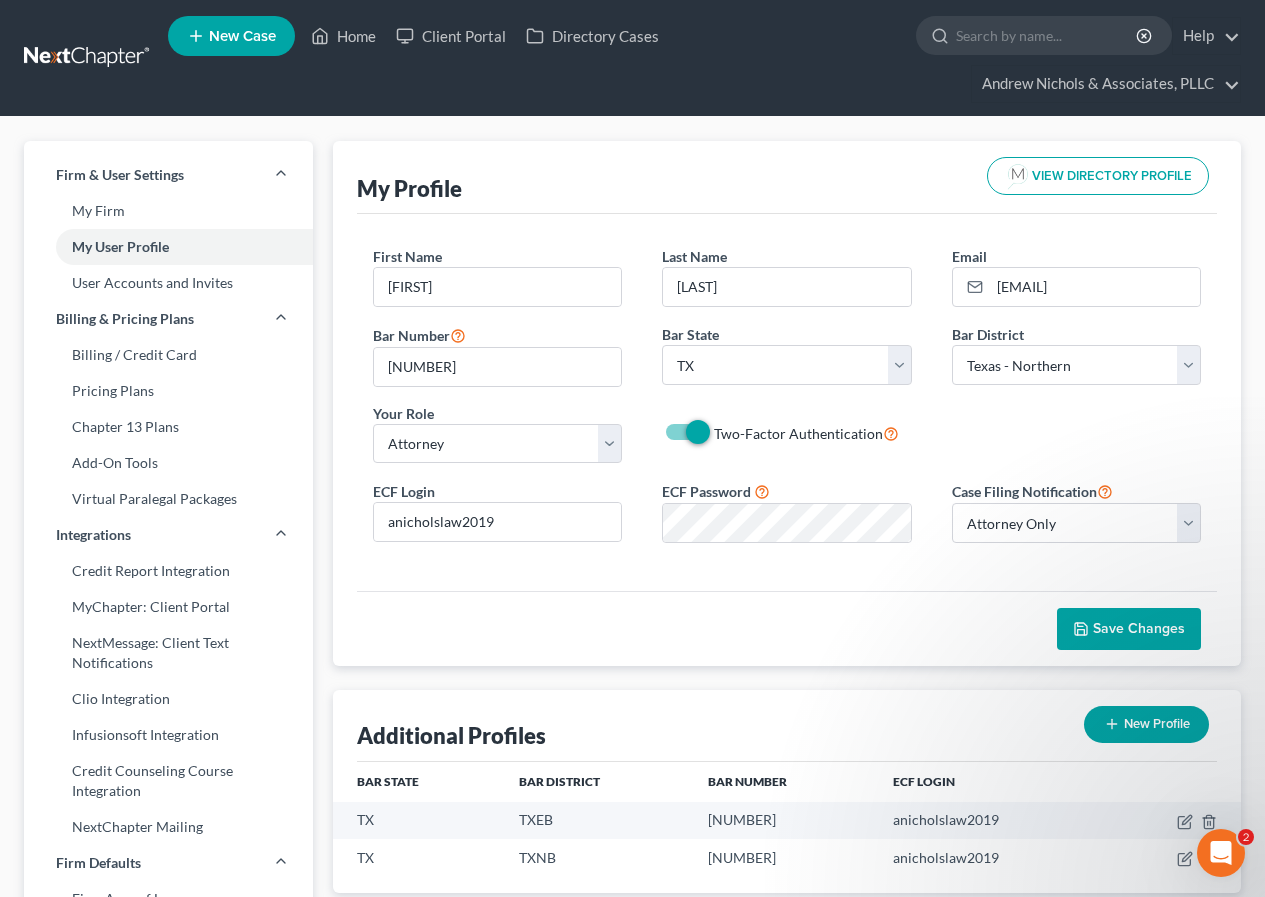 click on "Save Changes" at bounding box center [1139, 628] 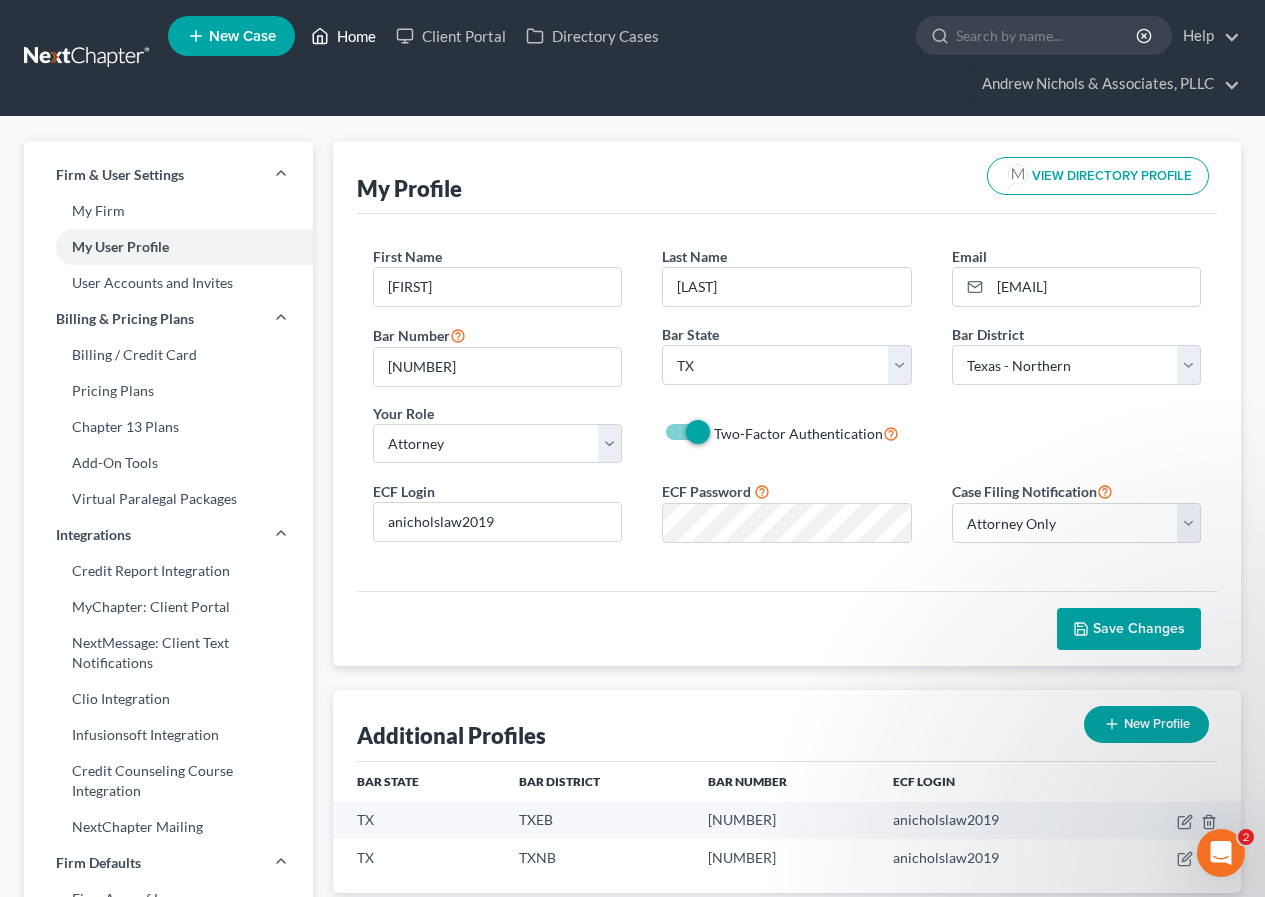 click on "Home" at bounding box center (343, 36) 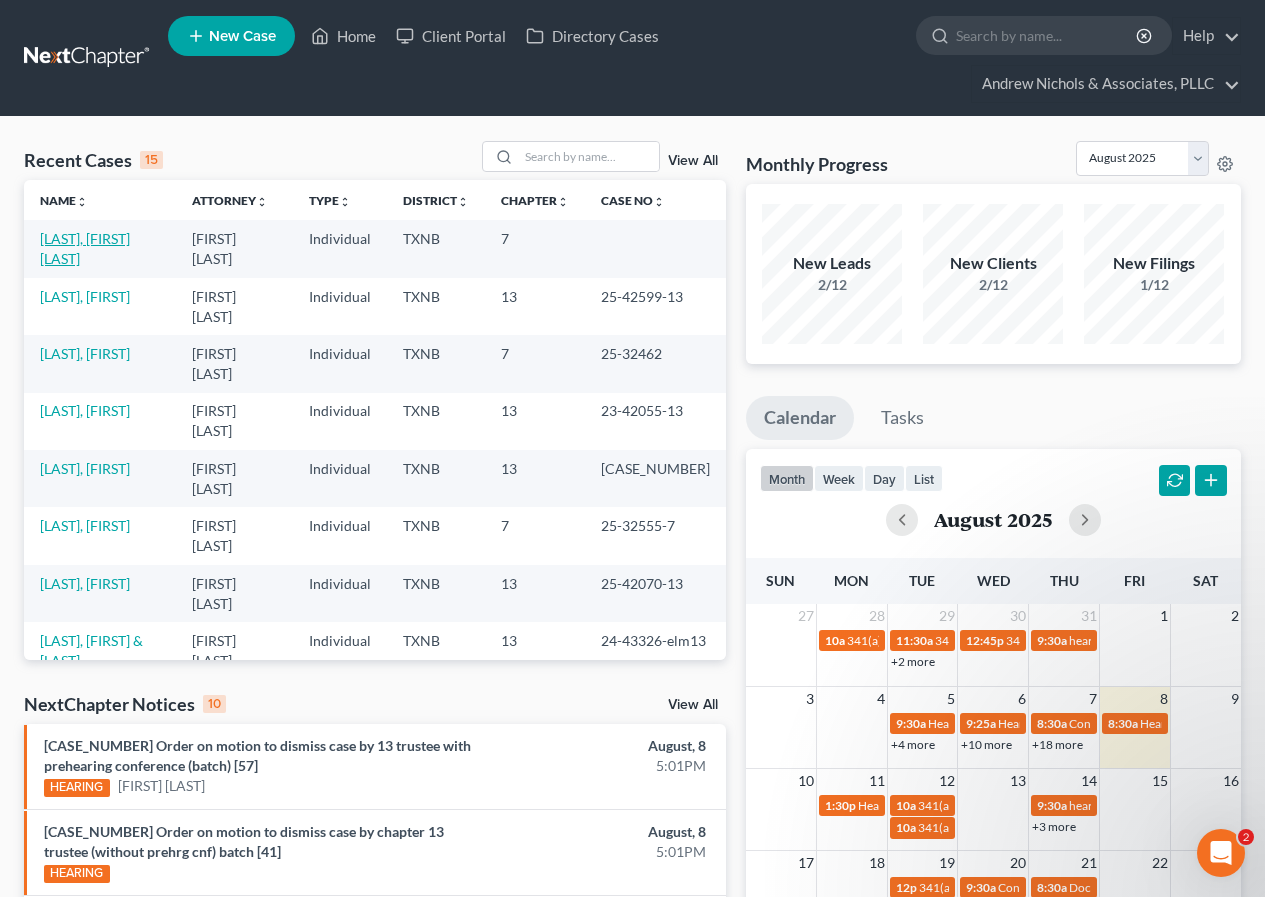 click on "[LAST], [FIRST] [LAST]" at bounding box center (85, 248) 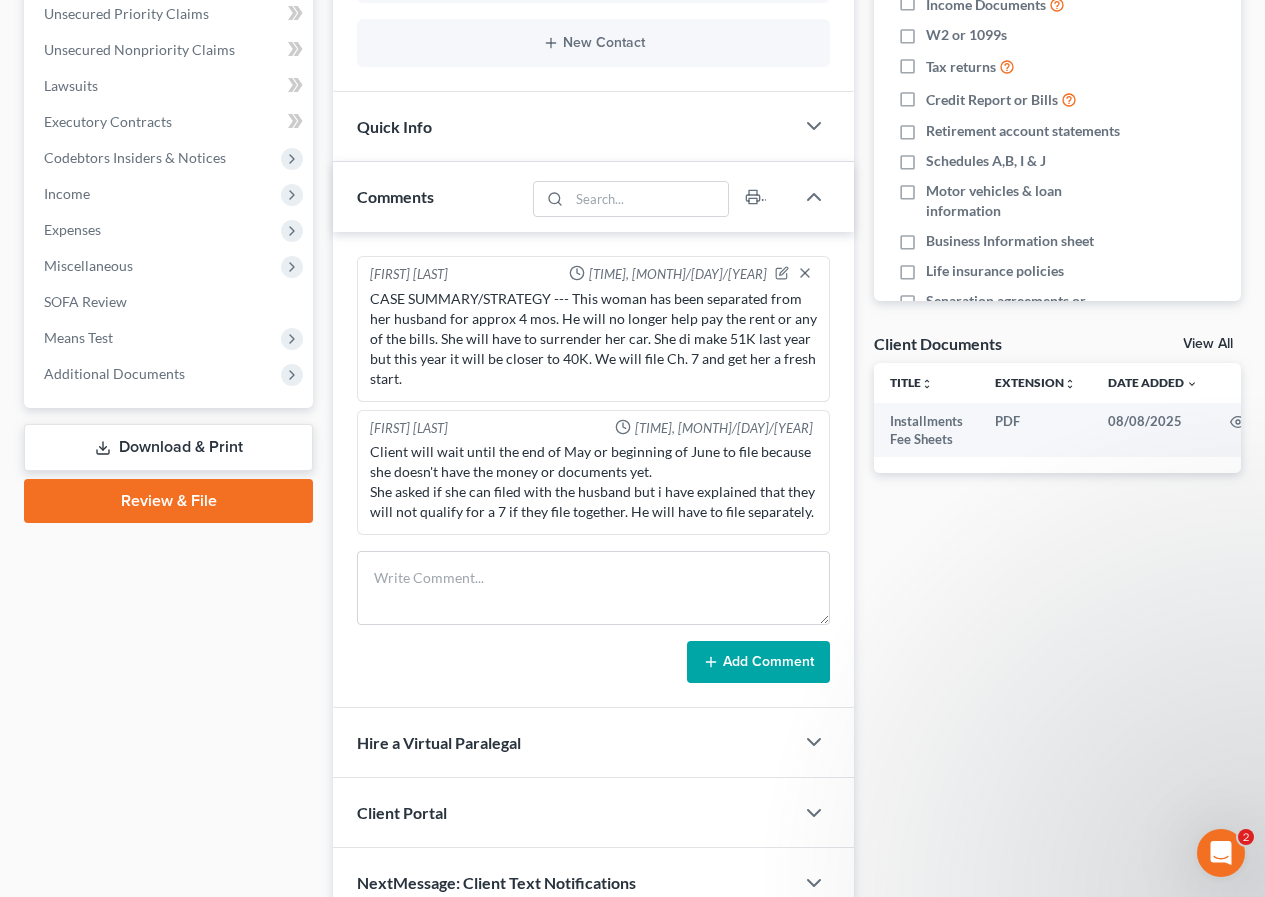scroll, scrollTop: 598, scrollLeft: 0, axis: vertical 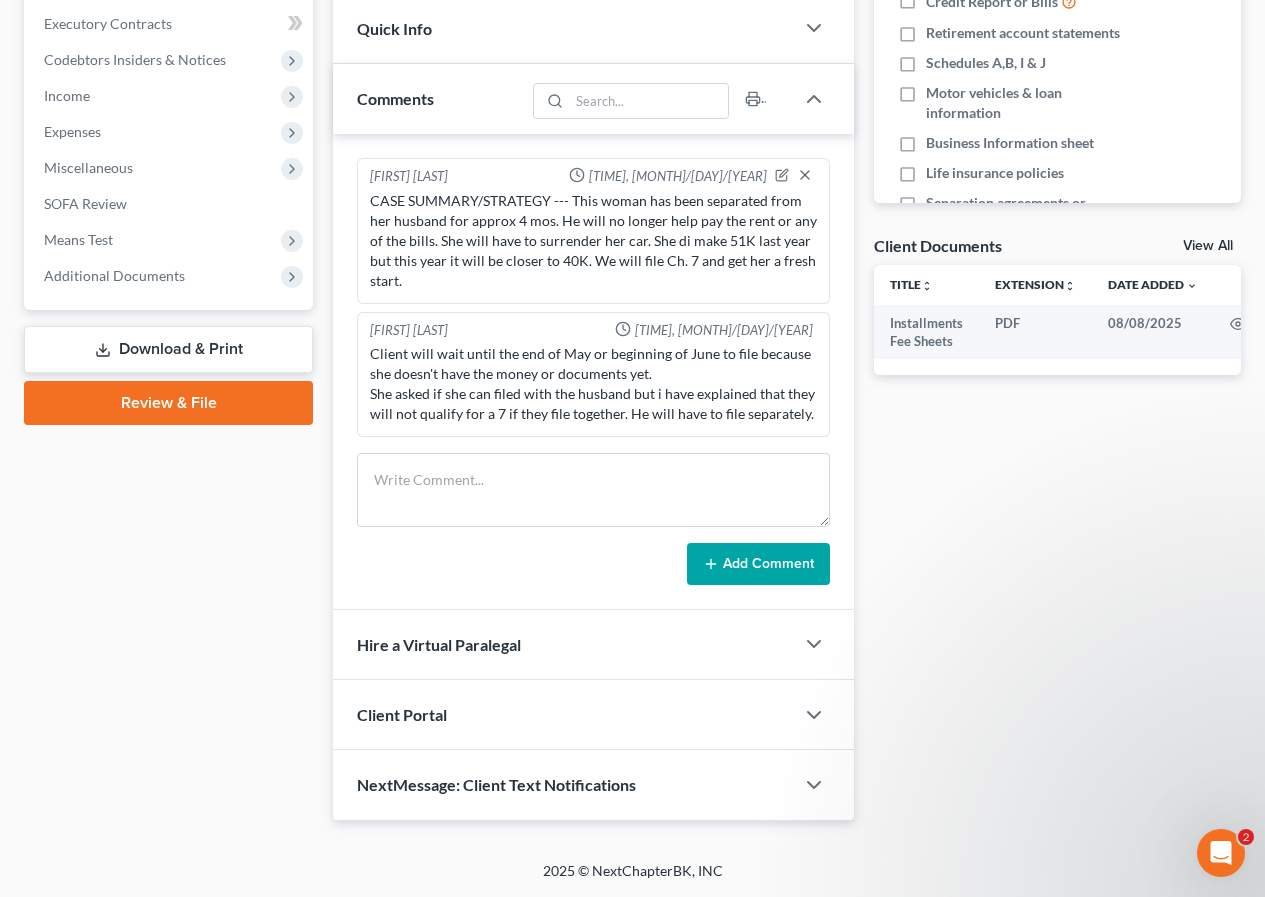 click on "Review & File" at bounding box center (168, 403) 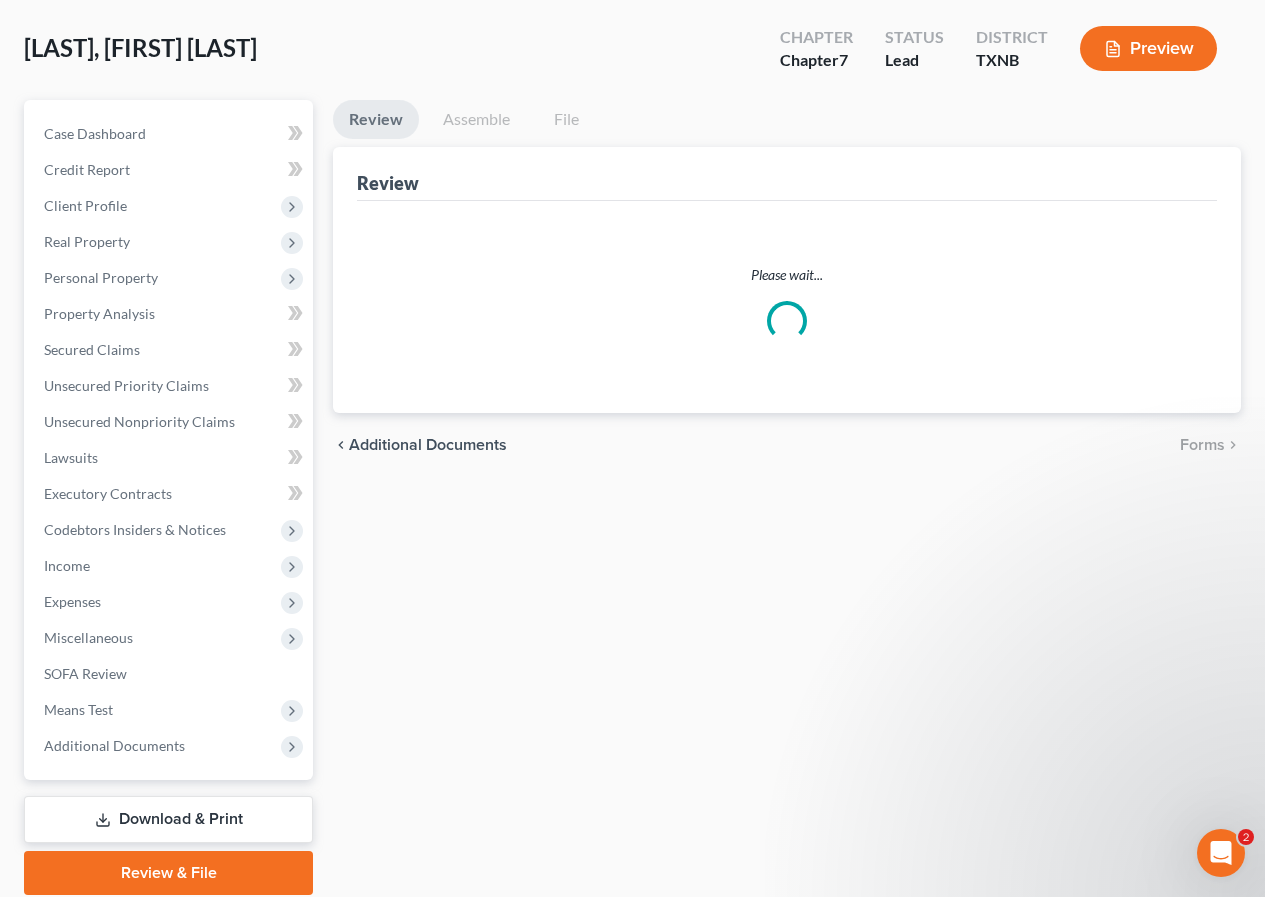 scroll, scrollTop: 0, scrollLeft: 0, axis: both 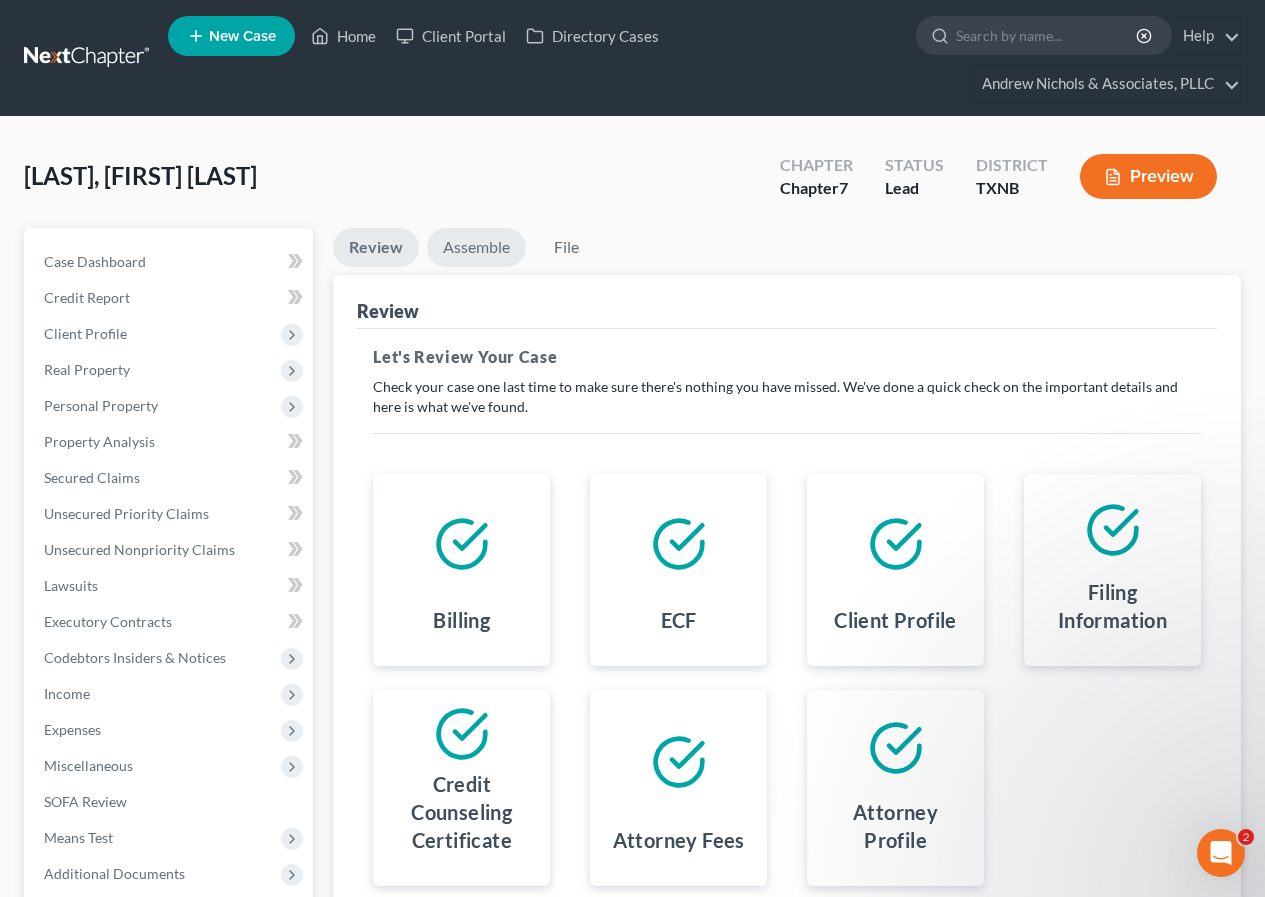 click on "Assemble" at bounding box center (476, 247) 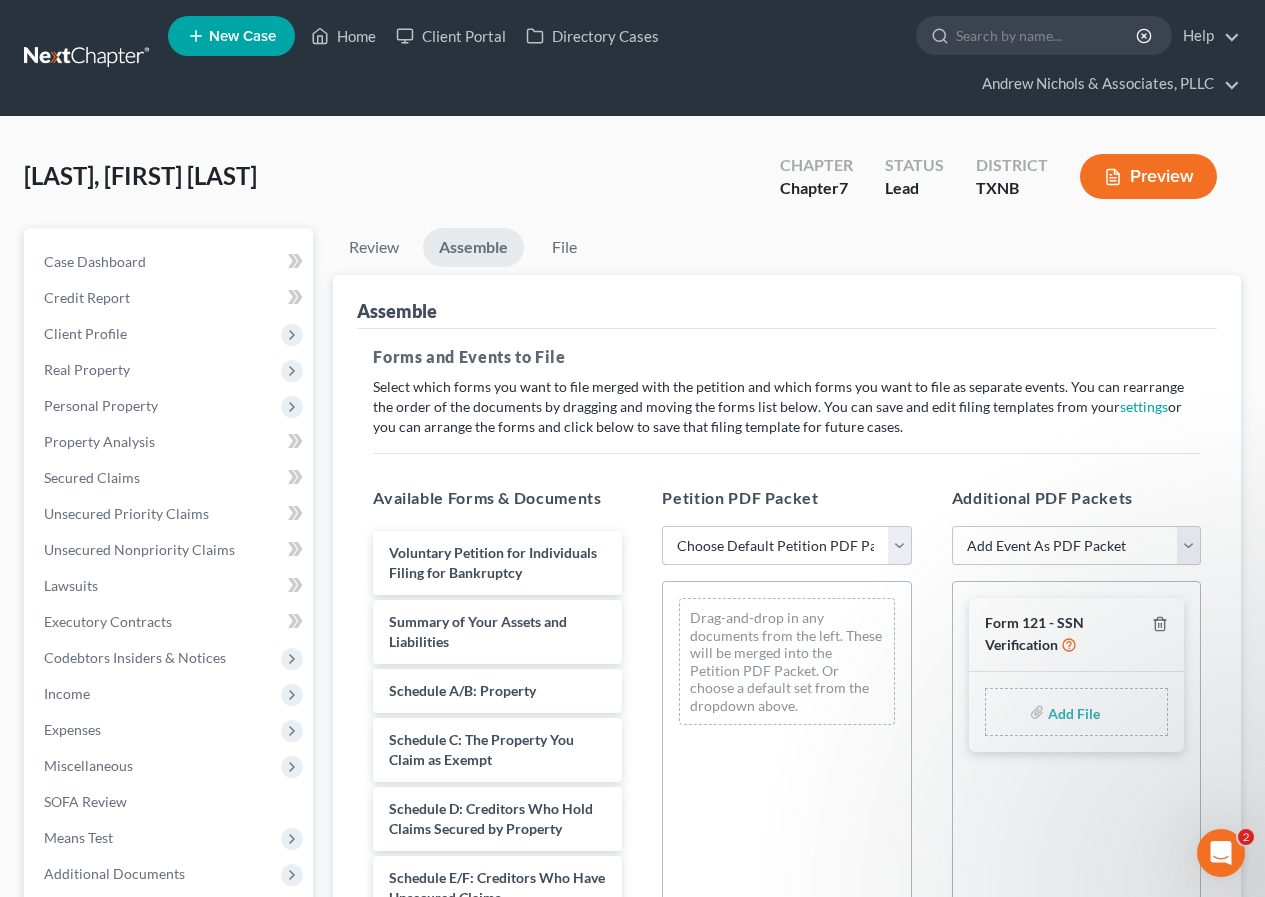 click on "Choose Default Petition PDF Packet Complete Bankruptcy Petition (all forms and schedules) Emergency Filing (Voluntary Petition and Creditor List Only)" at bounding box center (786, 546) 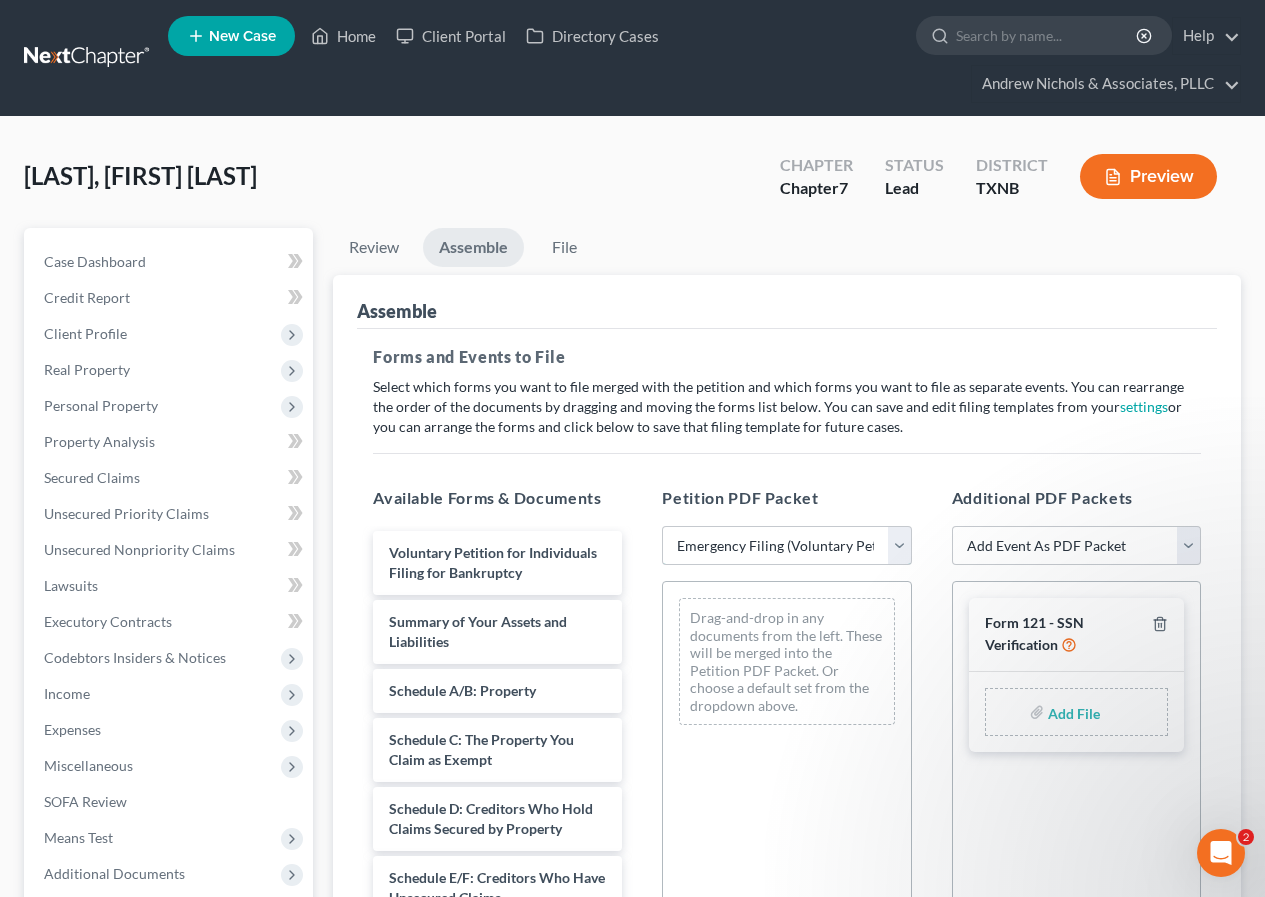 click on "Choose Default Petition PDF Packet Complete Bankruptcy Petition (all forms and schedules) Emergency Filing (Voluntary Petition and Creditor List Only)" at bounding box center [786, 546] 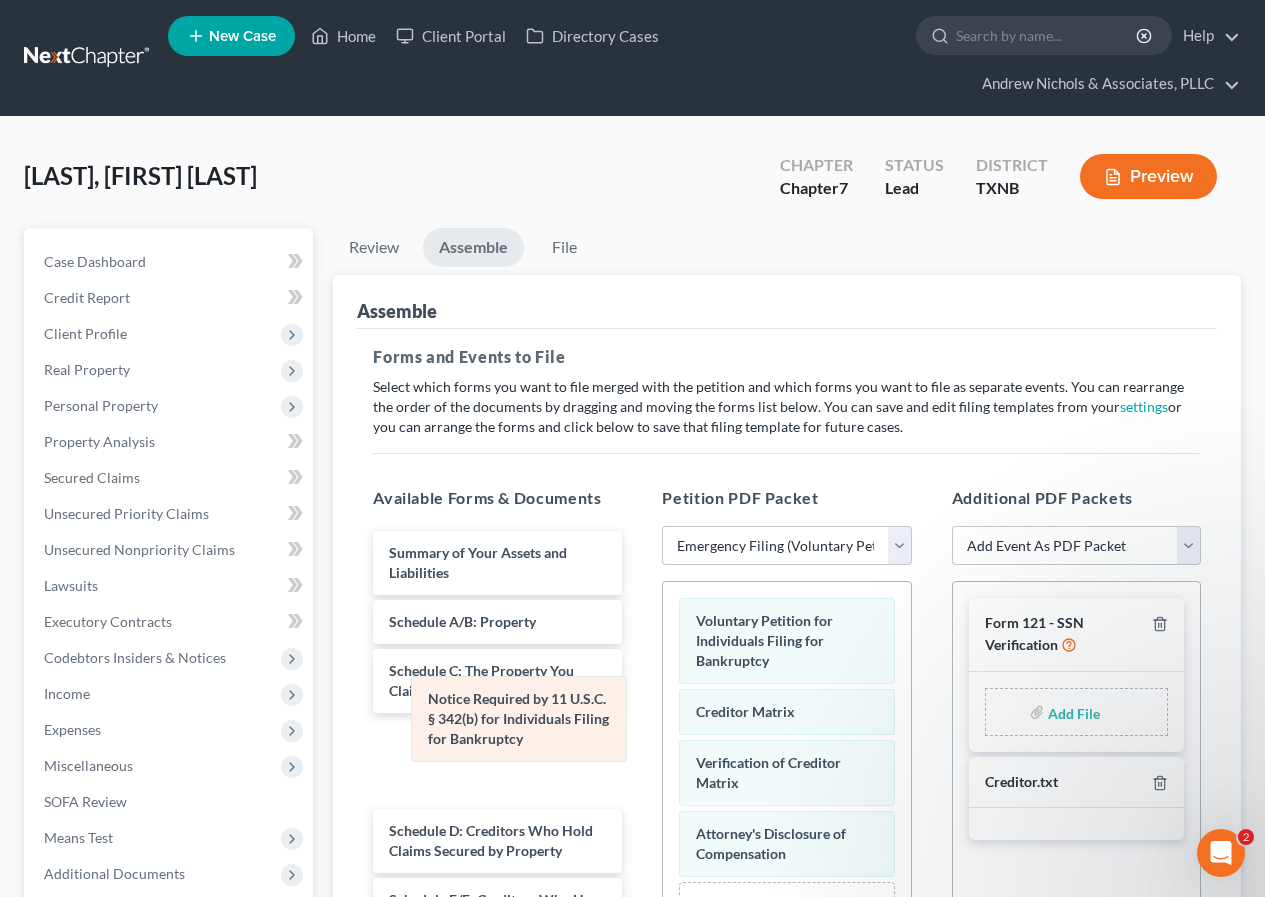 drag, startPoint x: 748, startPoint y: 737, endPoint x: 478, endPoint y: 733, distance: 270.02963 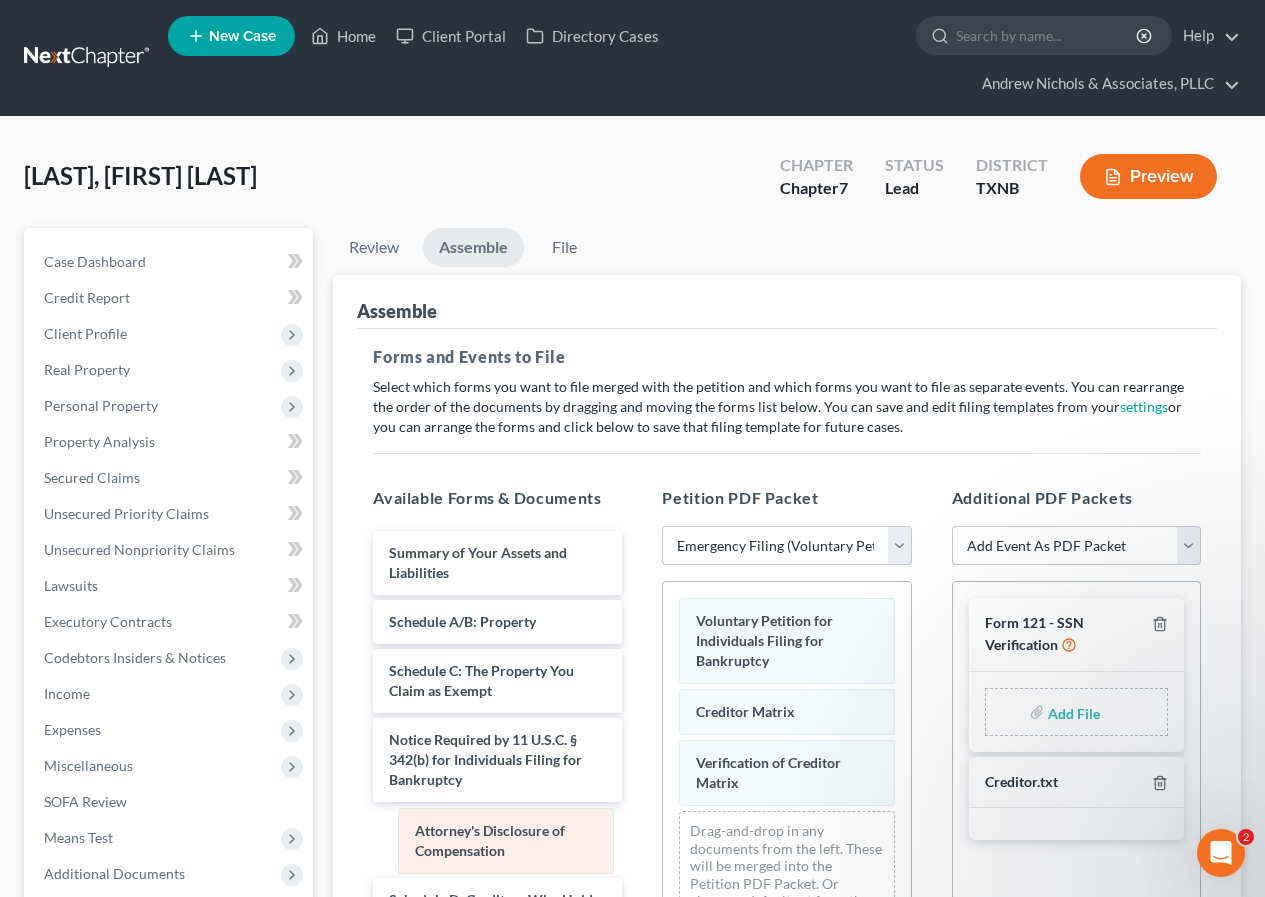 drag, startPoint x: 775, startPoint y: 847, endPoint x: 574, endPoint y: 827, distance: 201.99257 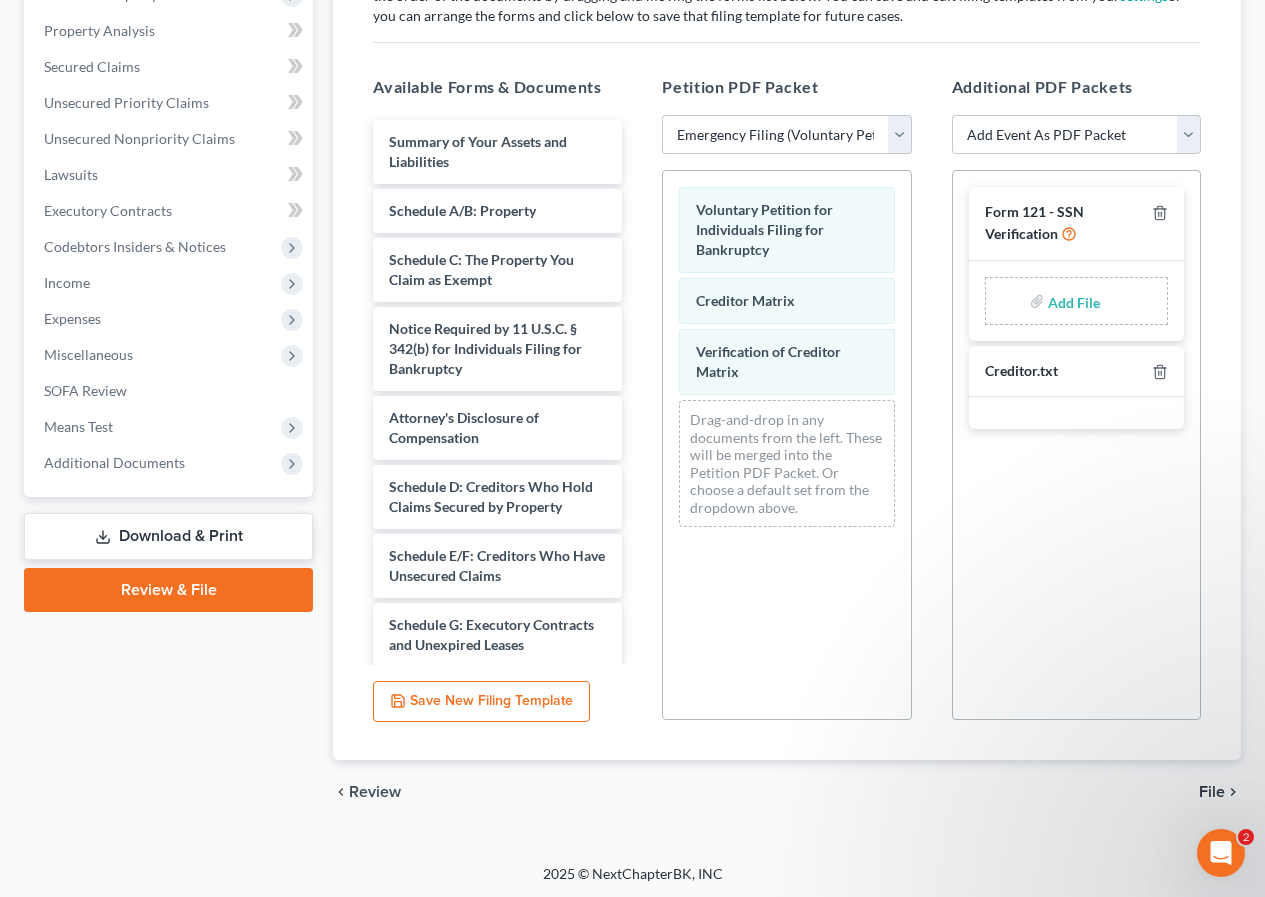 scroll, scrollTop: 414, scrollLeft: 0, axis: vertical 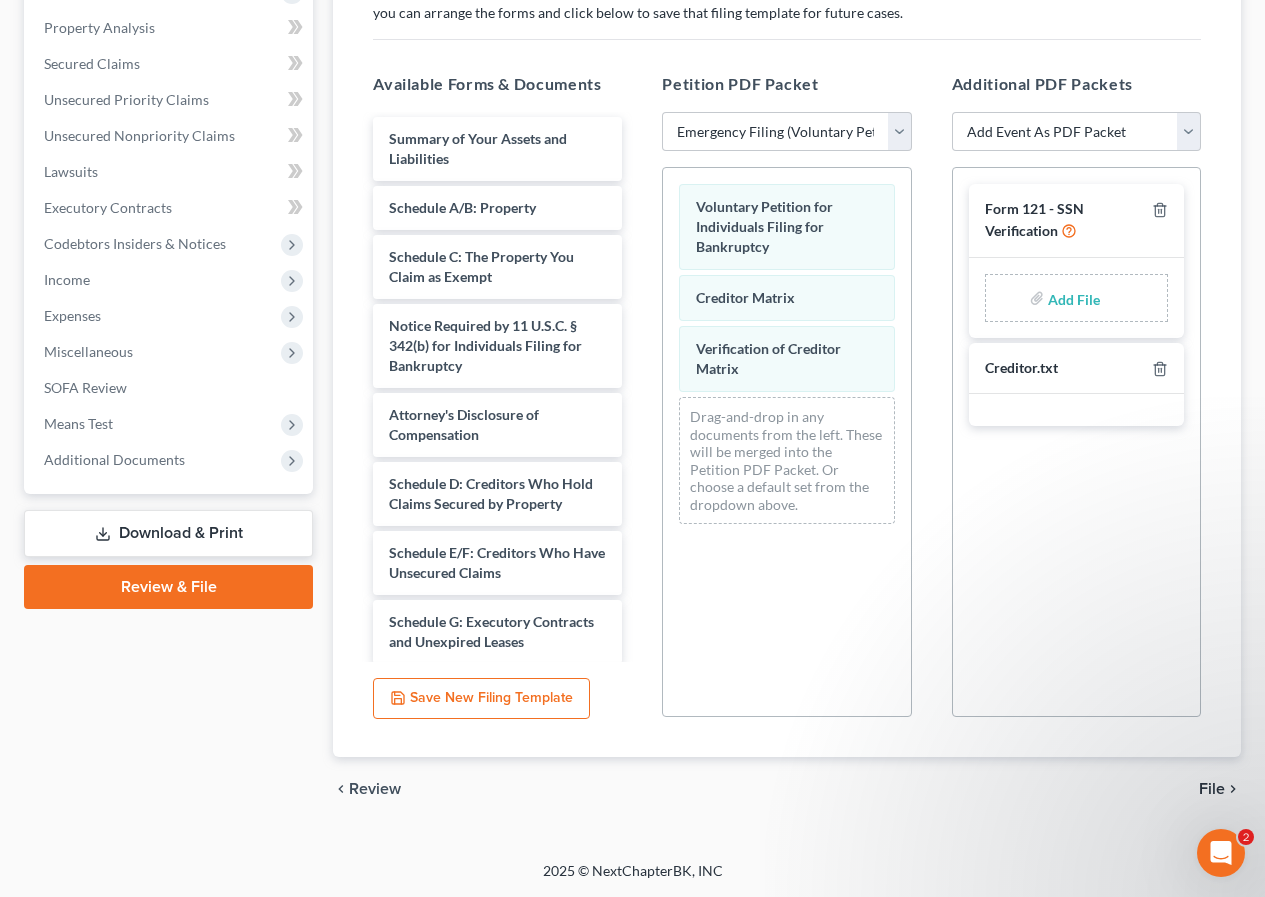 click on "File" at bounding box center [1212, 789] 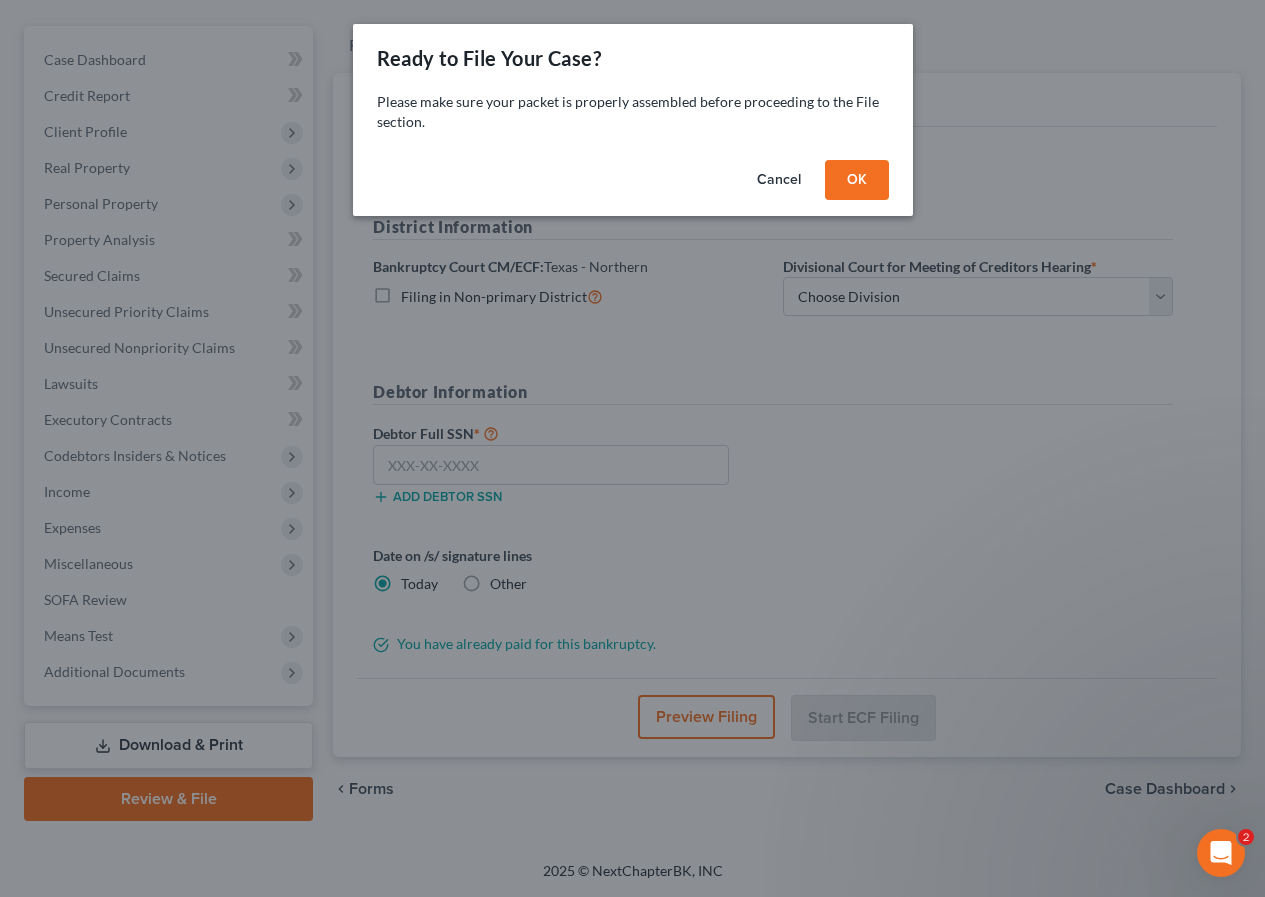 scroll, scrollTop: 202, scrollLeft: 0, axis: vertical 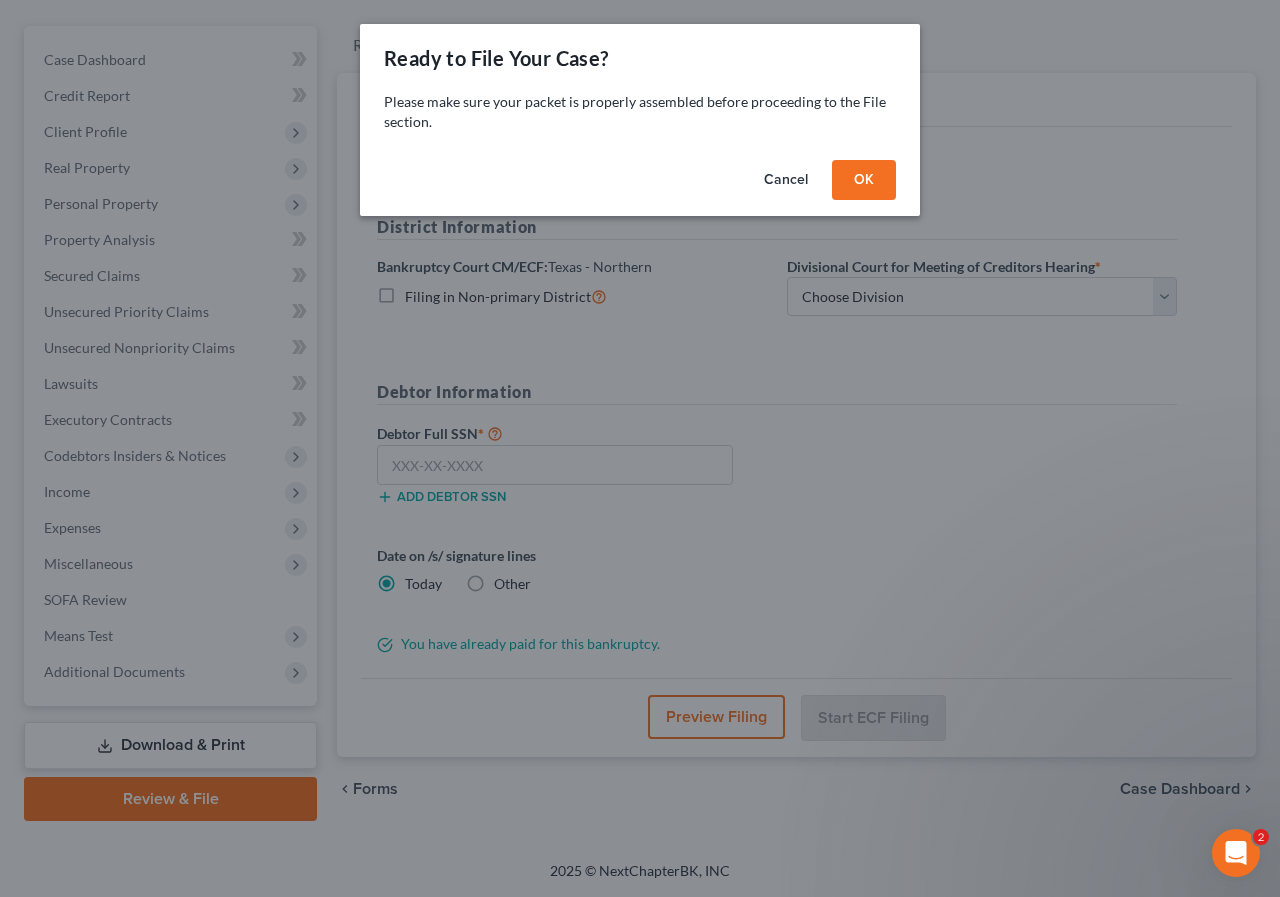 click on "OK" at bounding box center (864, 180) 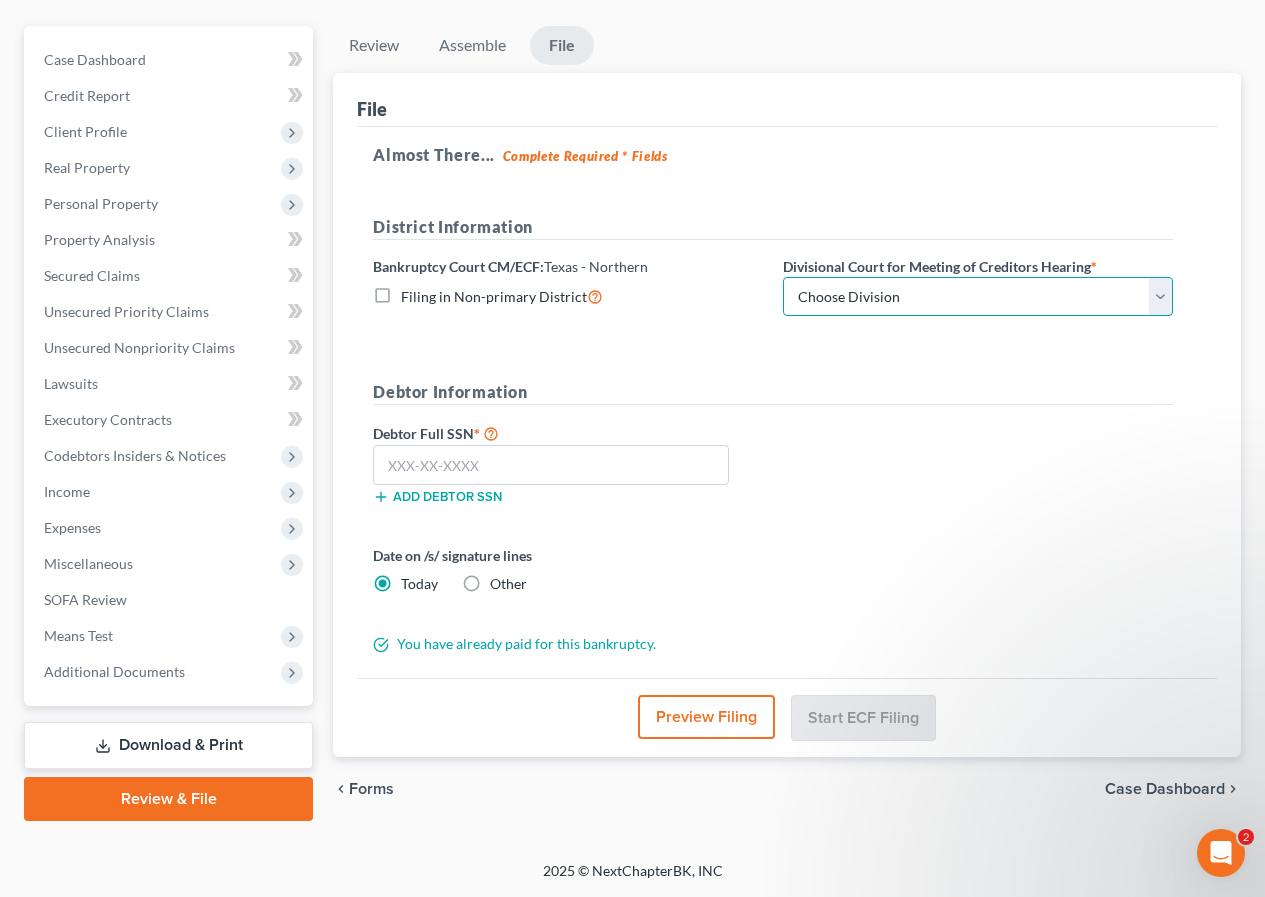 click on "Choose Division Abilene Amarillo Dallas Fort Worth Lubbock San Angelo Witchita Falls" at bounding box center [978, 297] 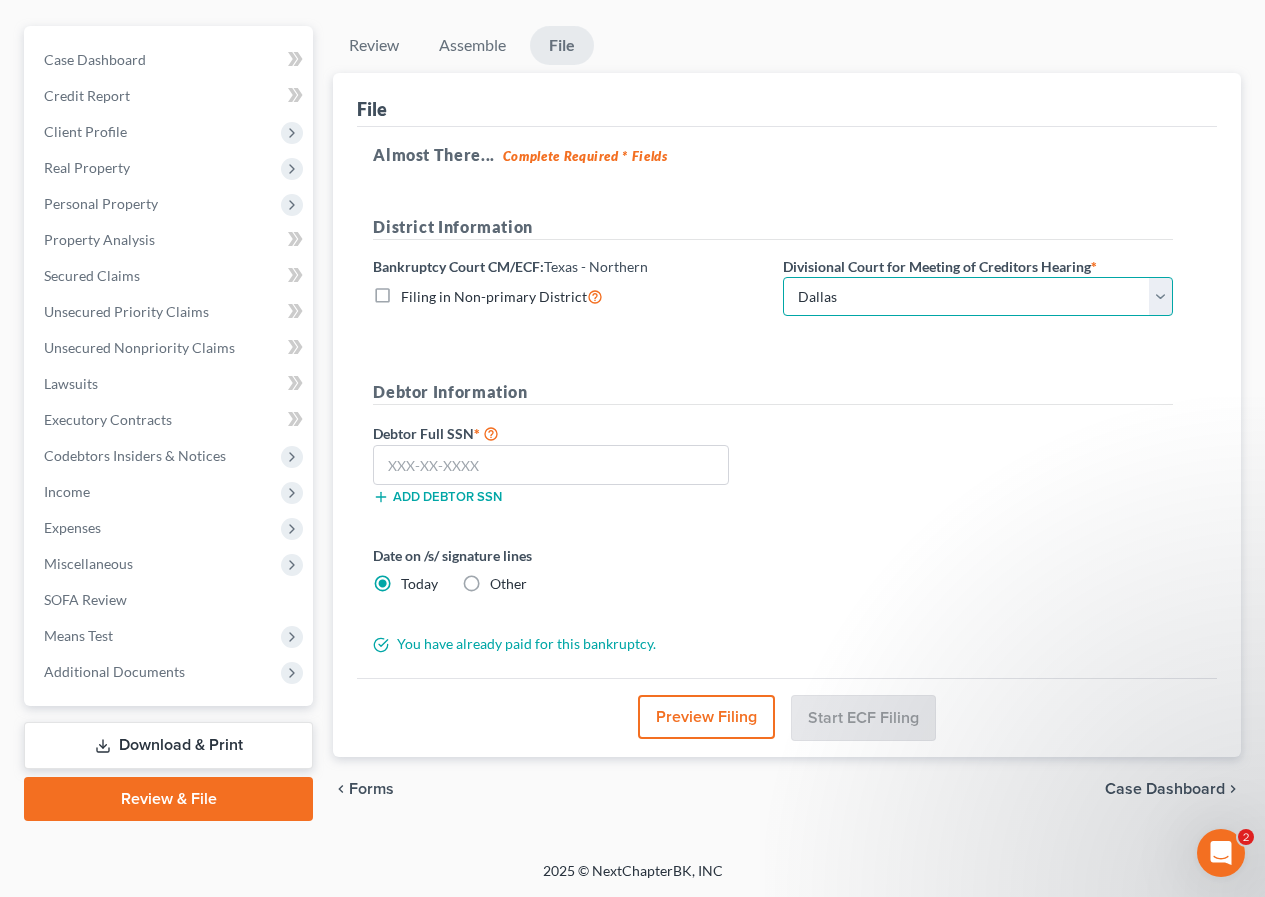 click on "Choose Division Abilene Amarillo Dallas Fort Worth Lubbock San Angelo Witchita Falls" at bounding box center (978, 297) 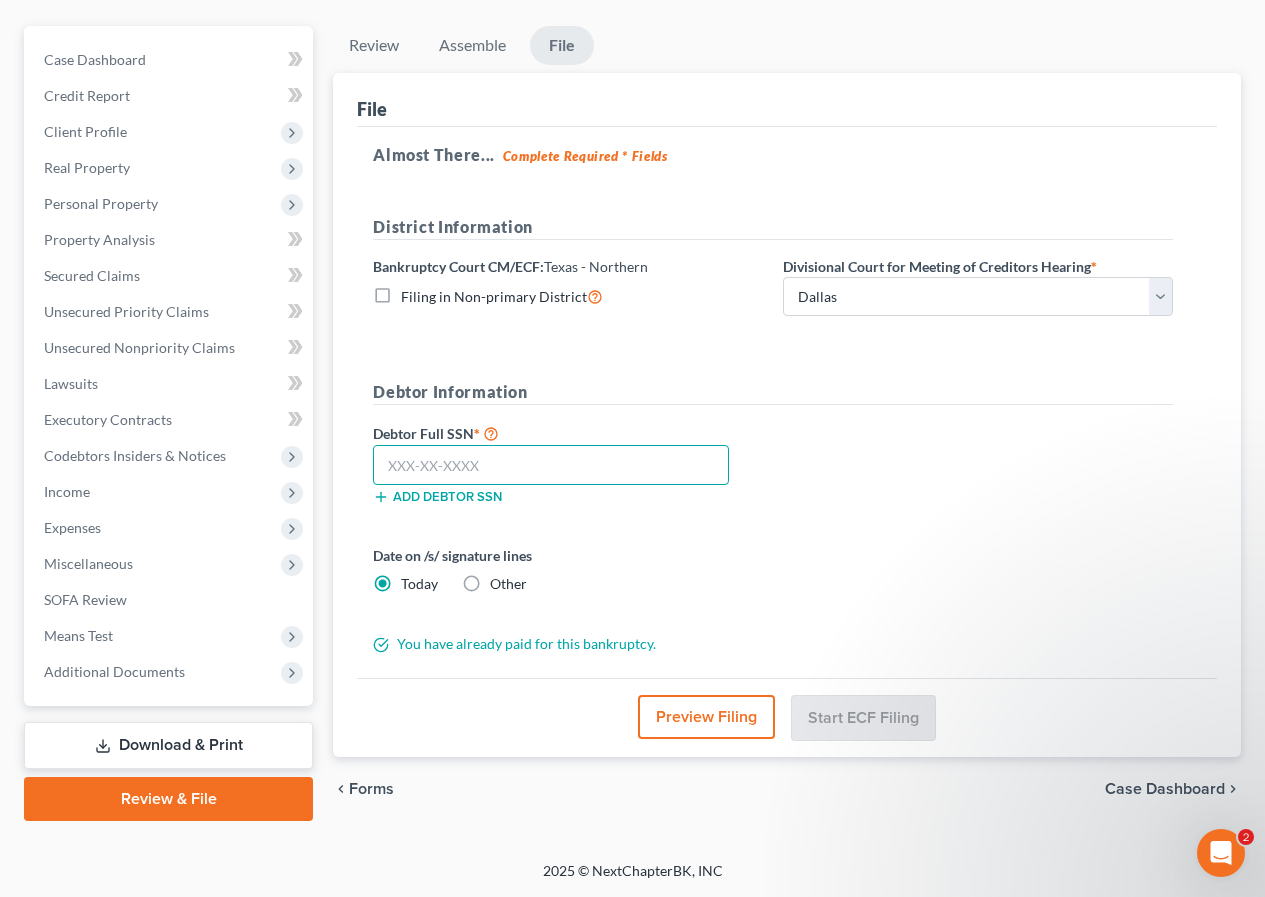 click at bounding box center (551, 465) 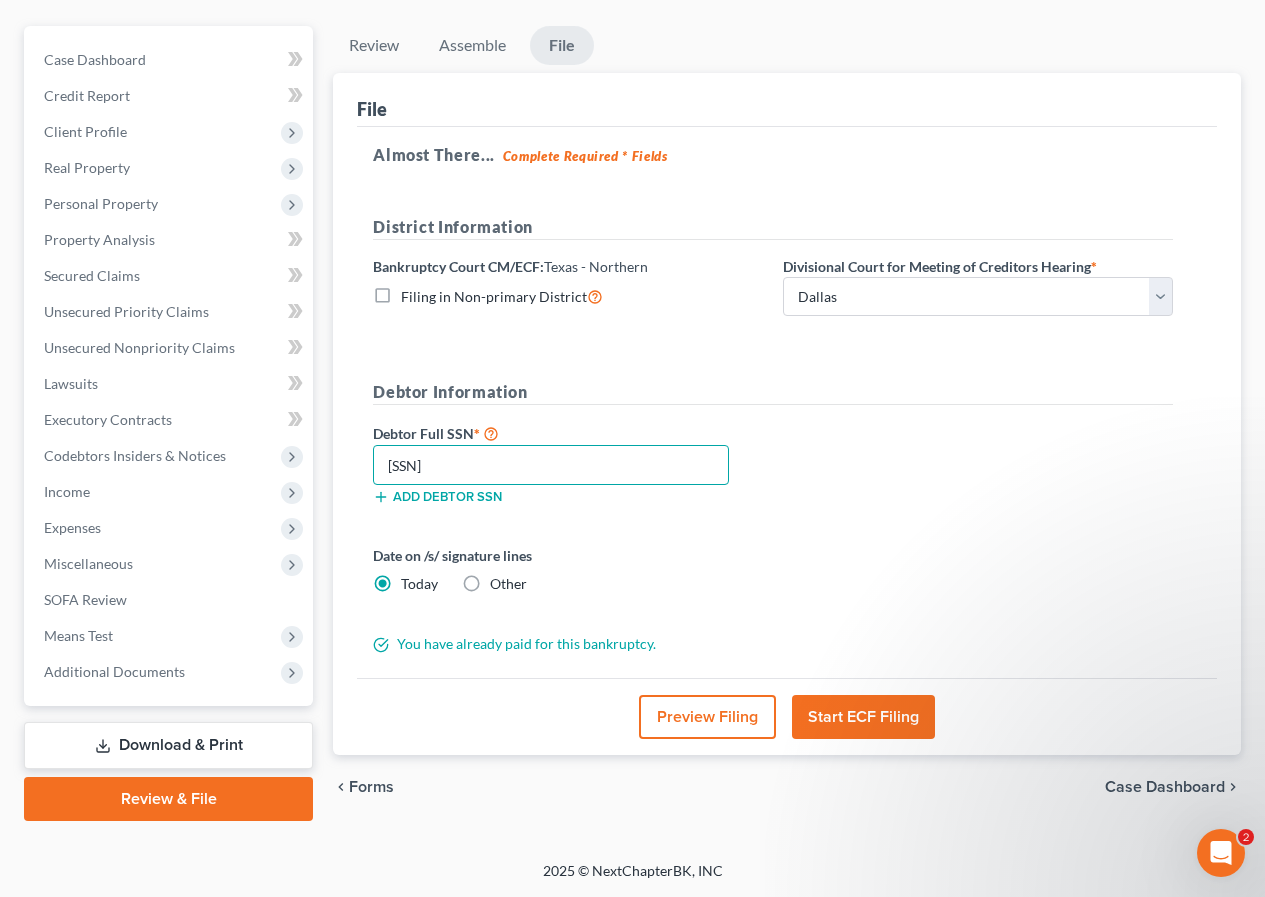 type on "[SSN]" 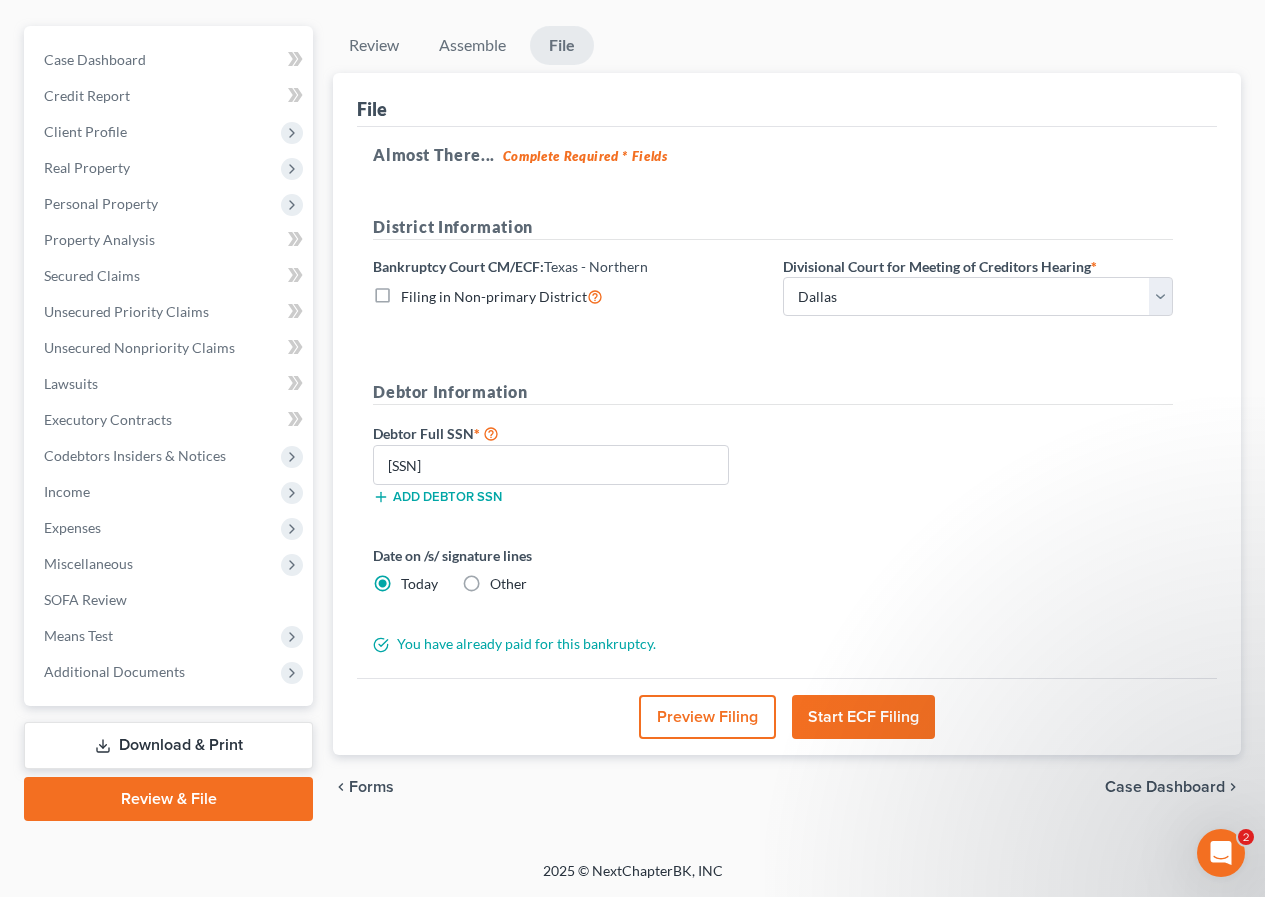 click on "Start ECF Filing" at bounding box center [863, 717] 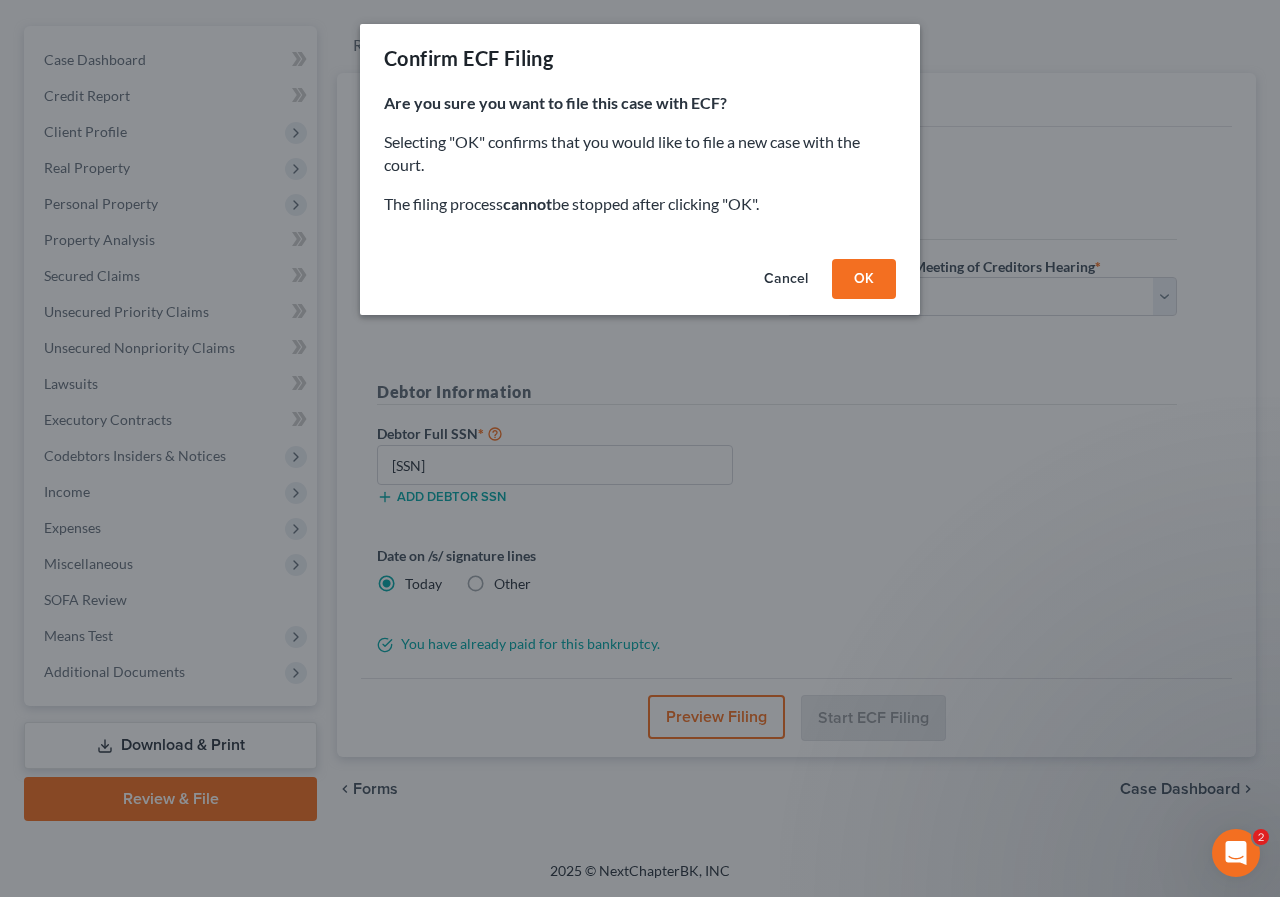 click on "OK" at bounding box center (864, 279) 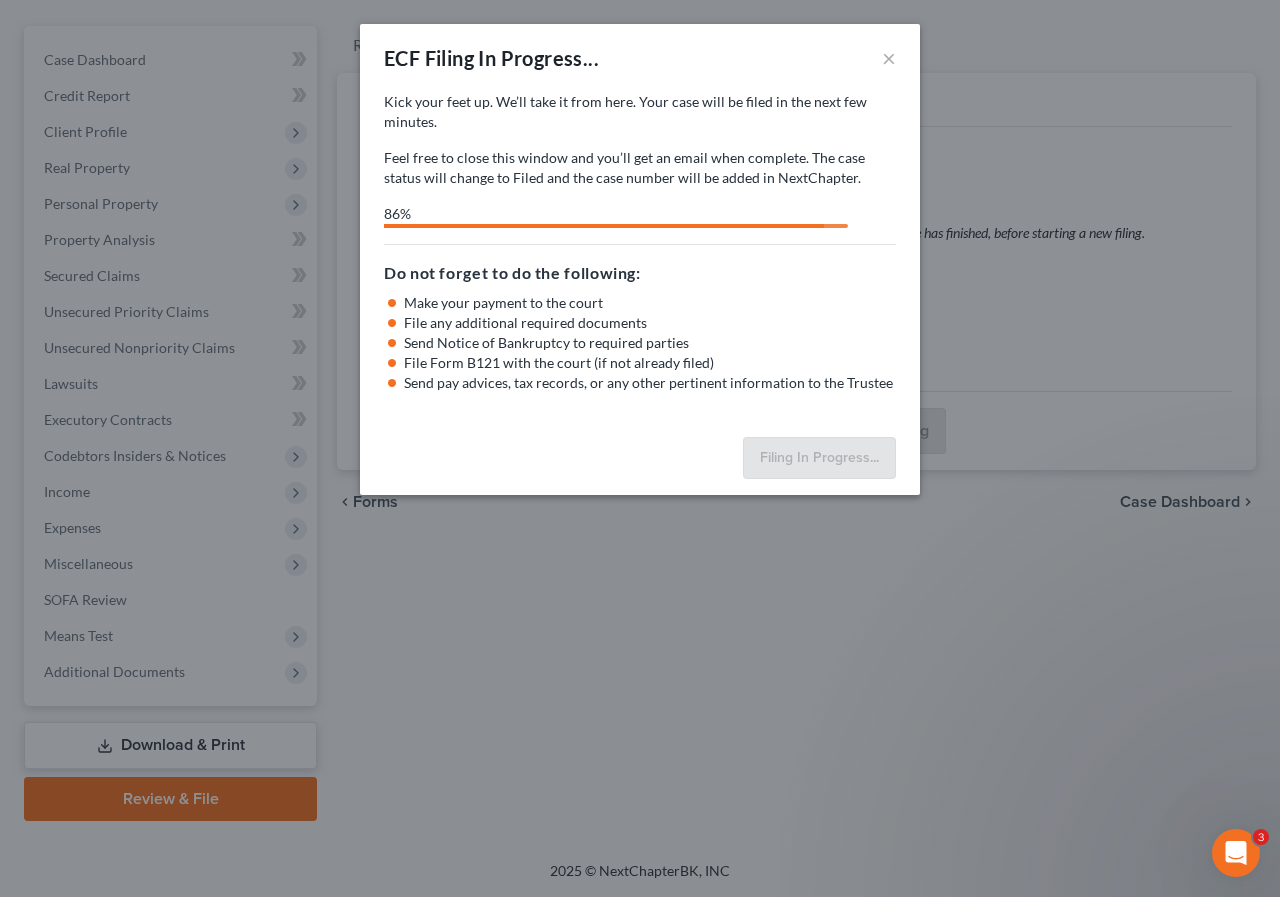 select on "2" 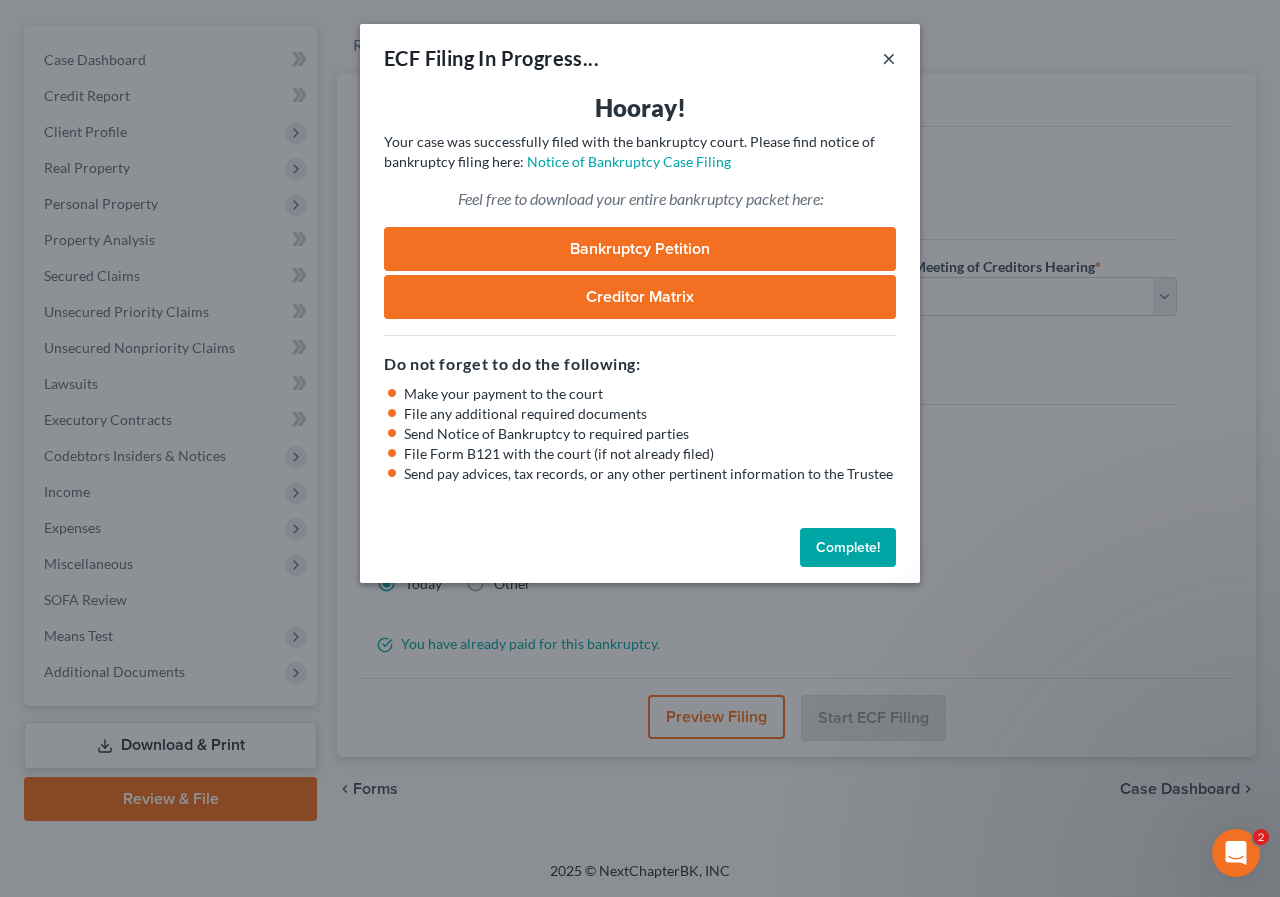 click on "×" at bounding box center [889, 58] 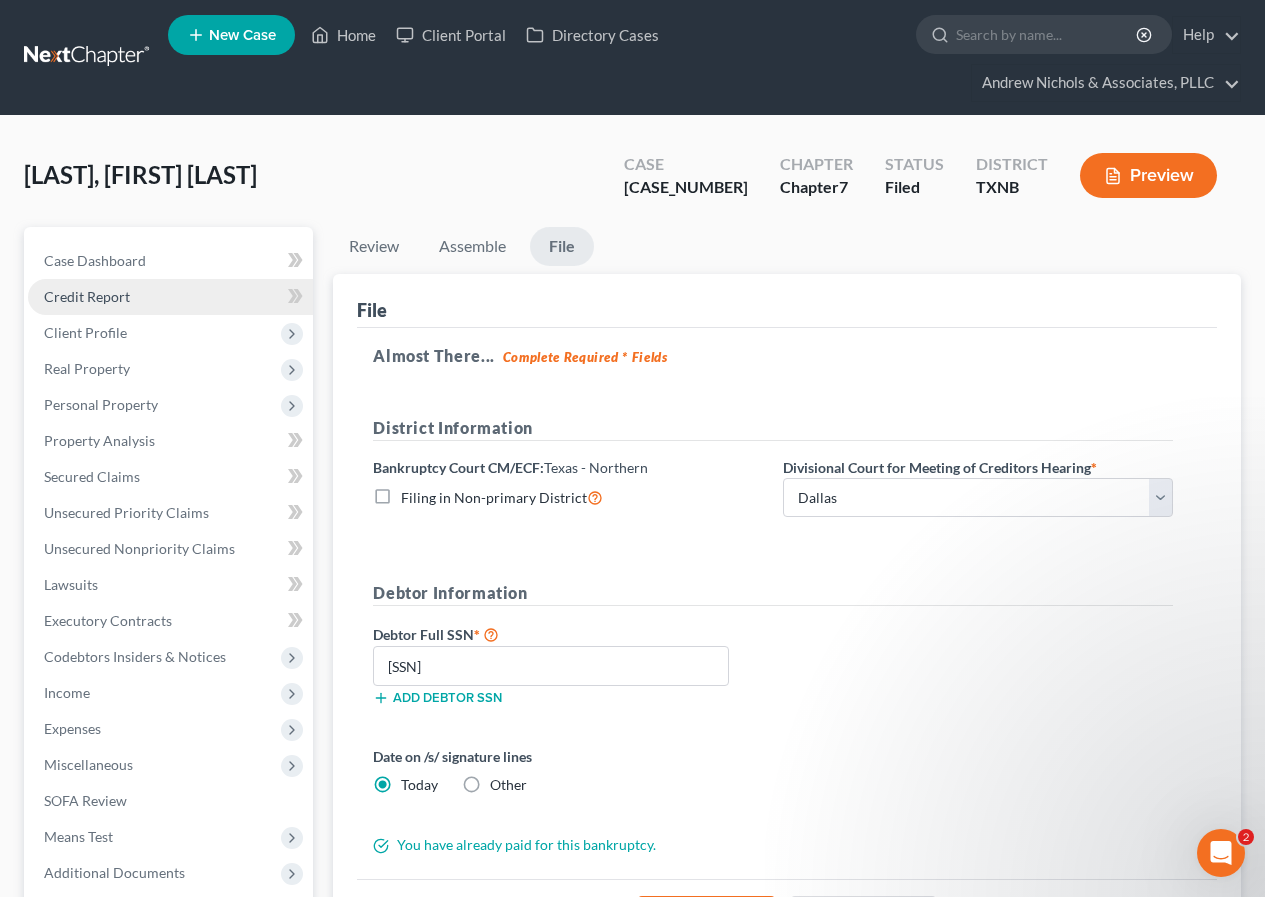 scroll, scrollTop: 0, scrollLeft: 0, axis: both 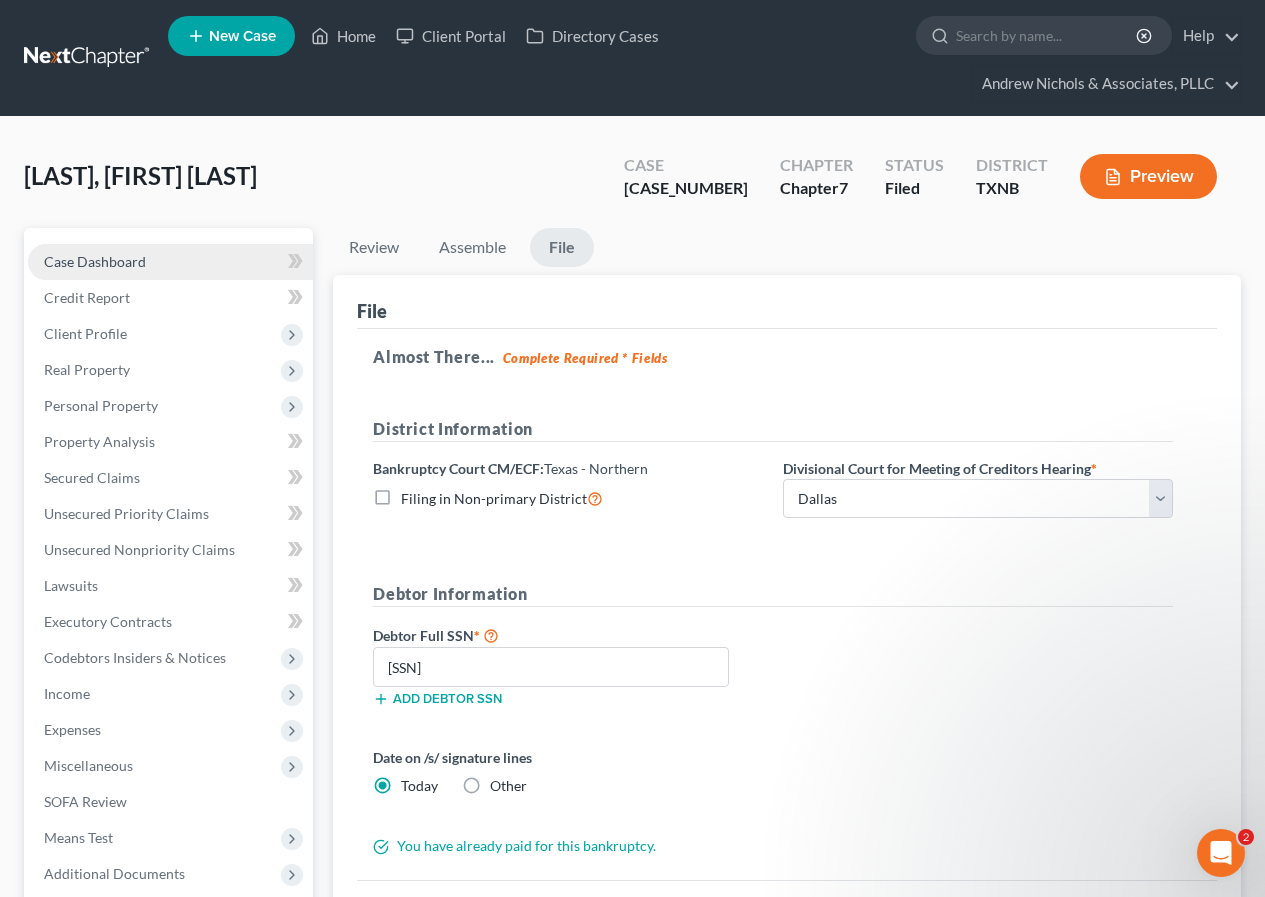 click on "Case Dashboard" at bounding box center (95, 261) 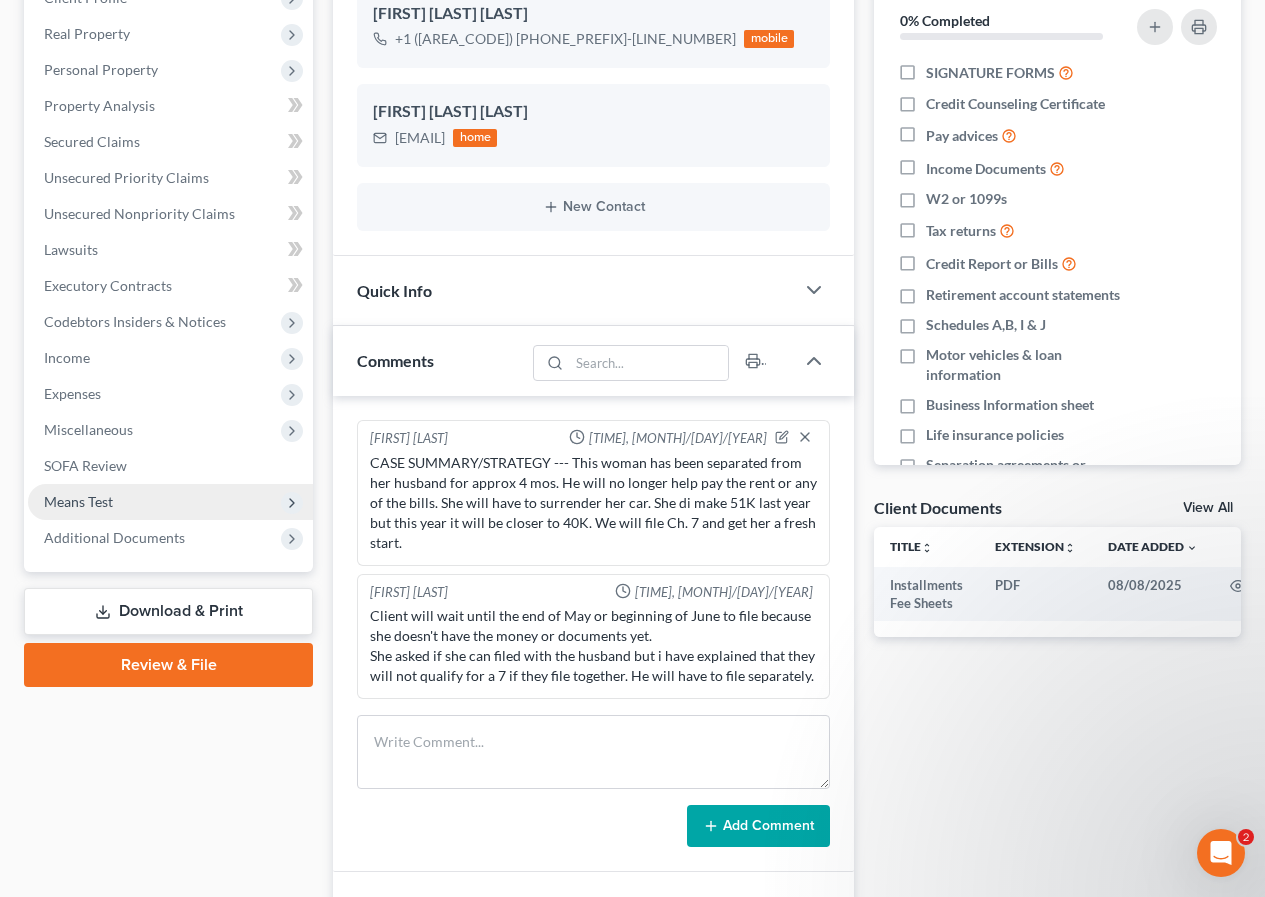 scroll, scrollTop: 500, scrollLeft: 0, axis: vertical 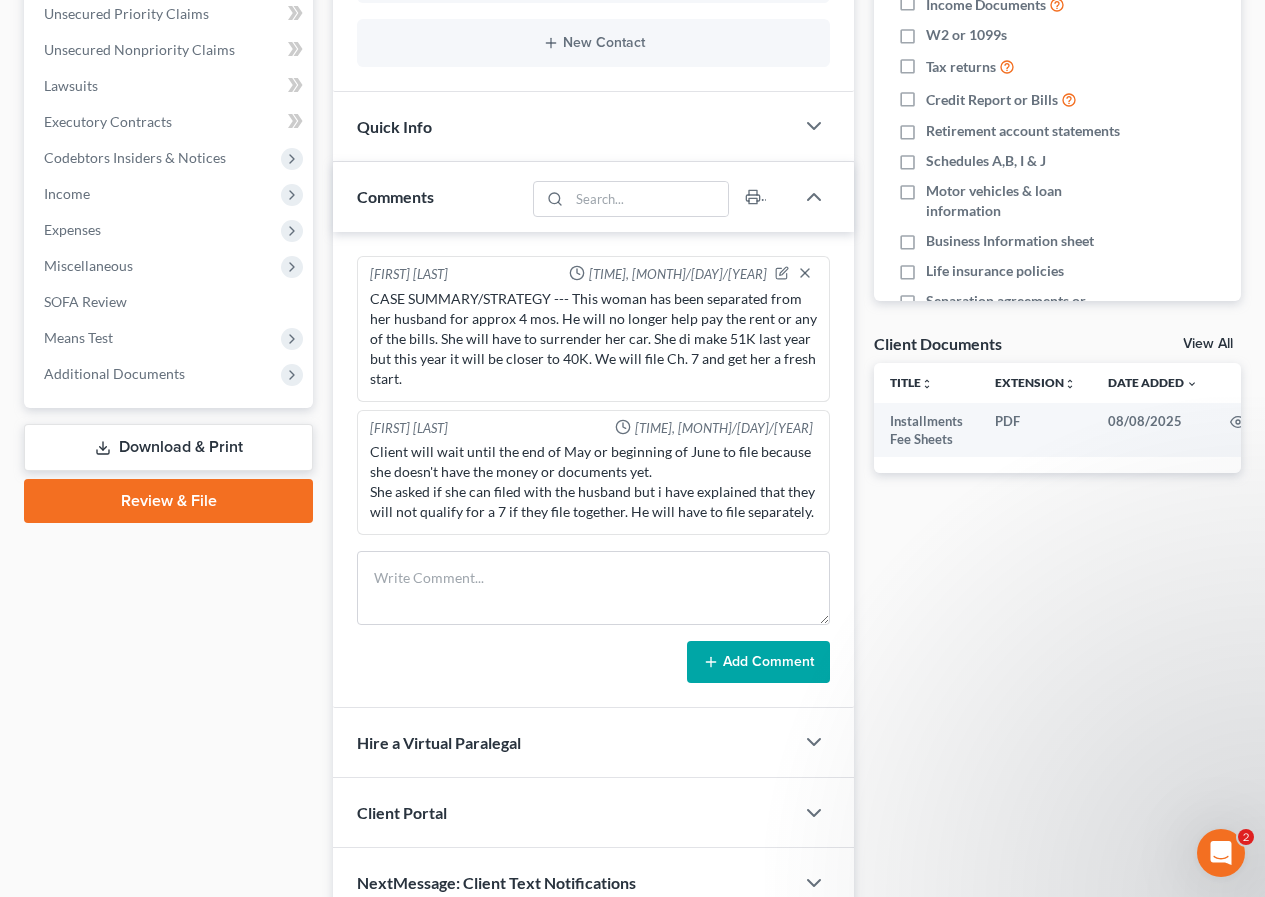 click on "Download & Print" at bounding box center [168, 447] 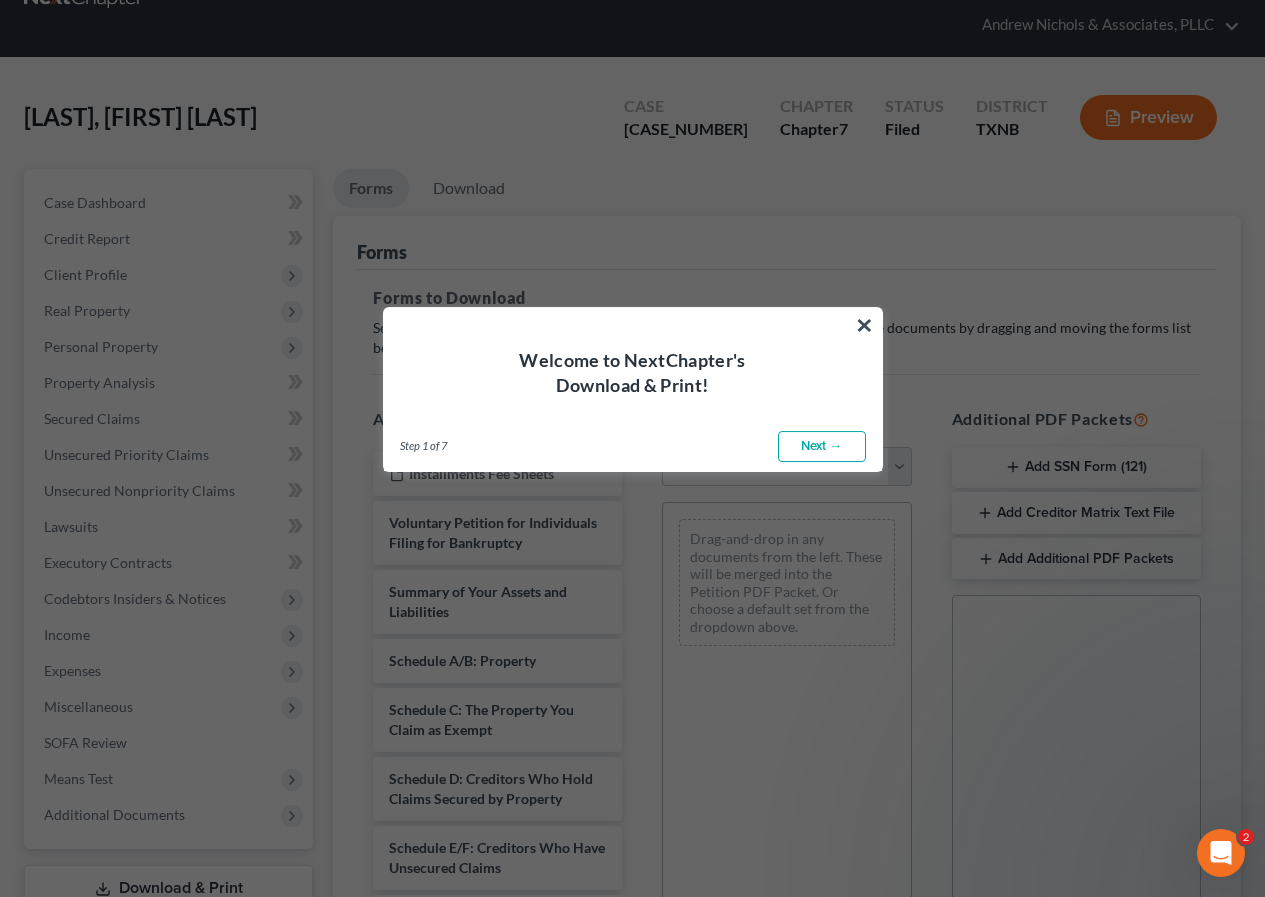 scroll, scrollTop: 0, scrollLeft: 0, axis: both 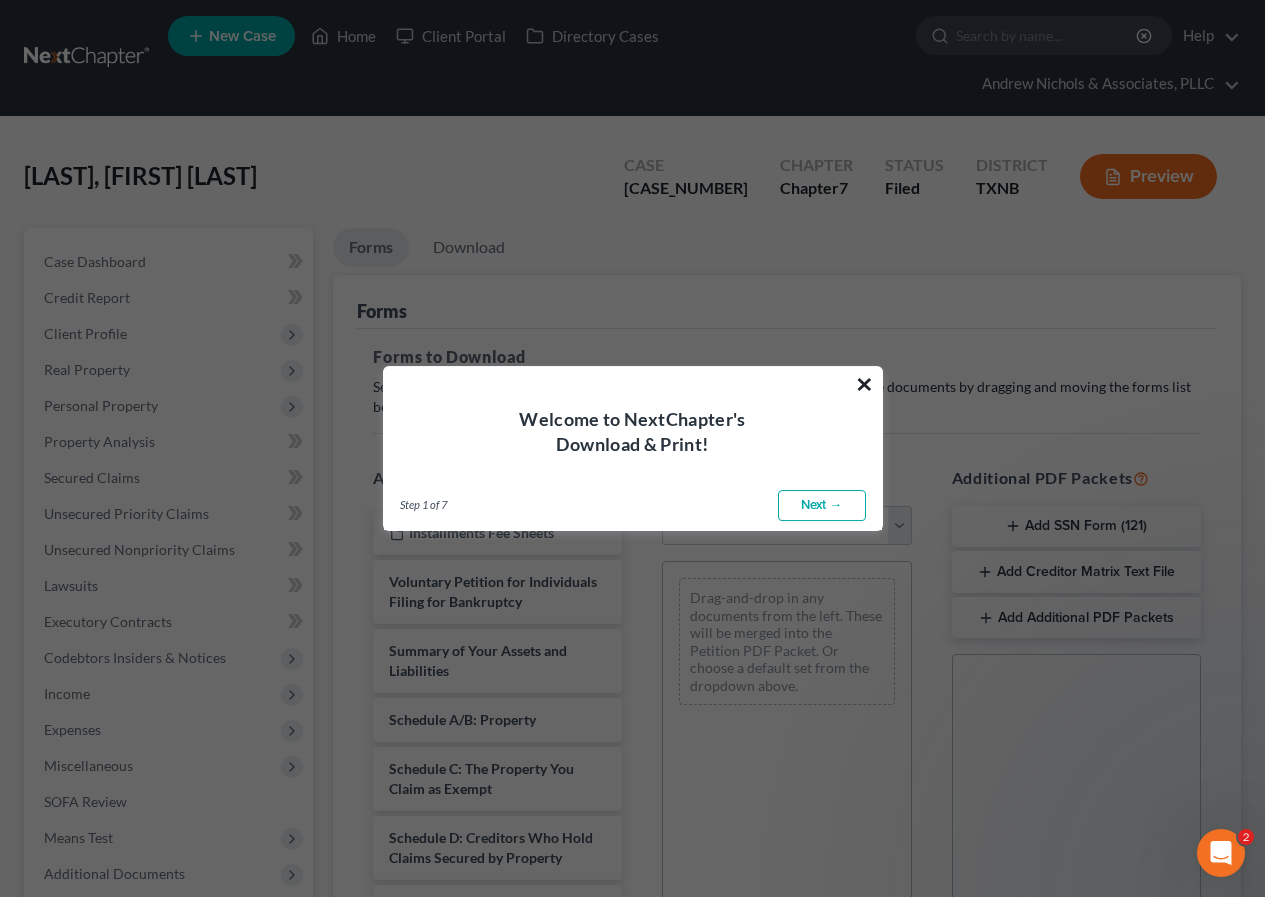 click on "×" at bounding box center (864, 384) 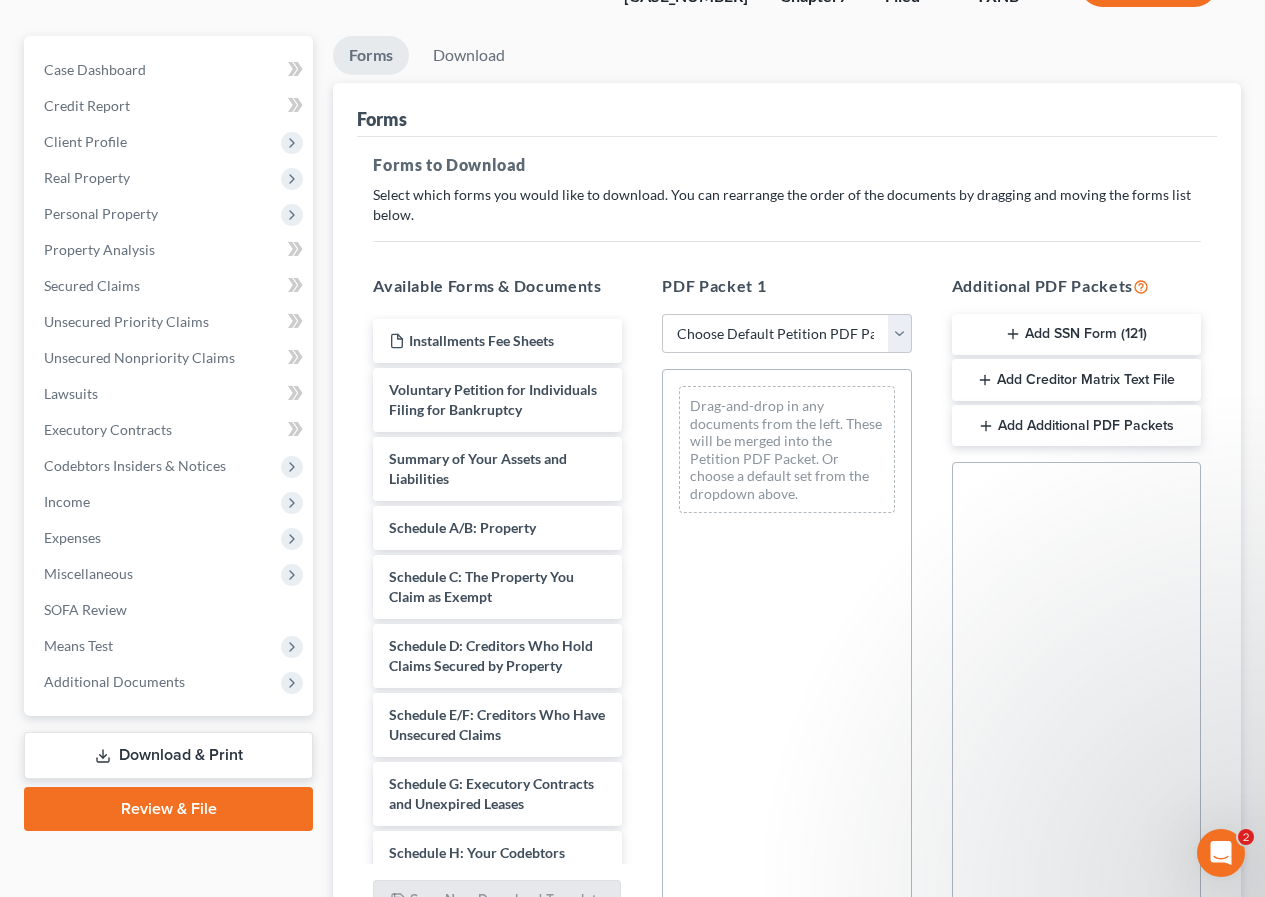 scroll, scrollTop: 200, scrollLeft: 0, axis: vertical 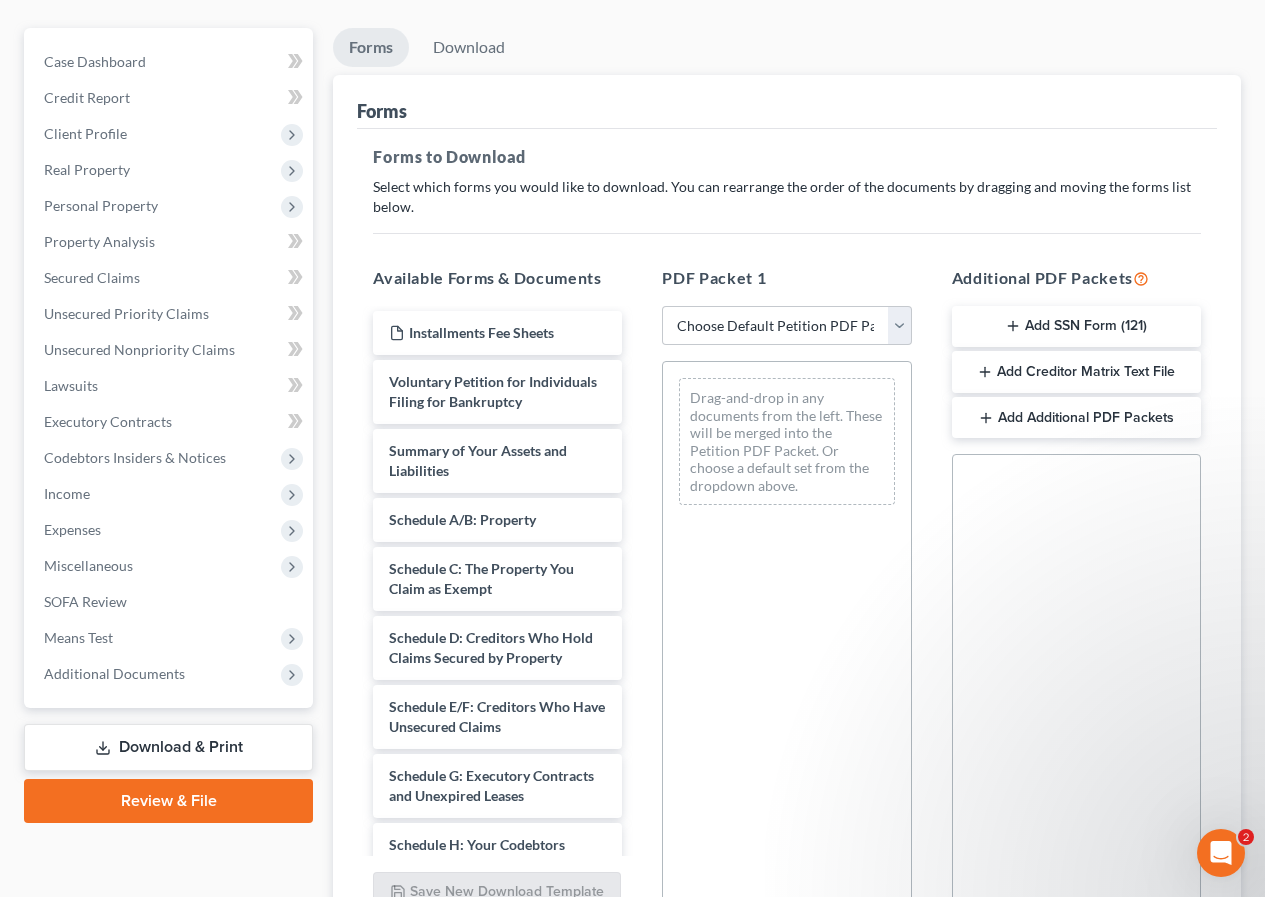 click on "Add SSN Form (121)" at bounding box center (1076, 327) 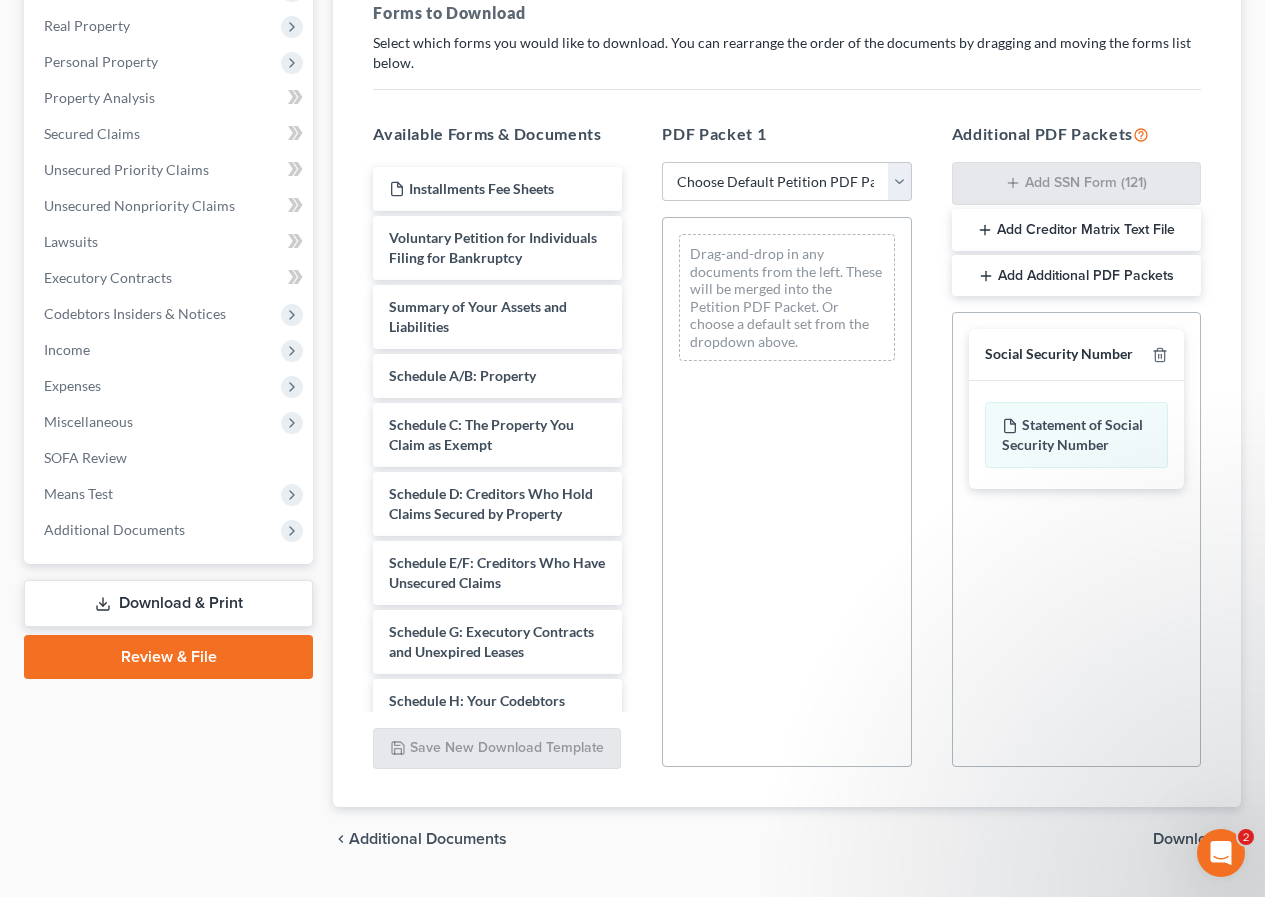 scroll, scrollTop: 394, scrollLeft: 0, axis: vertical 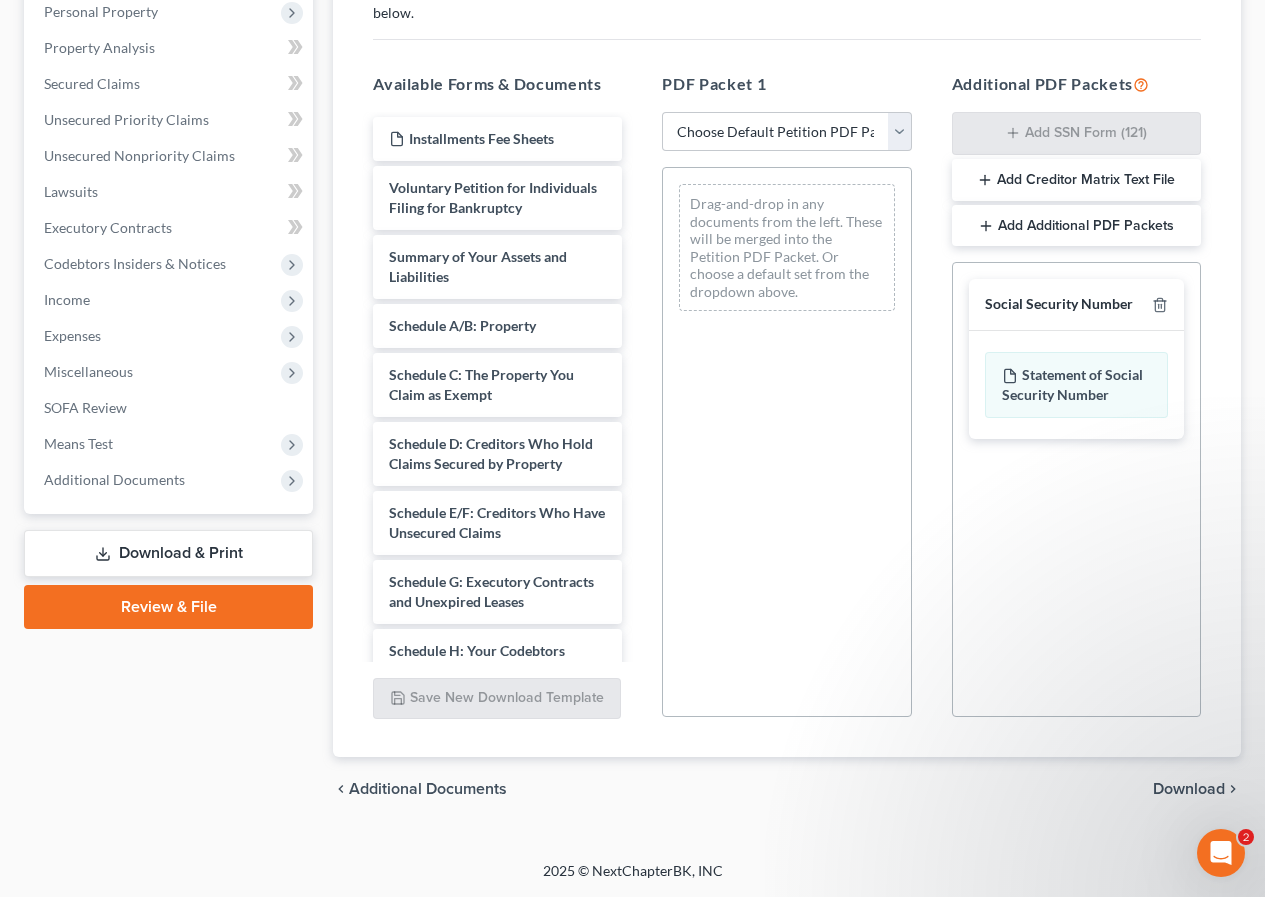 click on "Download" at bounding box center (1189, 789) 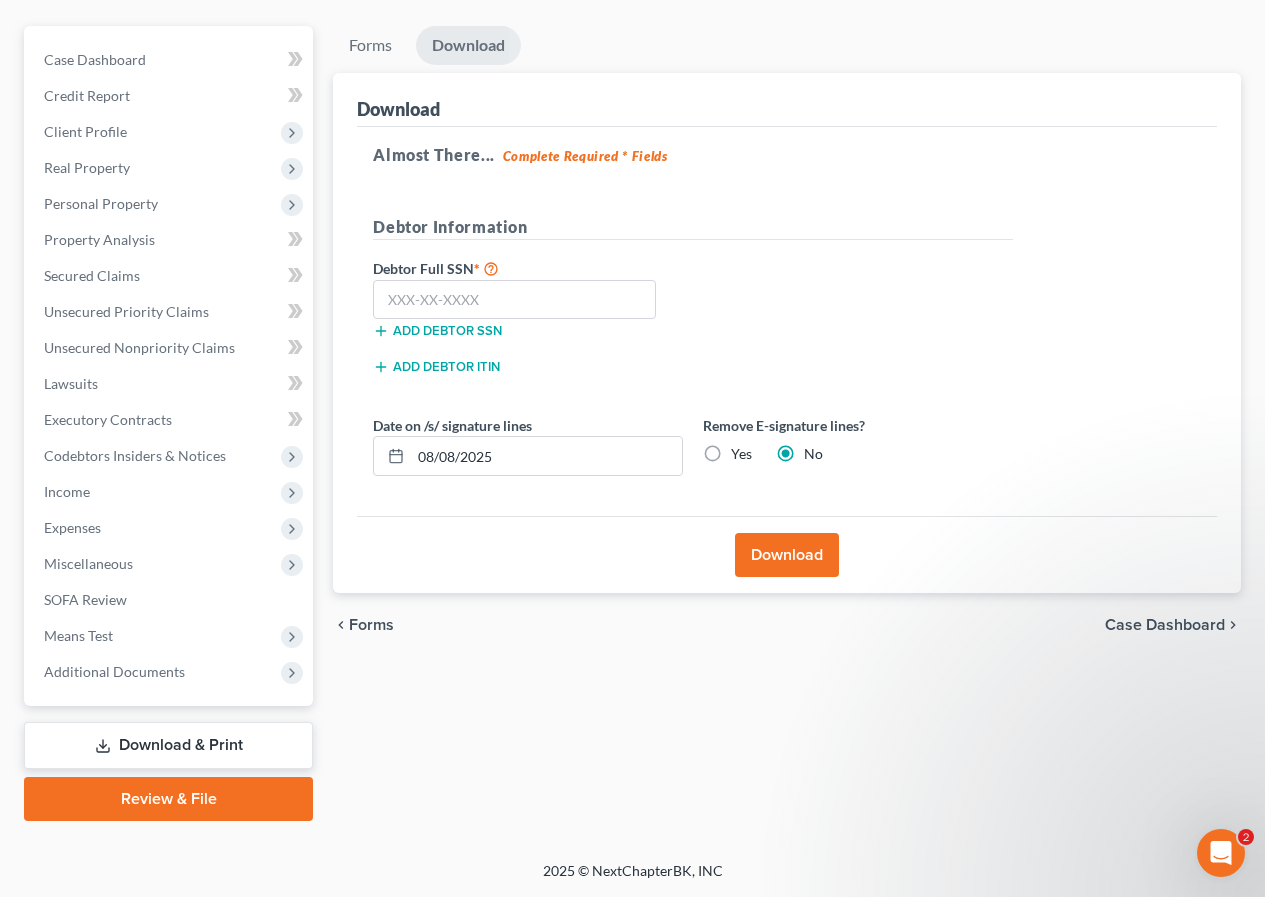 scroll, scrollTop: 202, scrollLeft: 0, axis: vertical 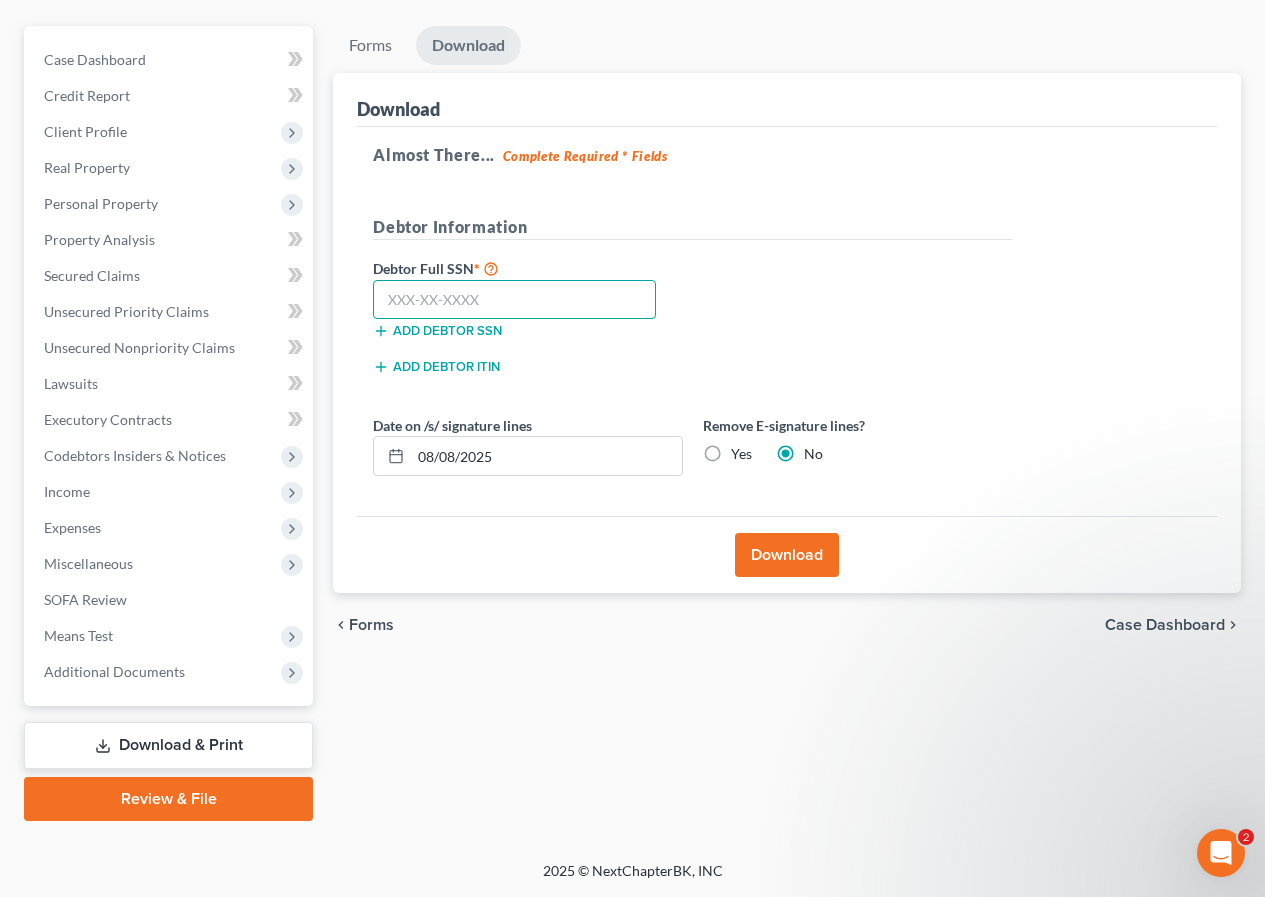 click at bounding box center (514, 300) 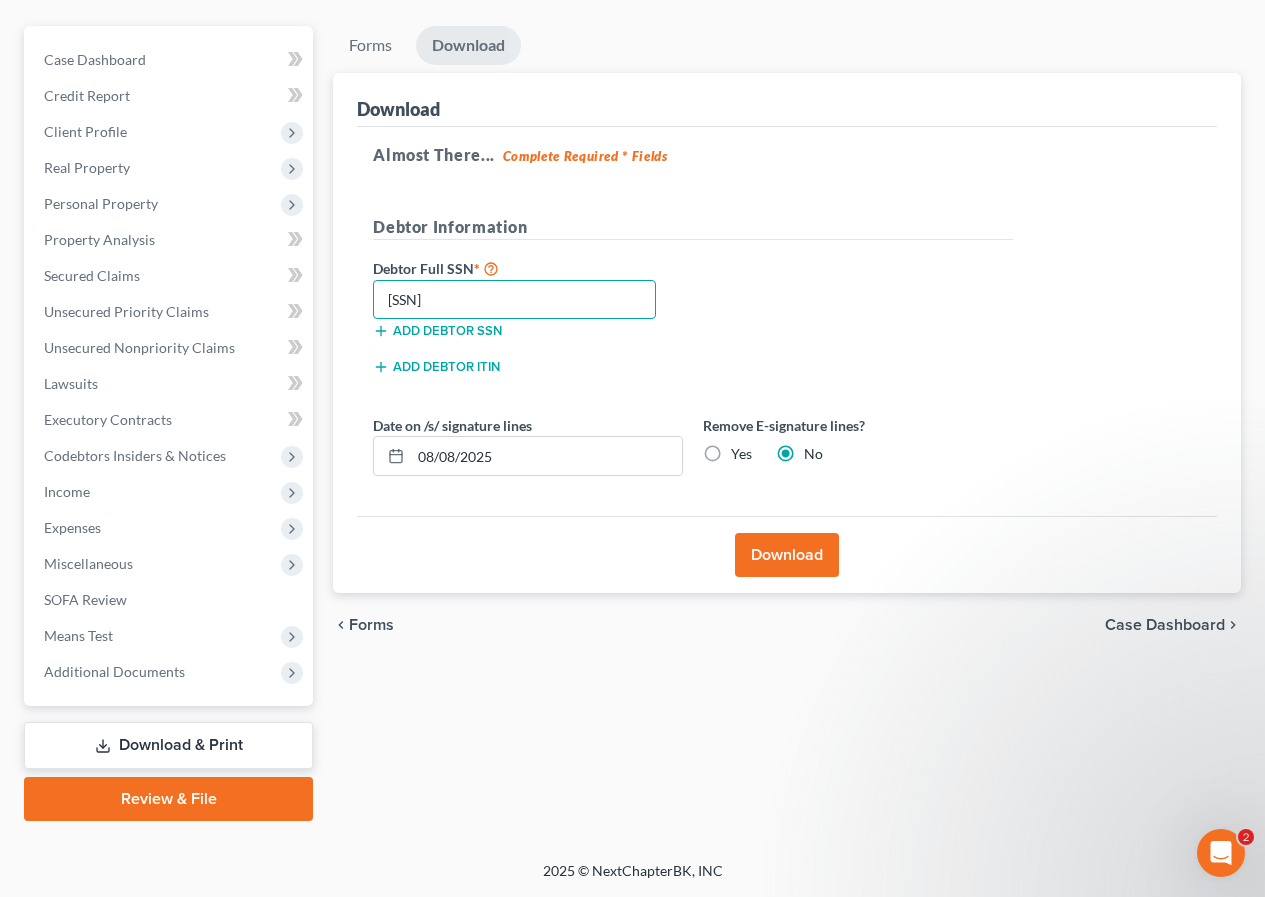 type on "[SSN]" 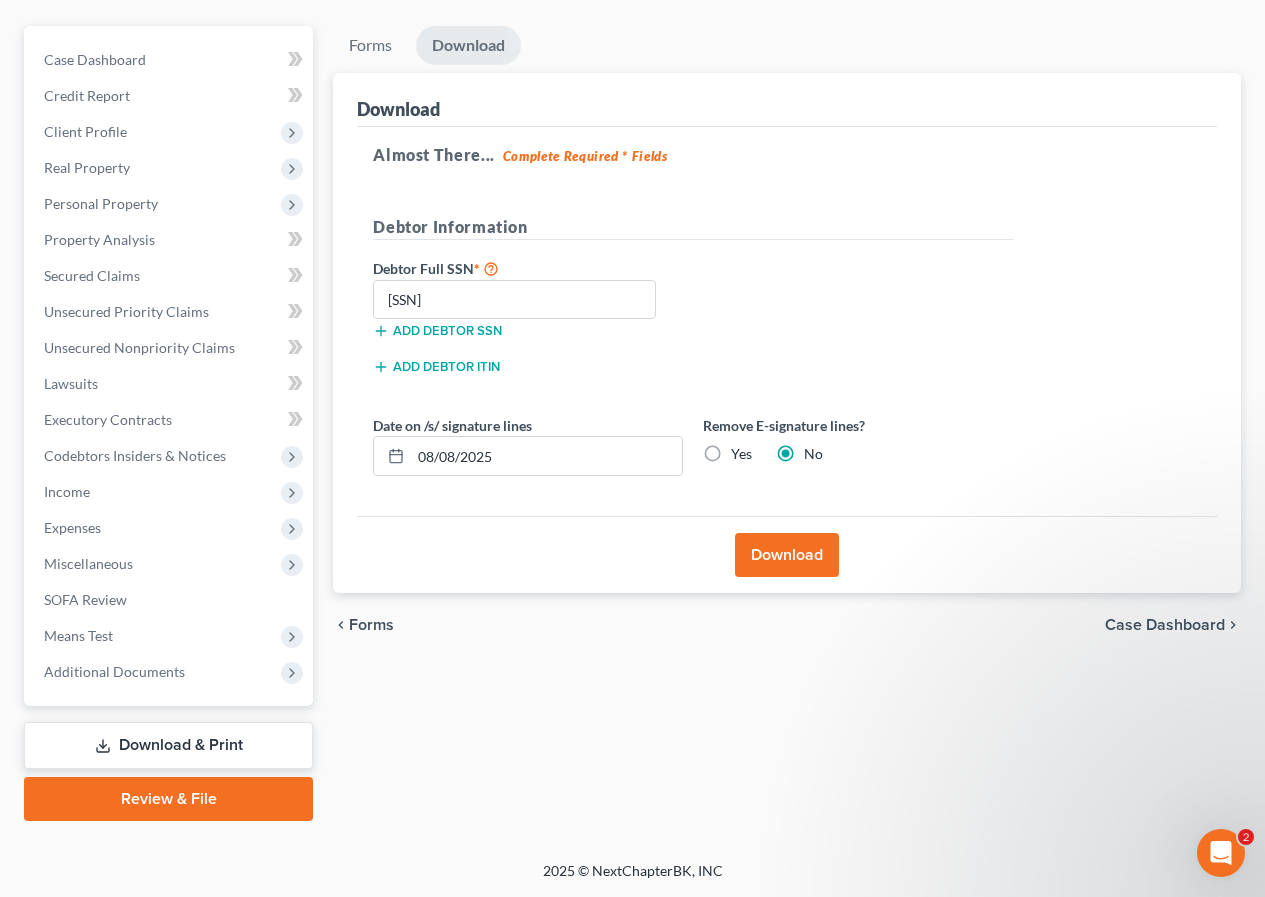click on "Download" at bounding box center (787, 555) 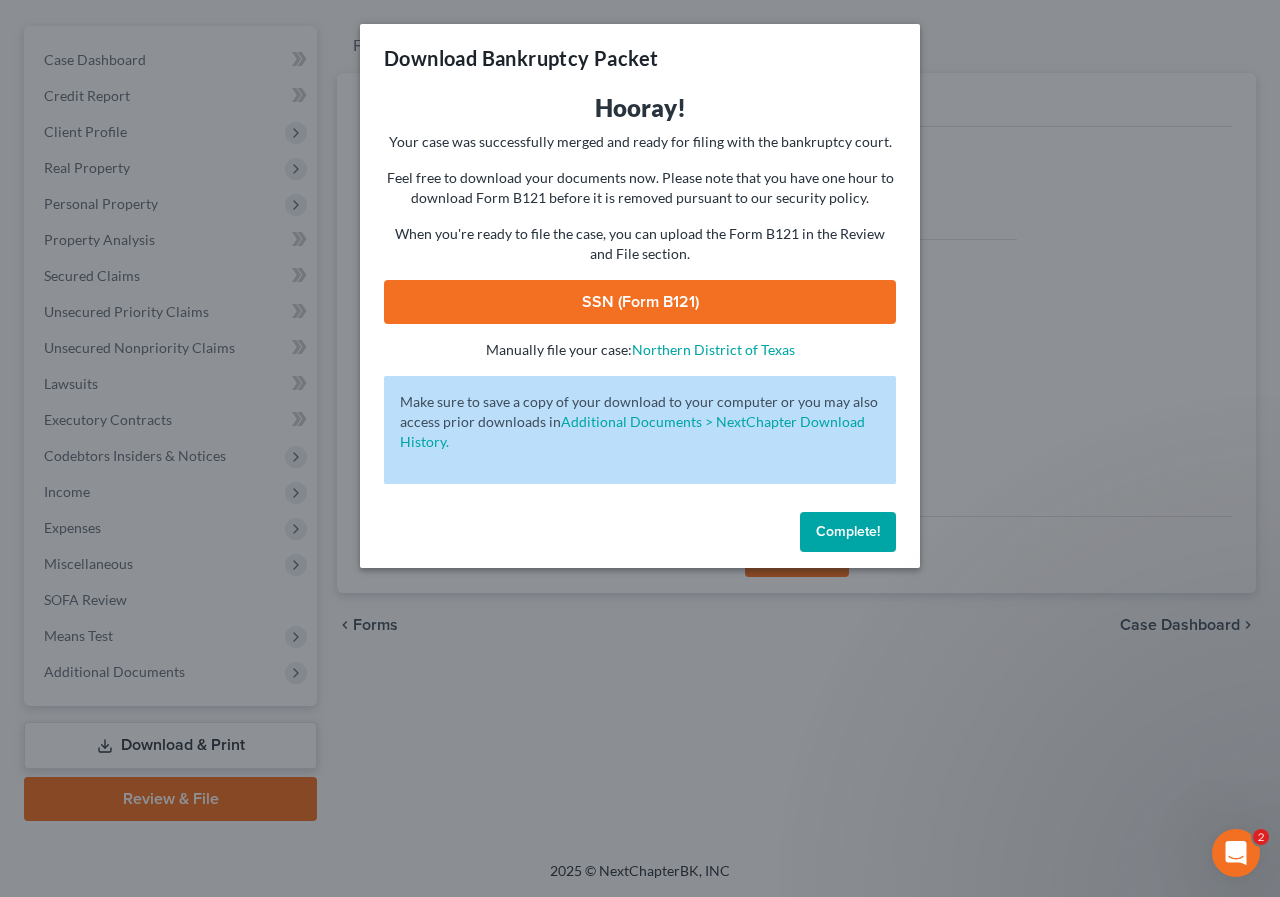 click on "SSN (Form B121)" at bounding box center (640, 302) 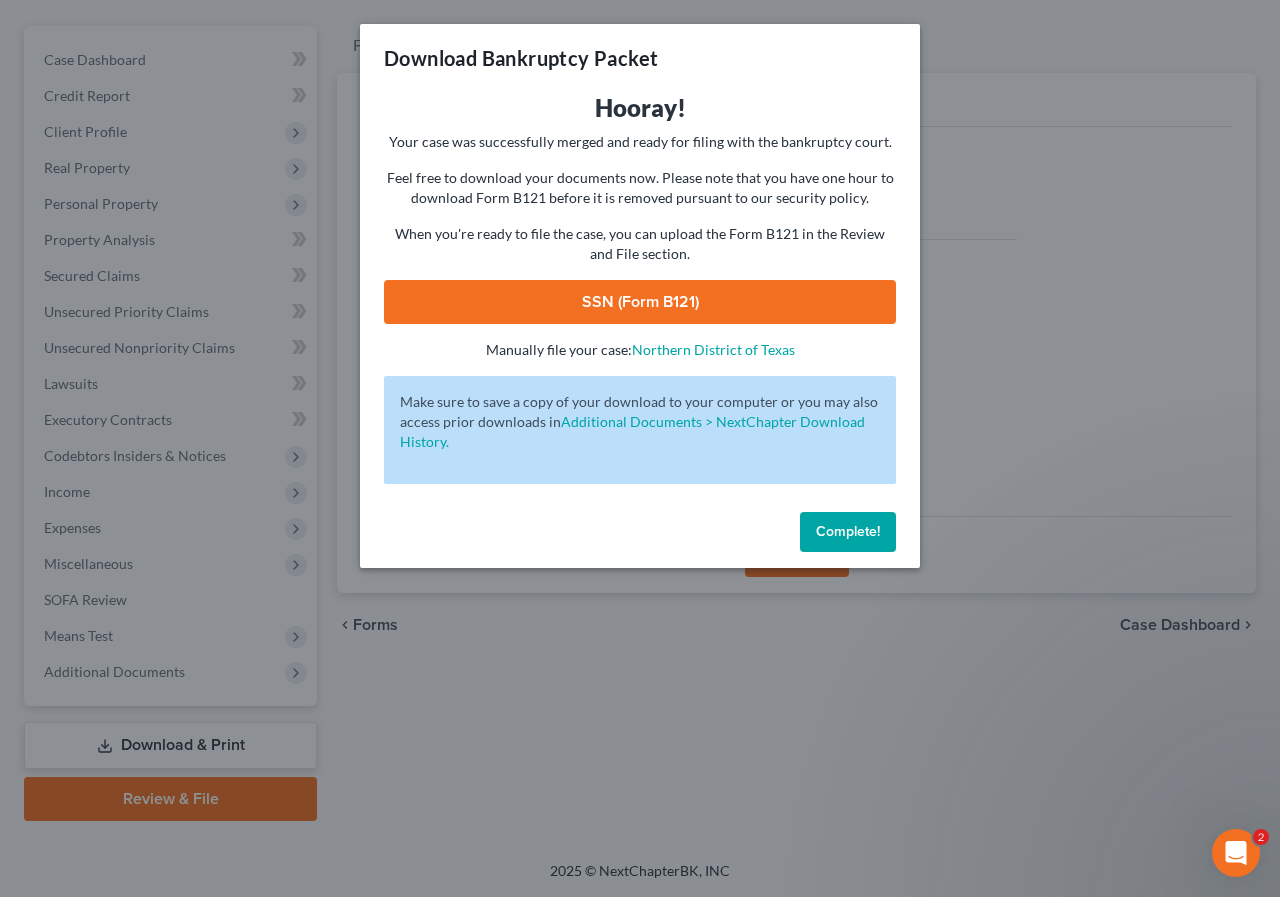 click on "Complete!" at bounding box center [848, 531] 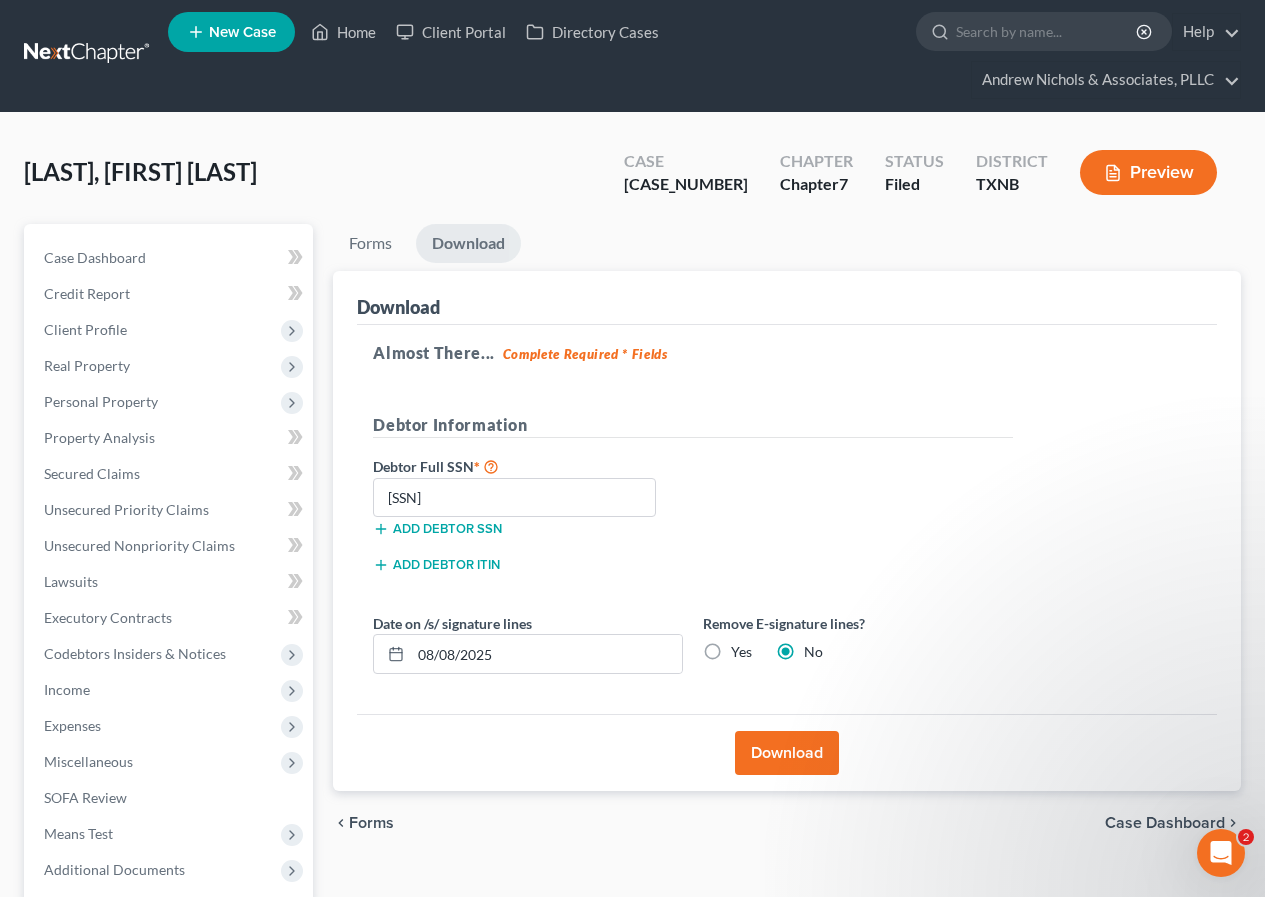 scroll, scrollTop: 0, scrollLeft: 0, axis: both 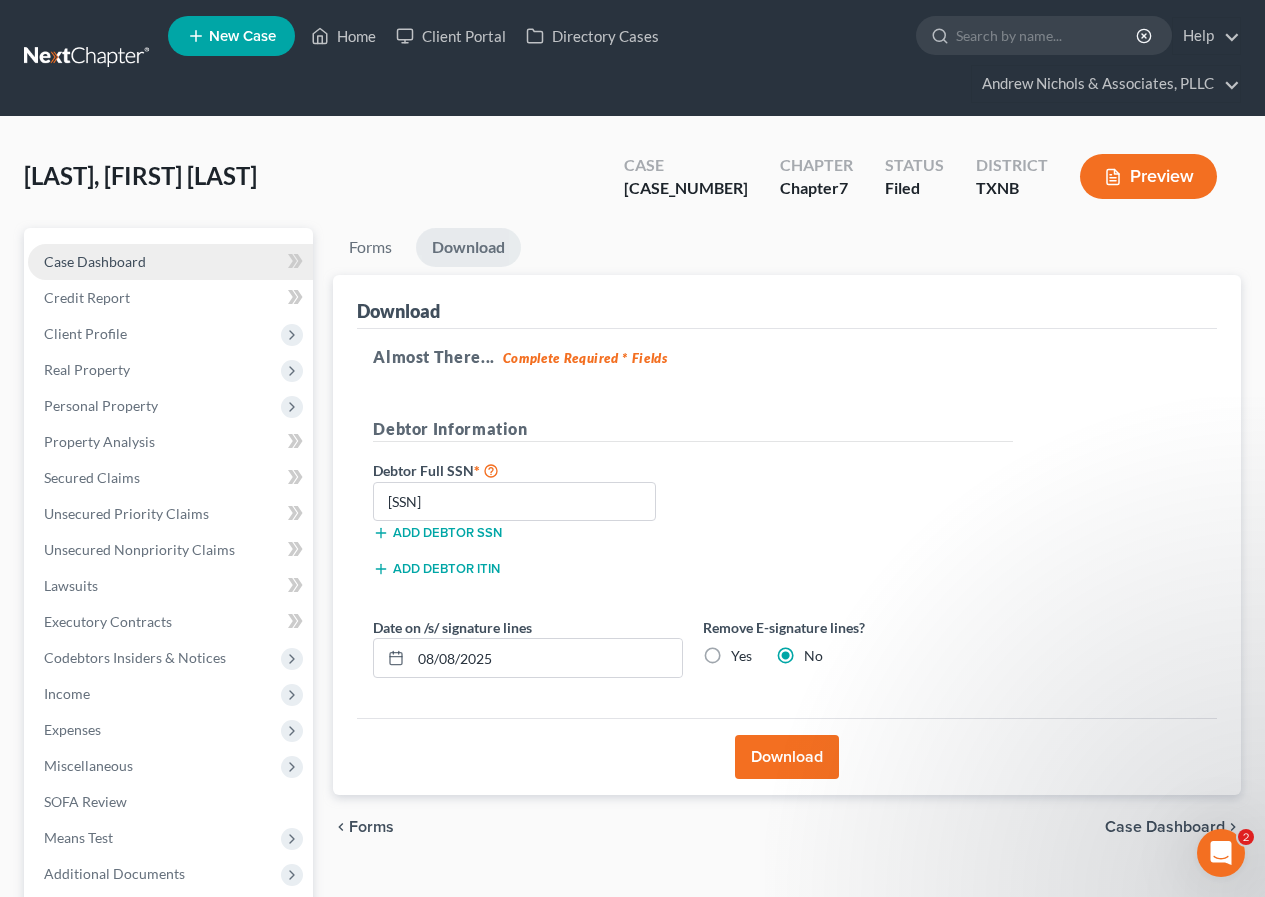 click on "Case Dashboard" at bounding box center [95, 261] 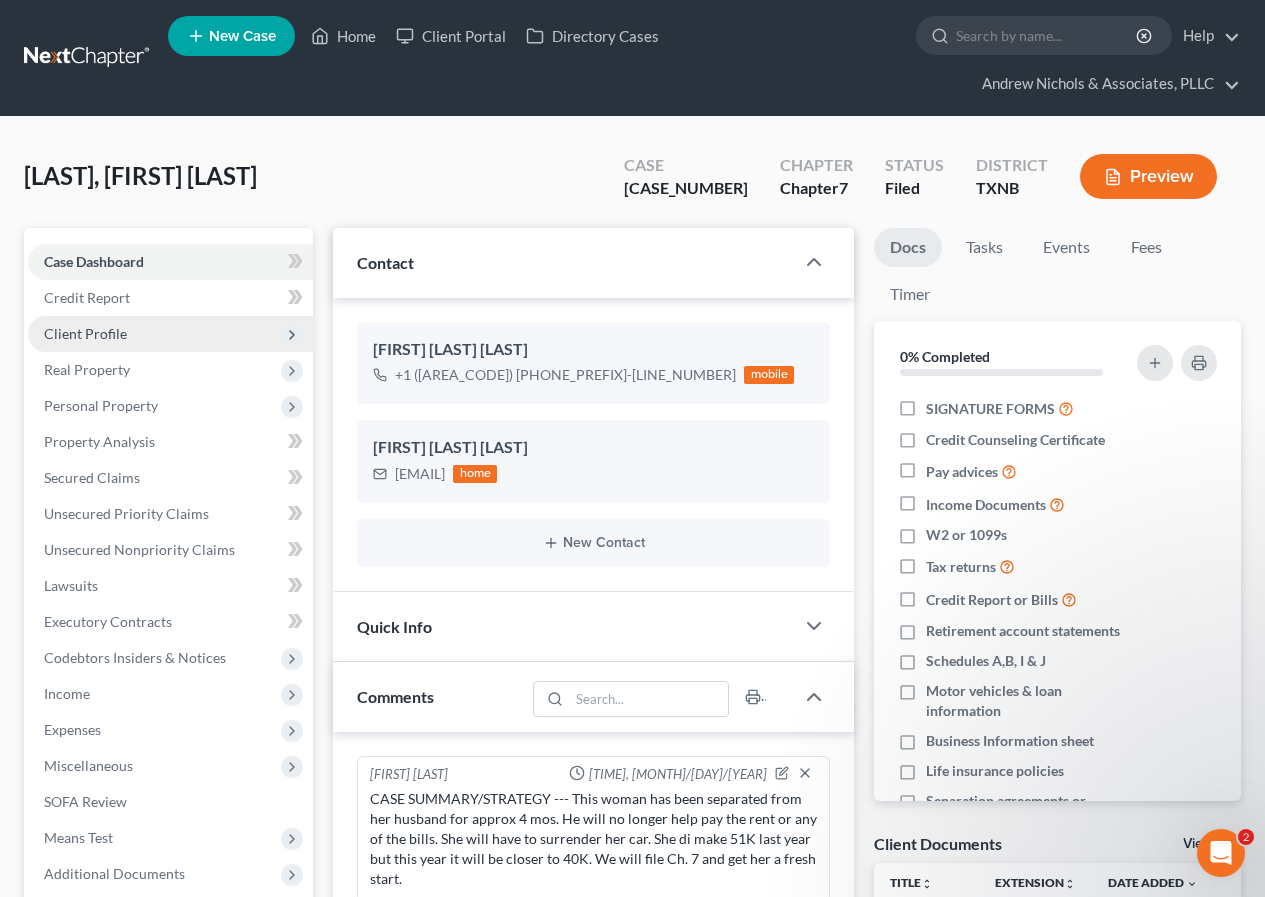 click on "Client Profile" at bounding box center (85, 333) 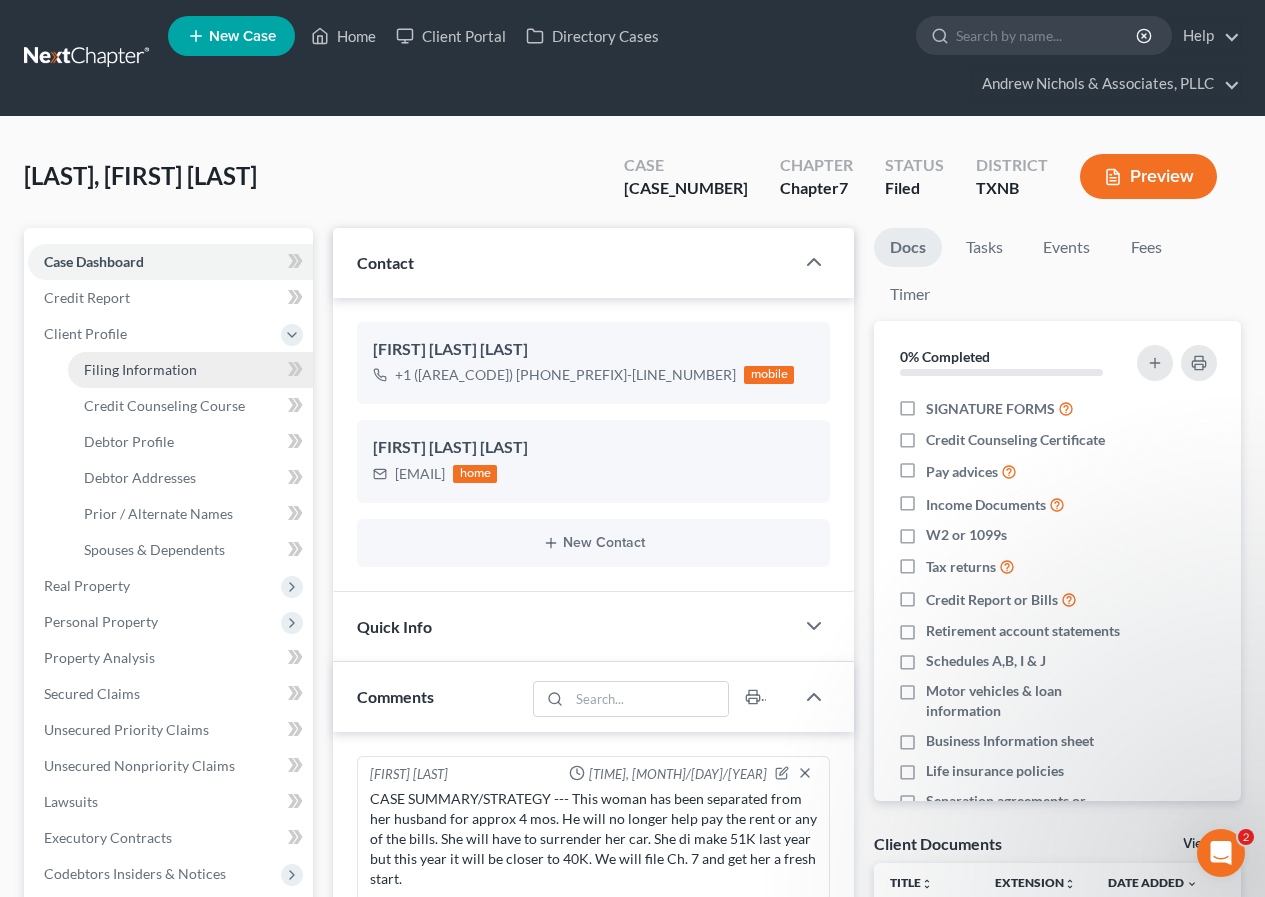 click on "Filing Information" at bounding box center (140, 369) 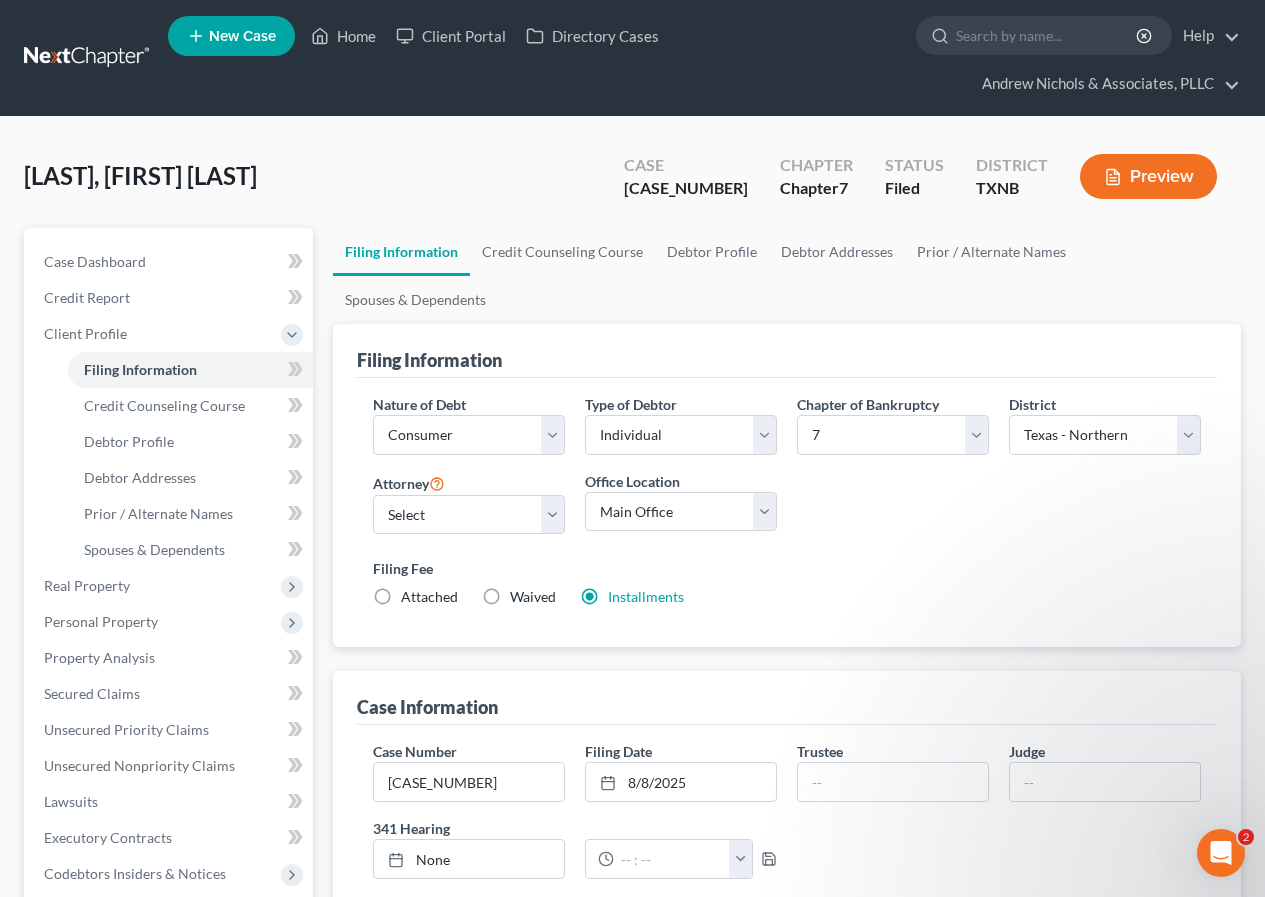 click on "Attached" at bounding box center [429, 597] 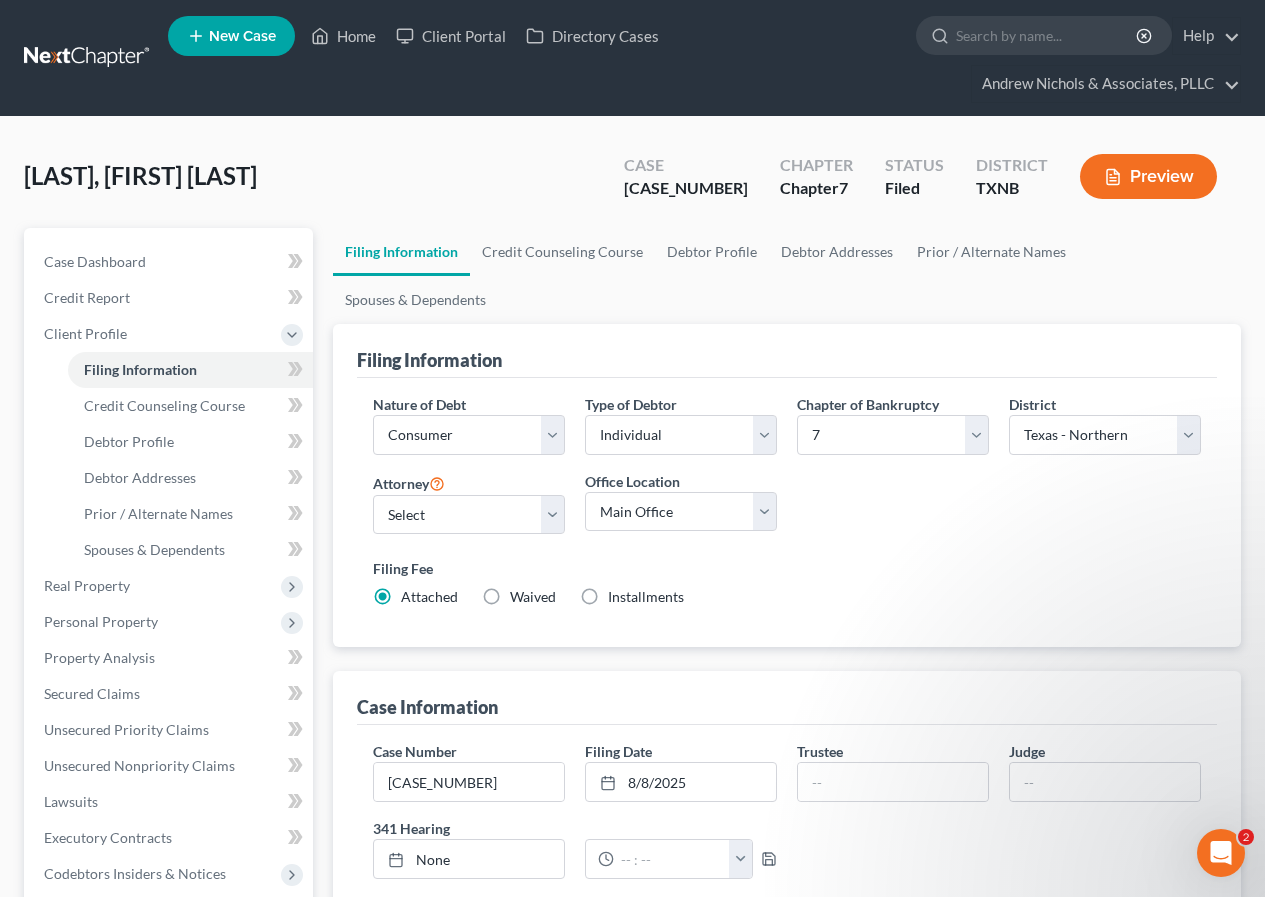 click on "Installments Installments" at bounding box center (646, 597) 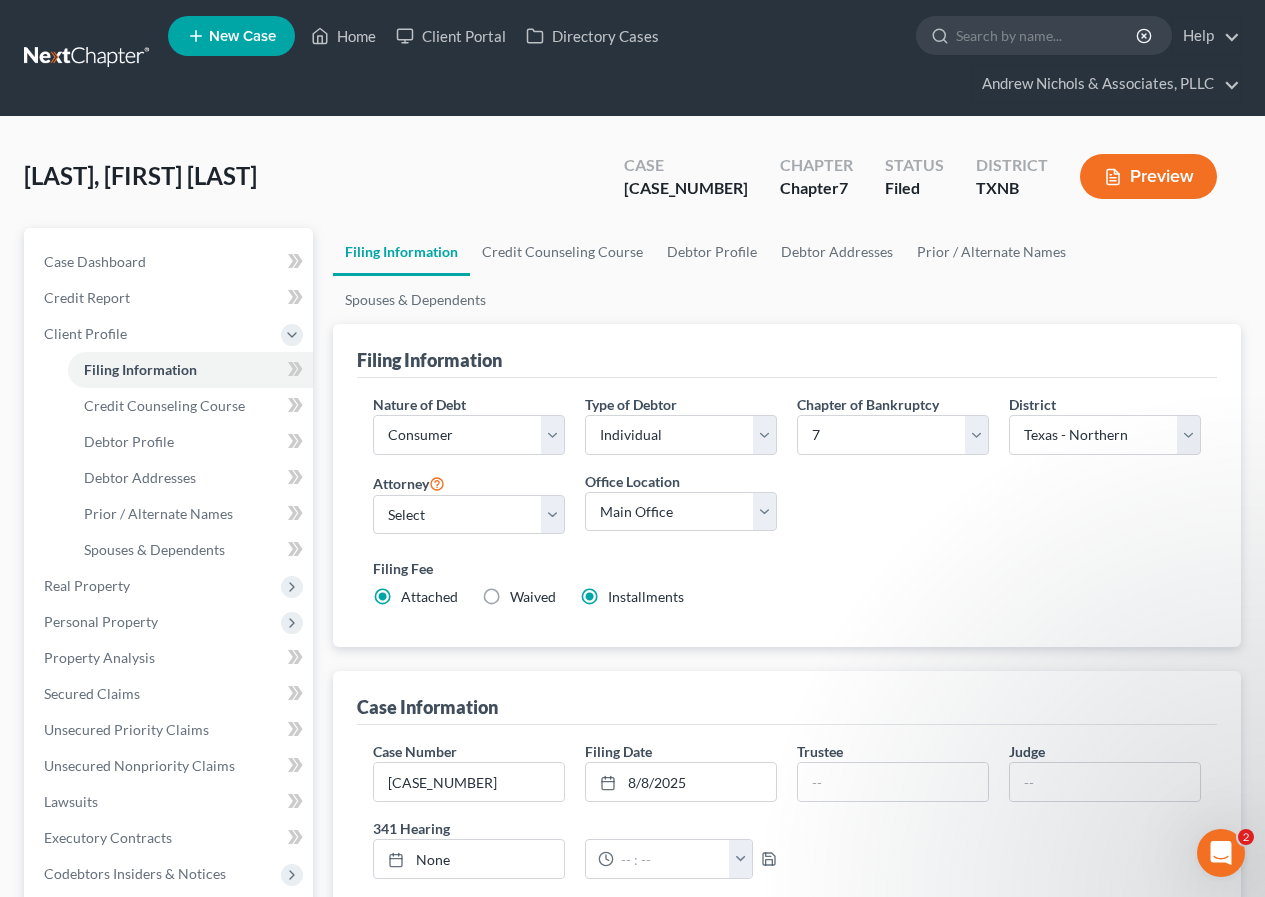 radio on "false" 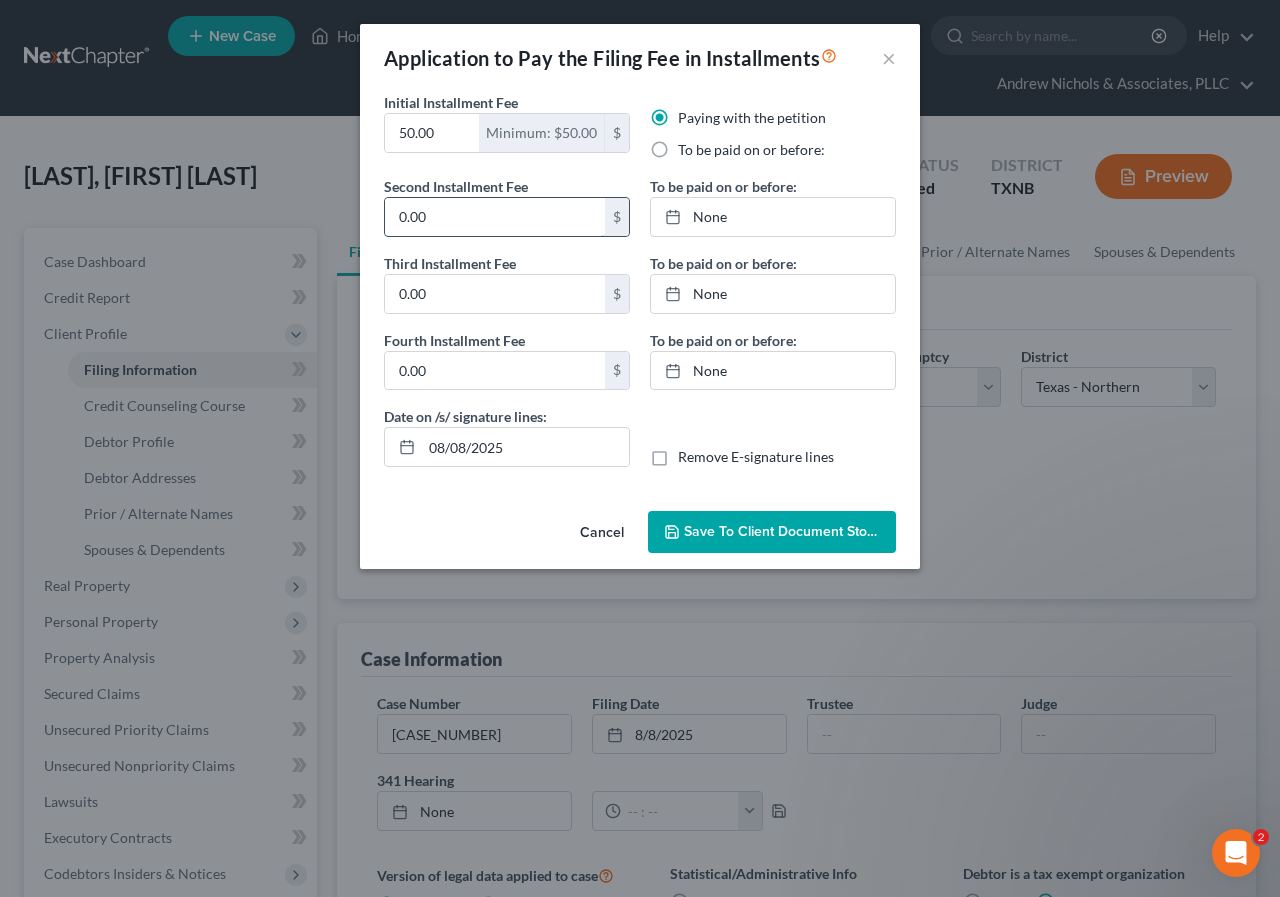 click on "0.00" at bounding box center [495, 217] 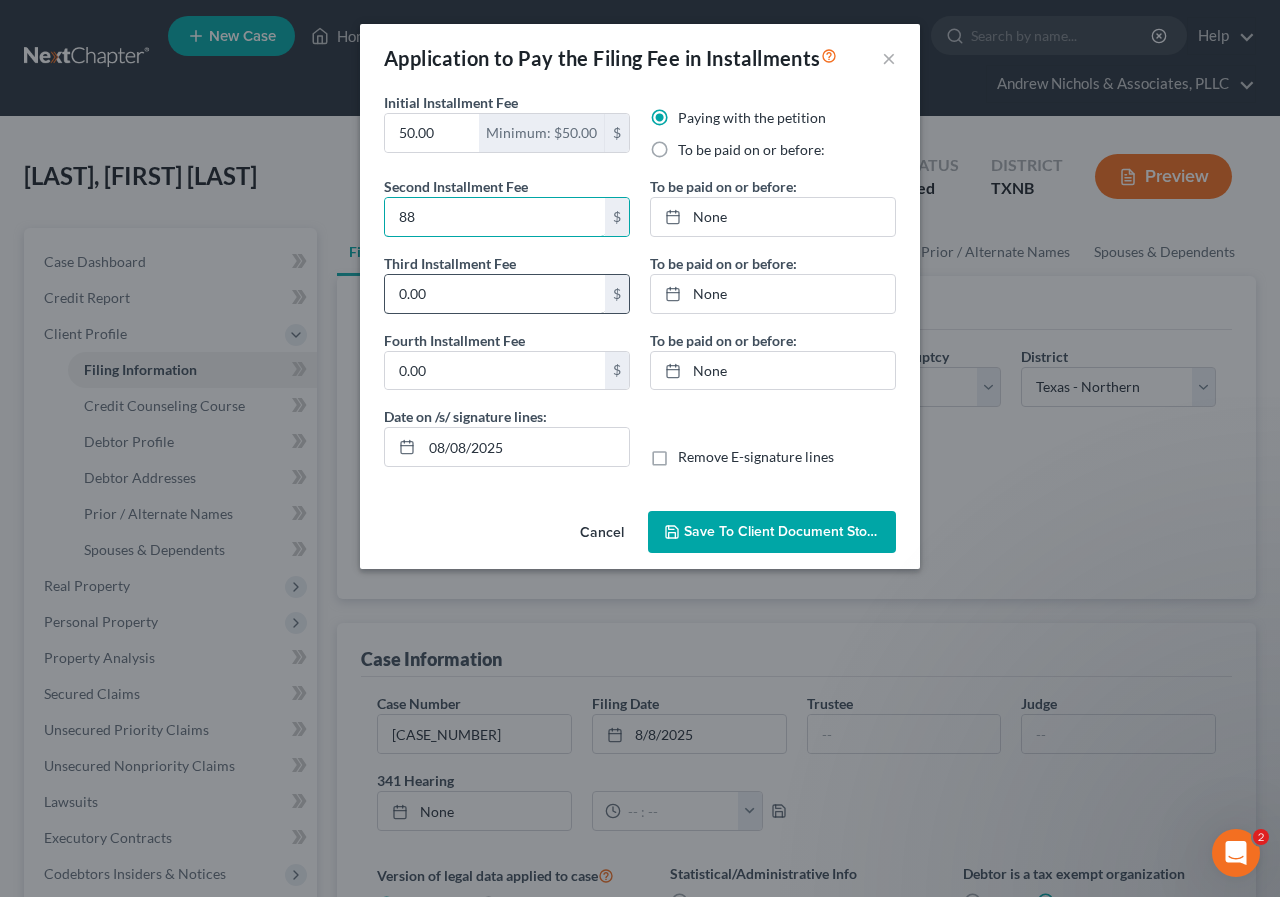 type on "88" 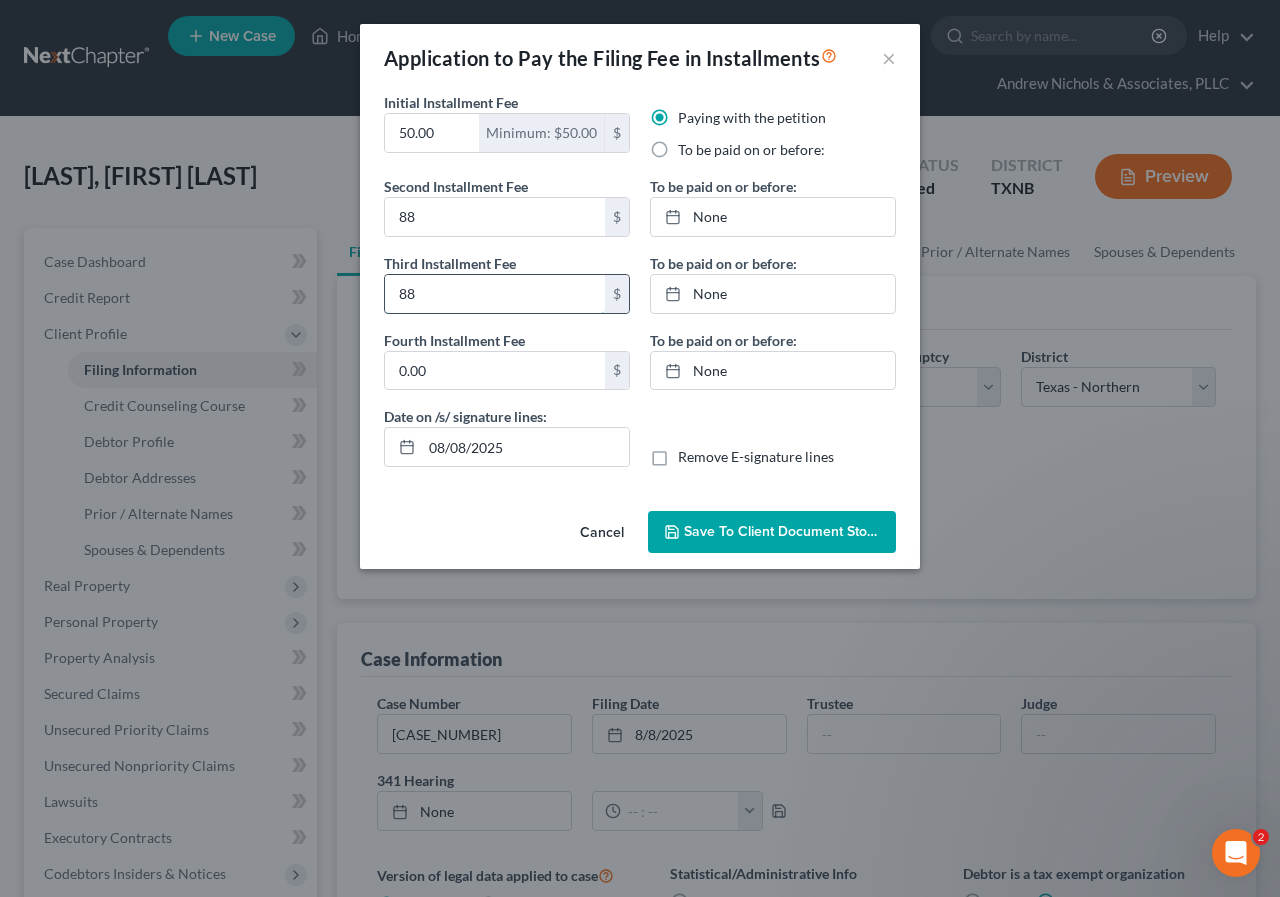 type on "88" 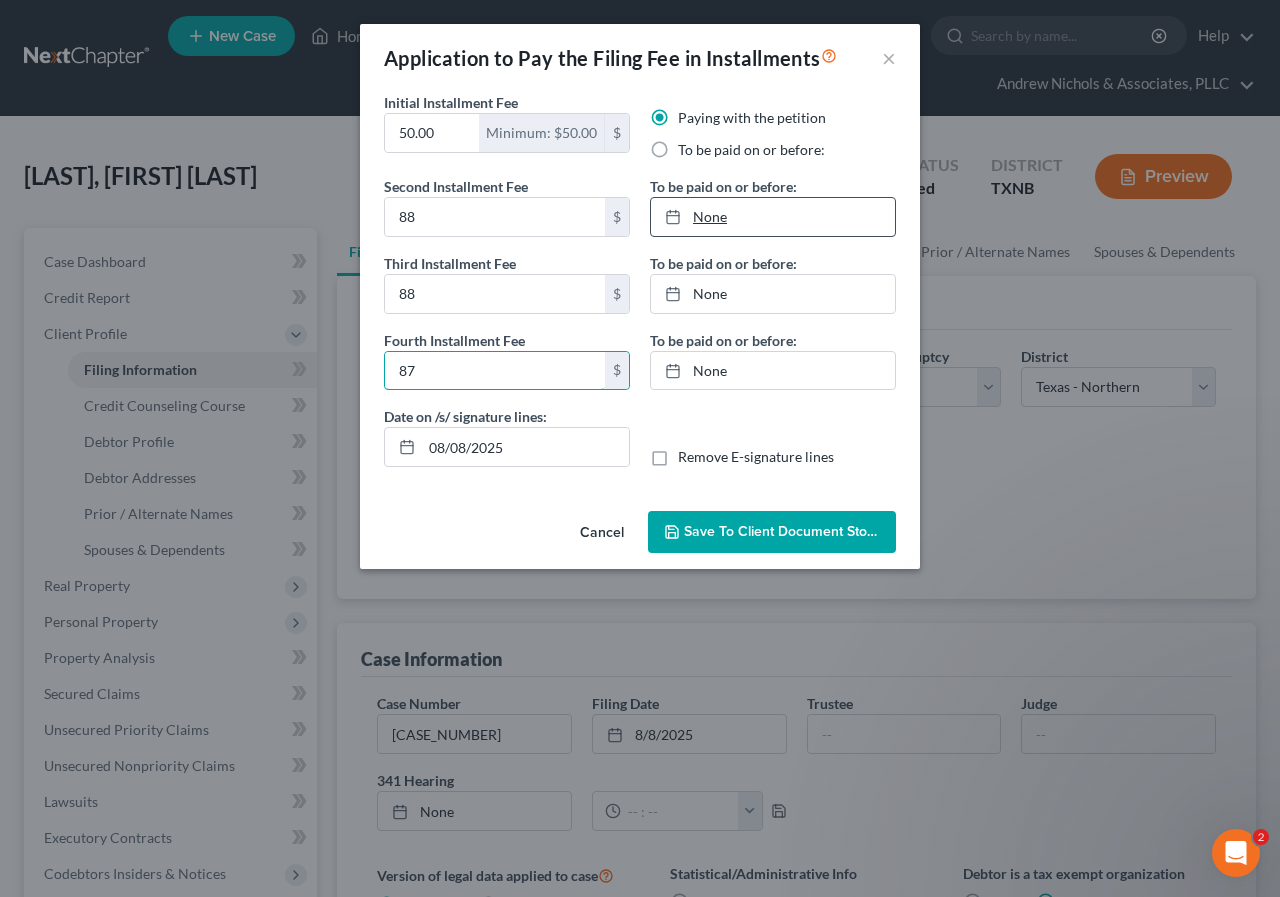 type on "87" 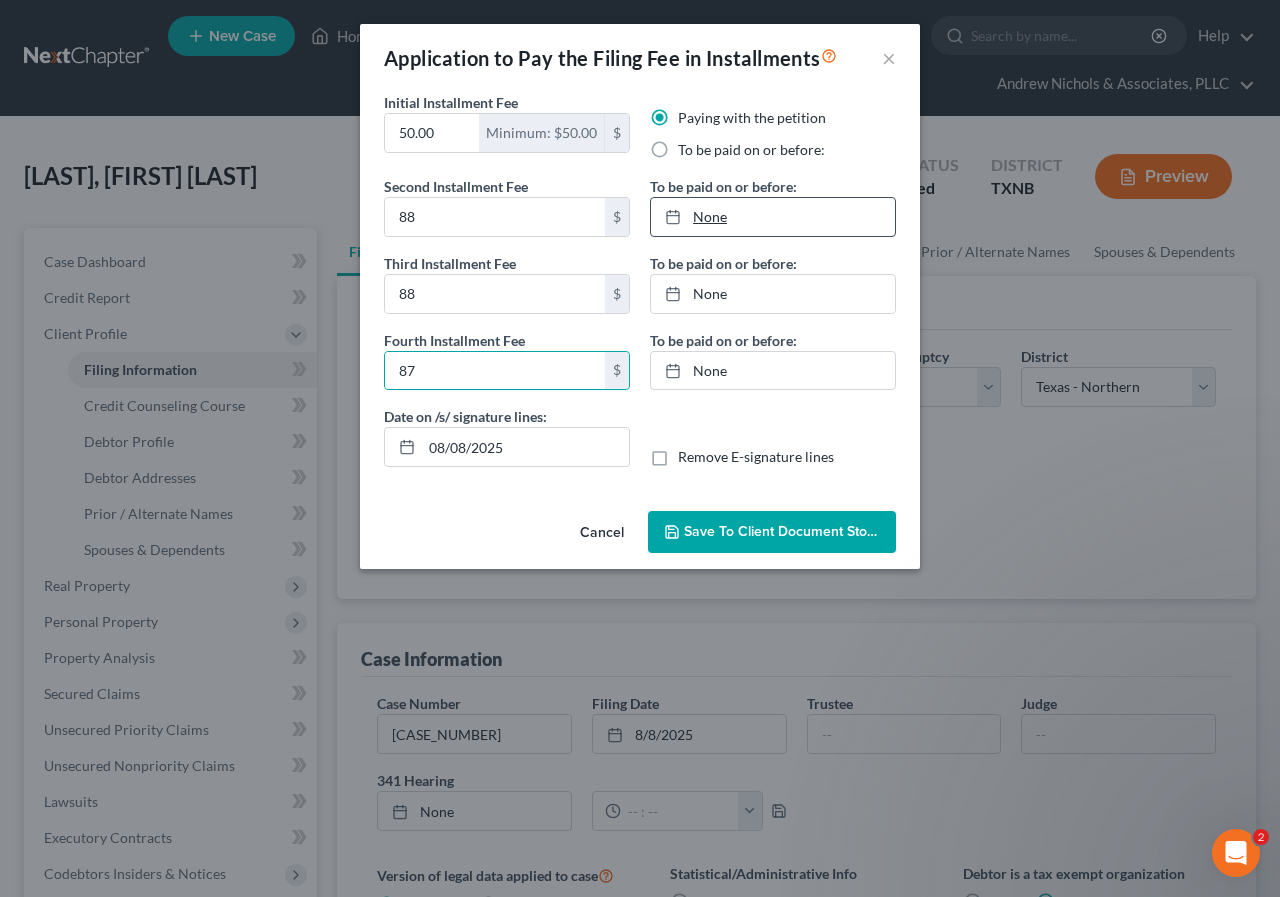 click on "None" at bounding box center (773, 217) 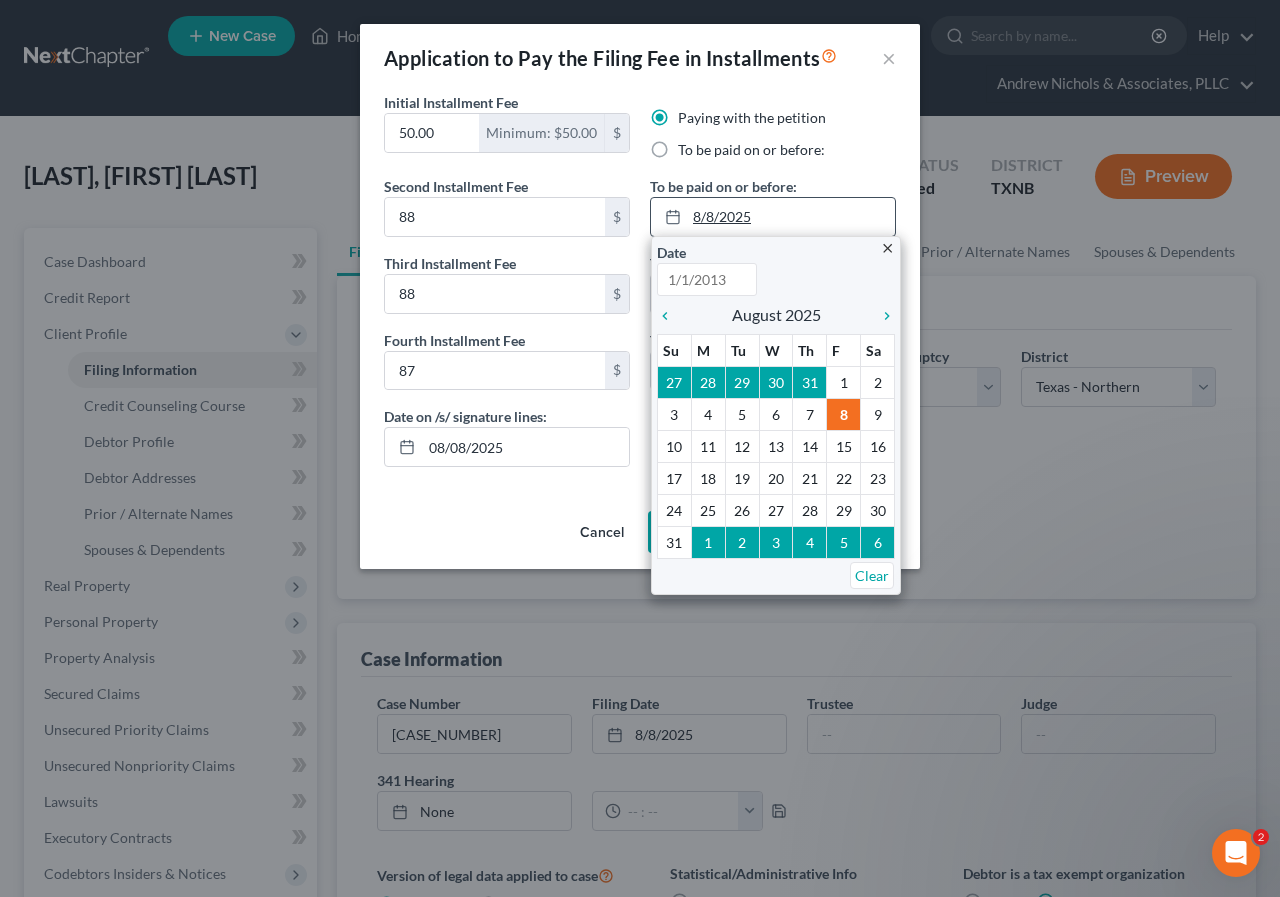 type on "8/8/2025" 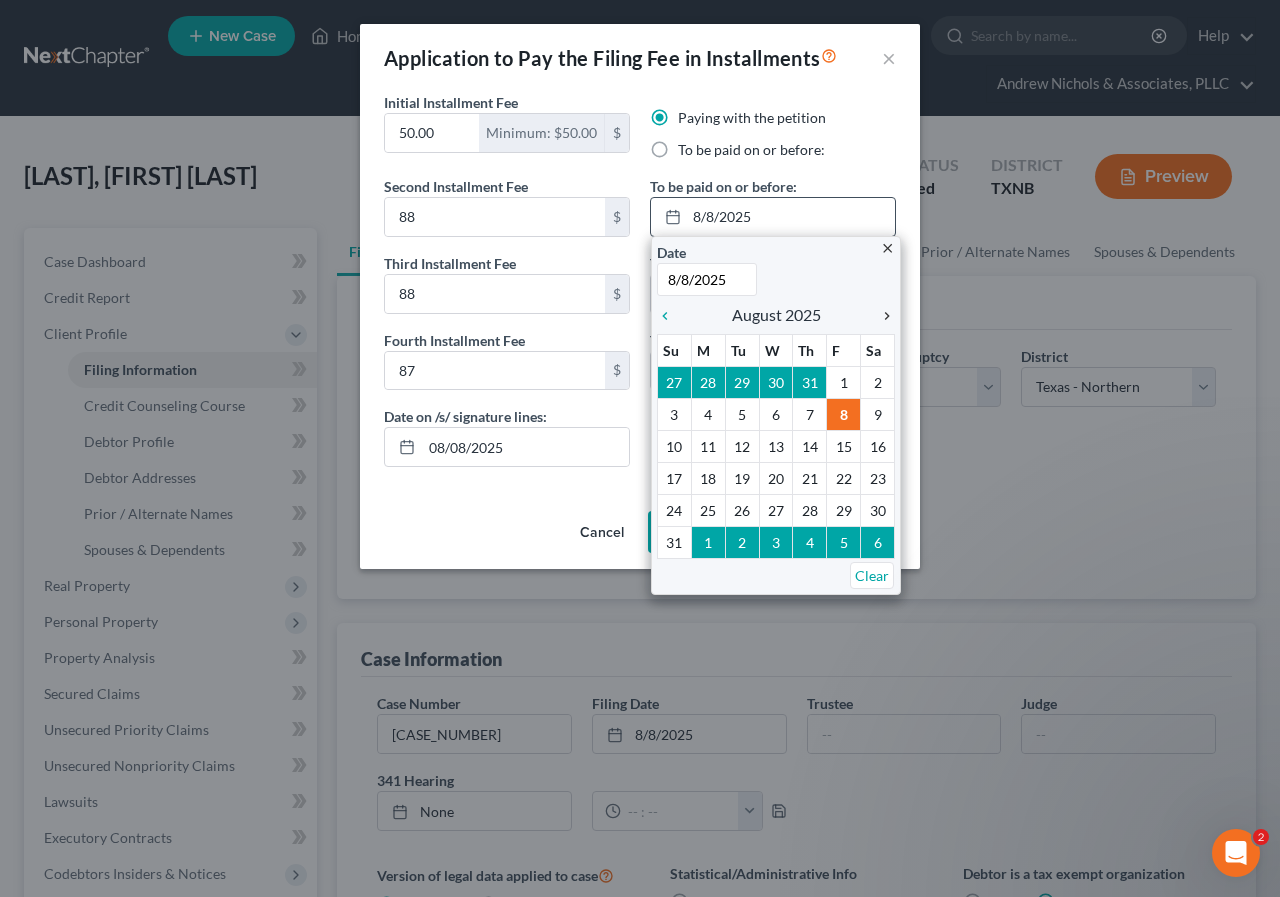 click on "chevron_right" at bounding box center (882, 316) 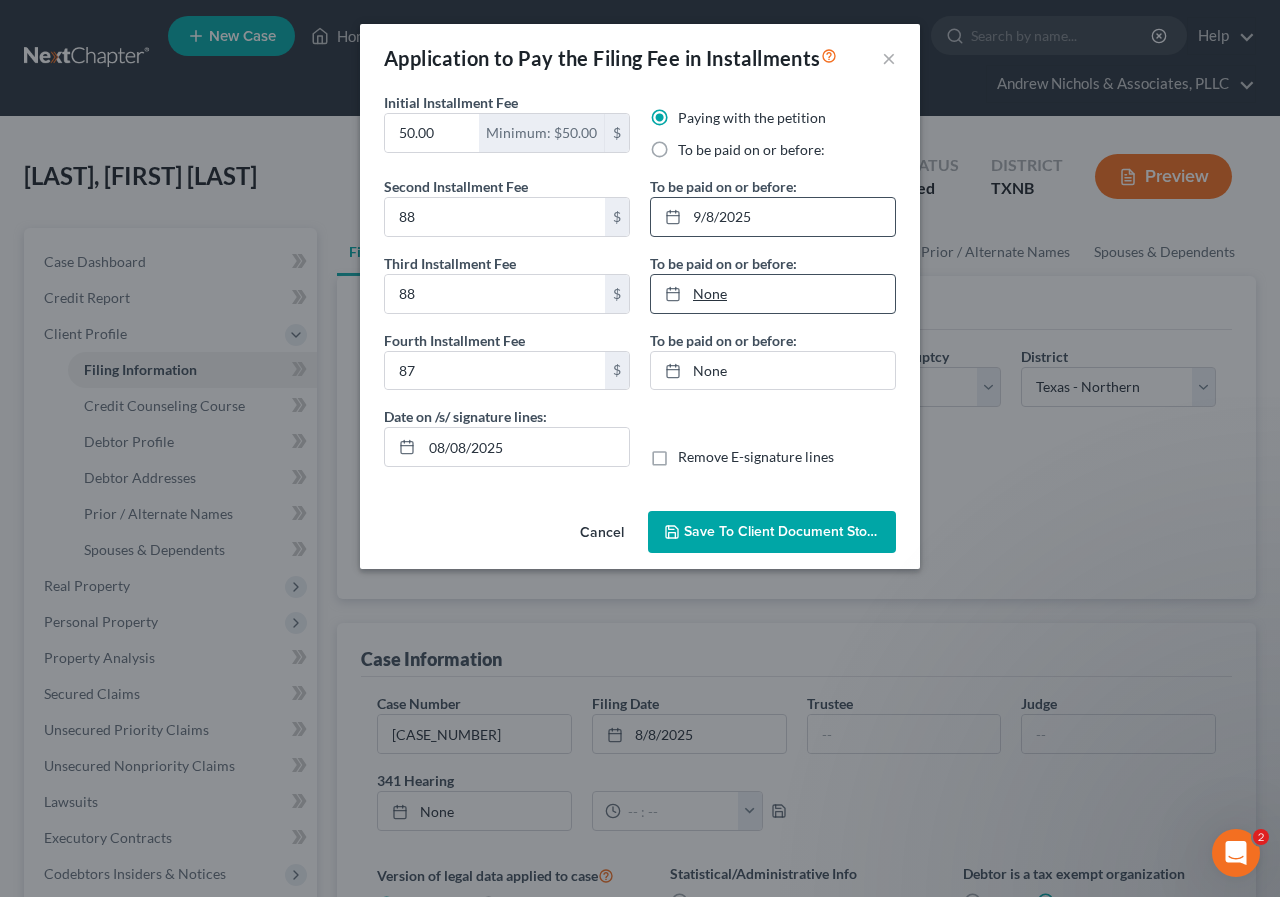 click on "None" at bounding box center [773, 294] 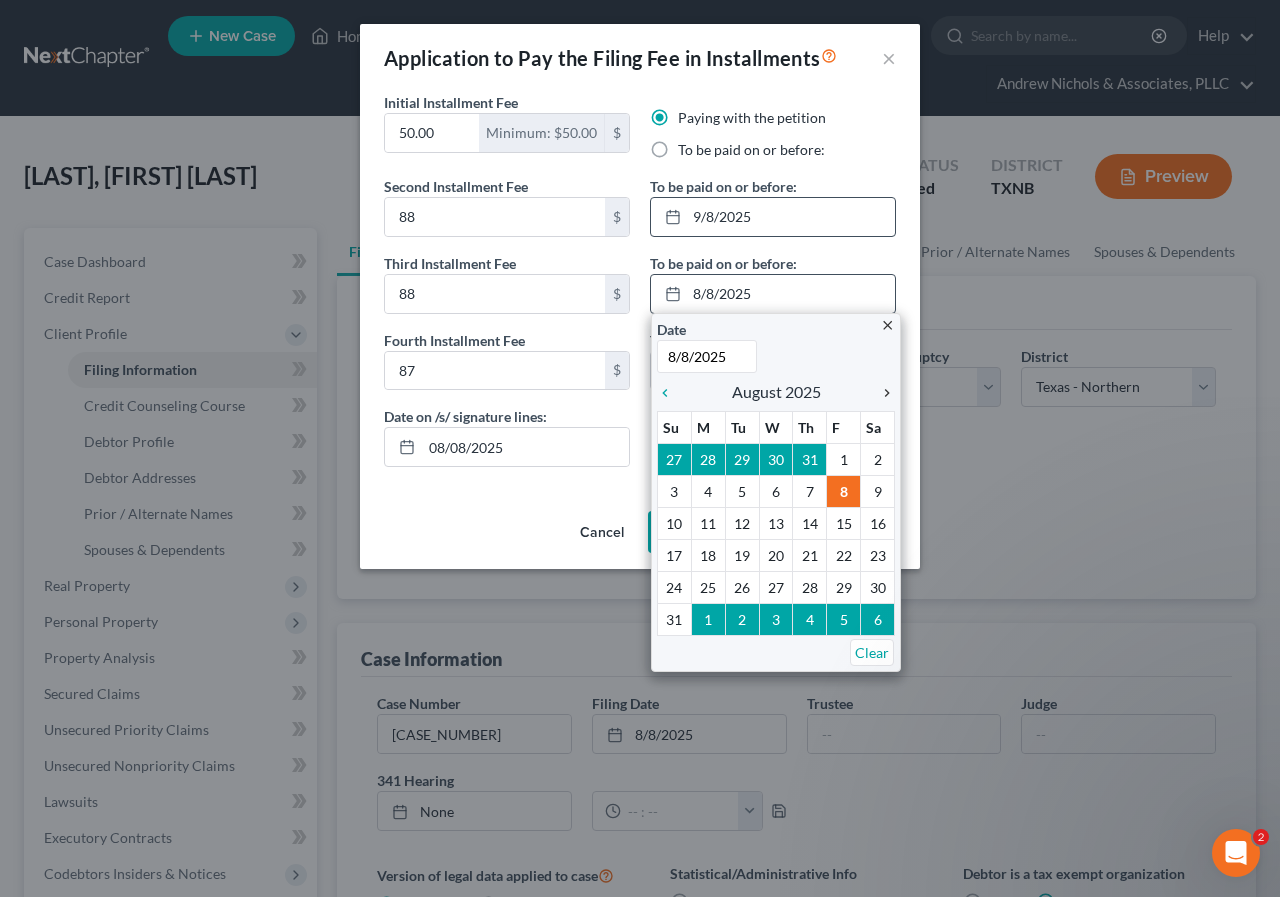 click on "chevron_right" at bounding box center (882, 393) 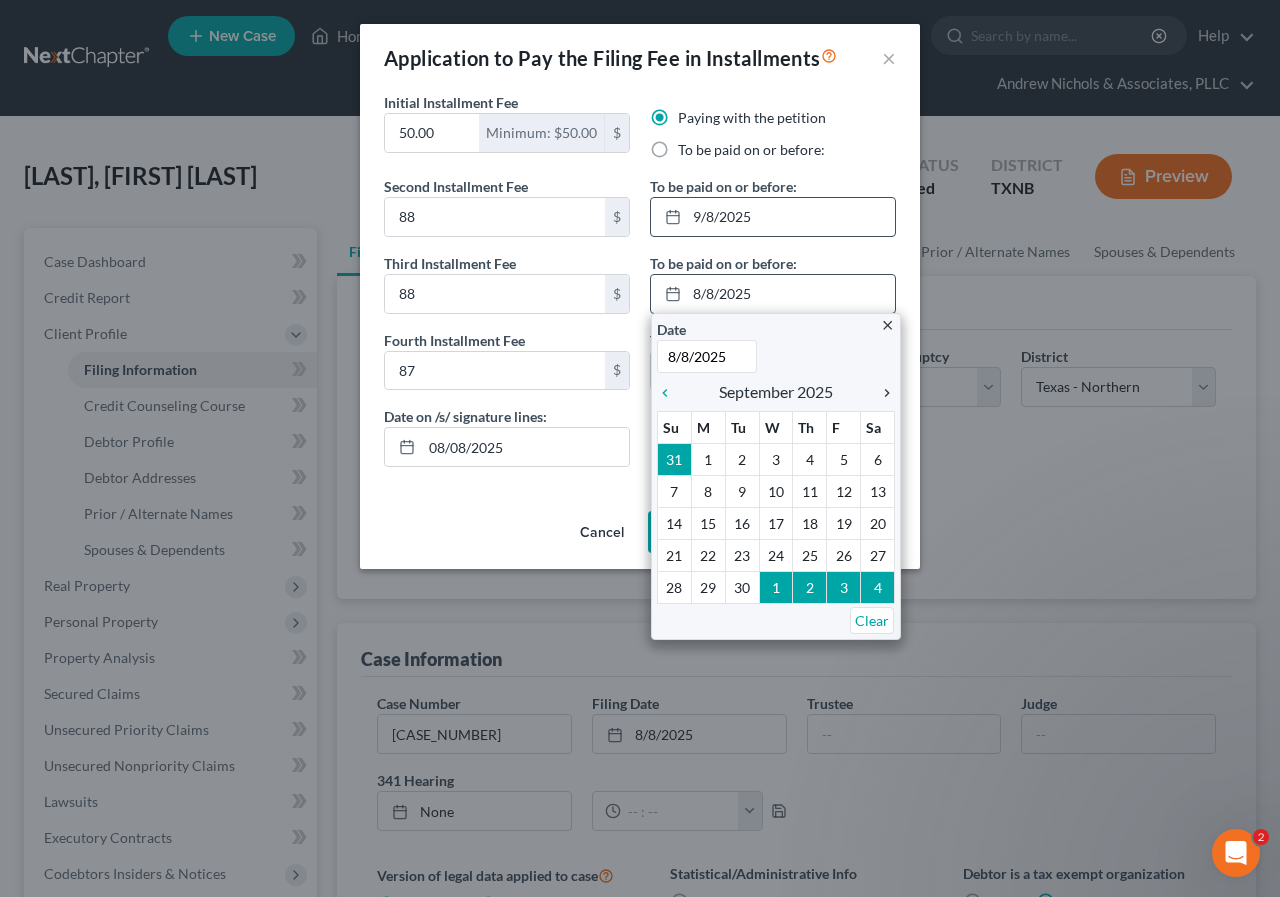 click on "chevron_right" at bounding box center (882, 393) 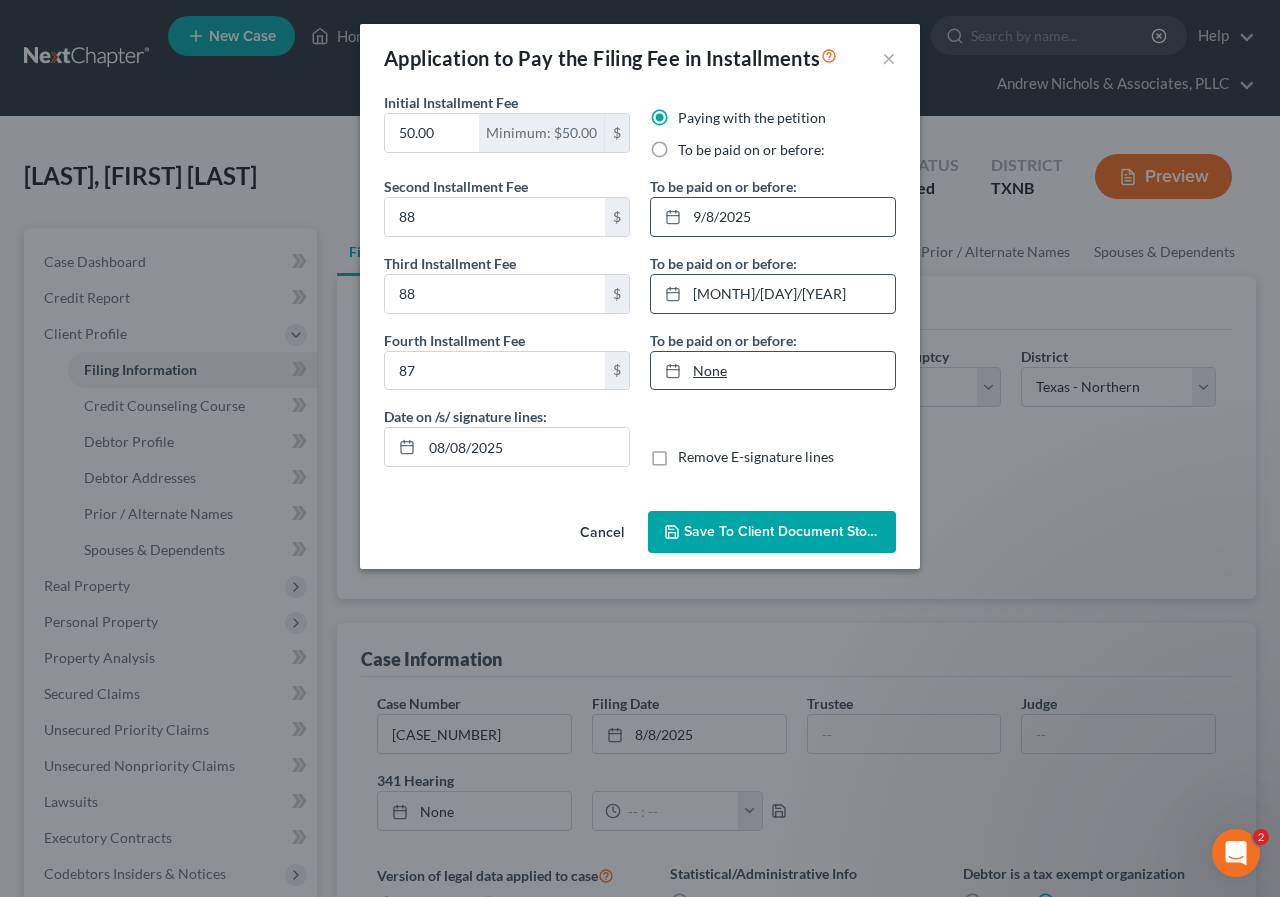 click on "None" at bounding box center (773, 371) 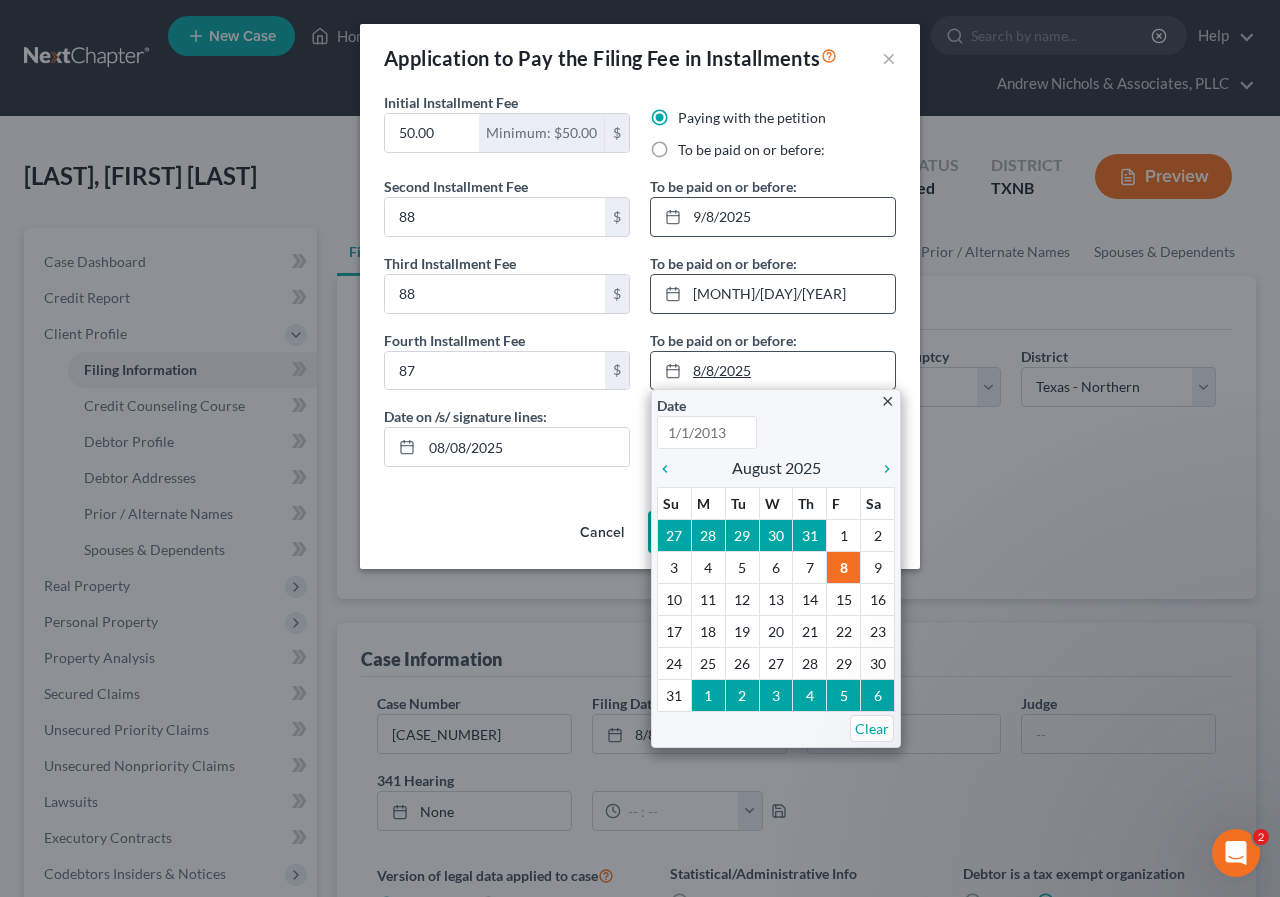 type on "8/8/2025" 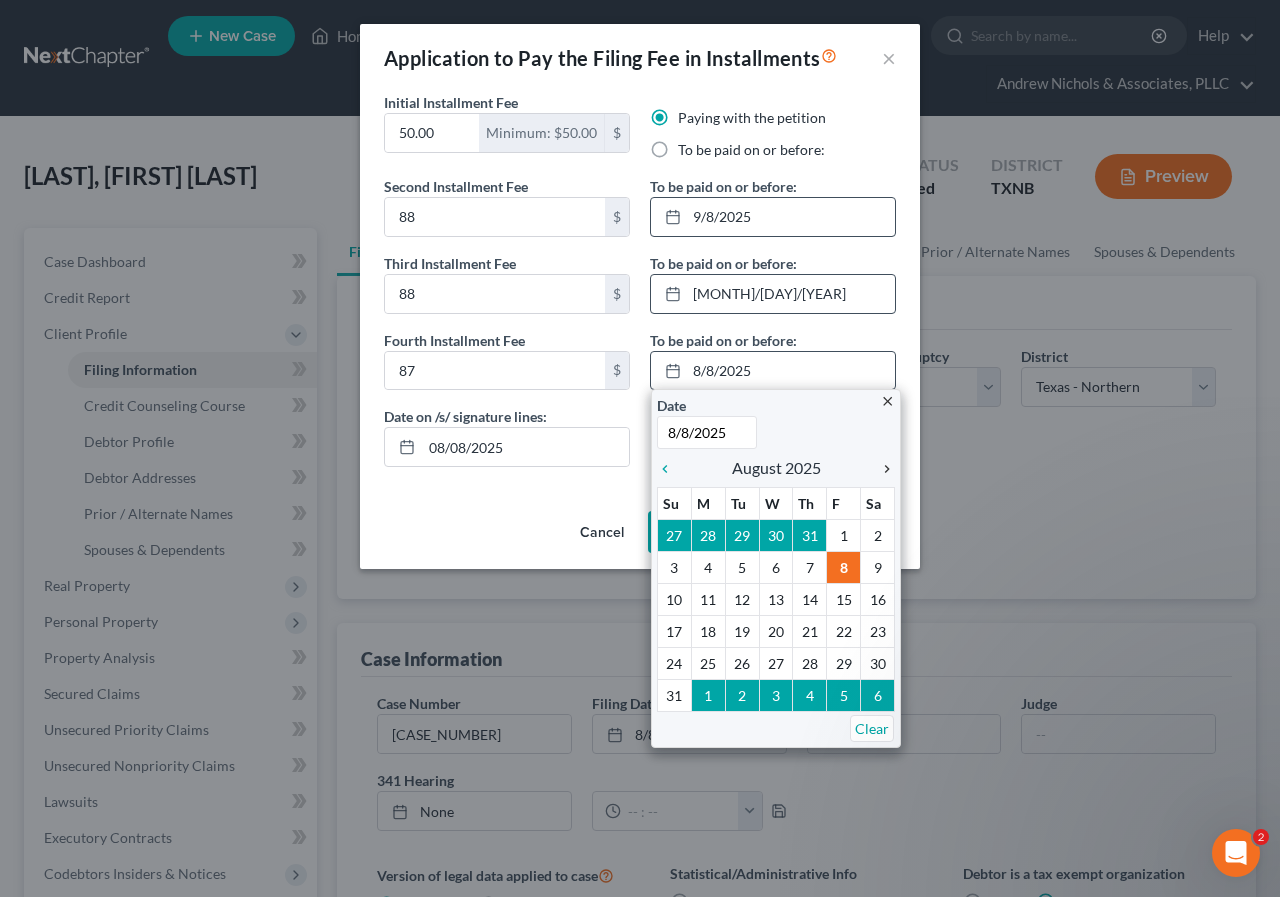 click on "chevron_right" at bounding box center (882, 469) 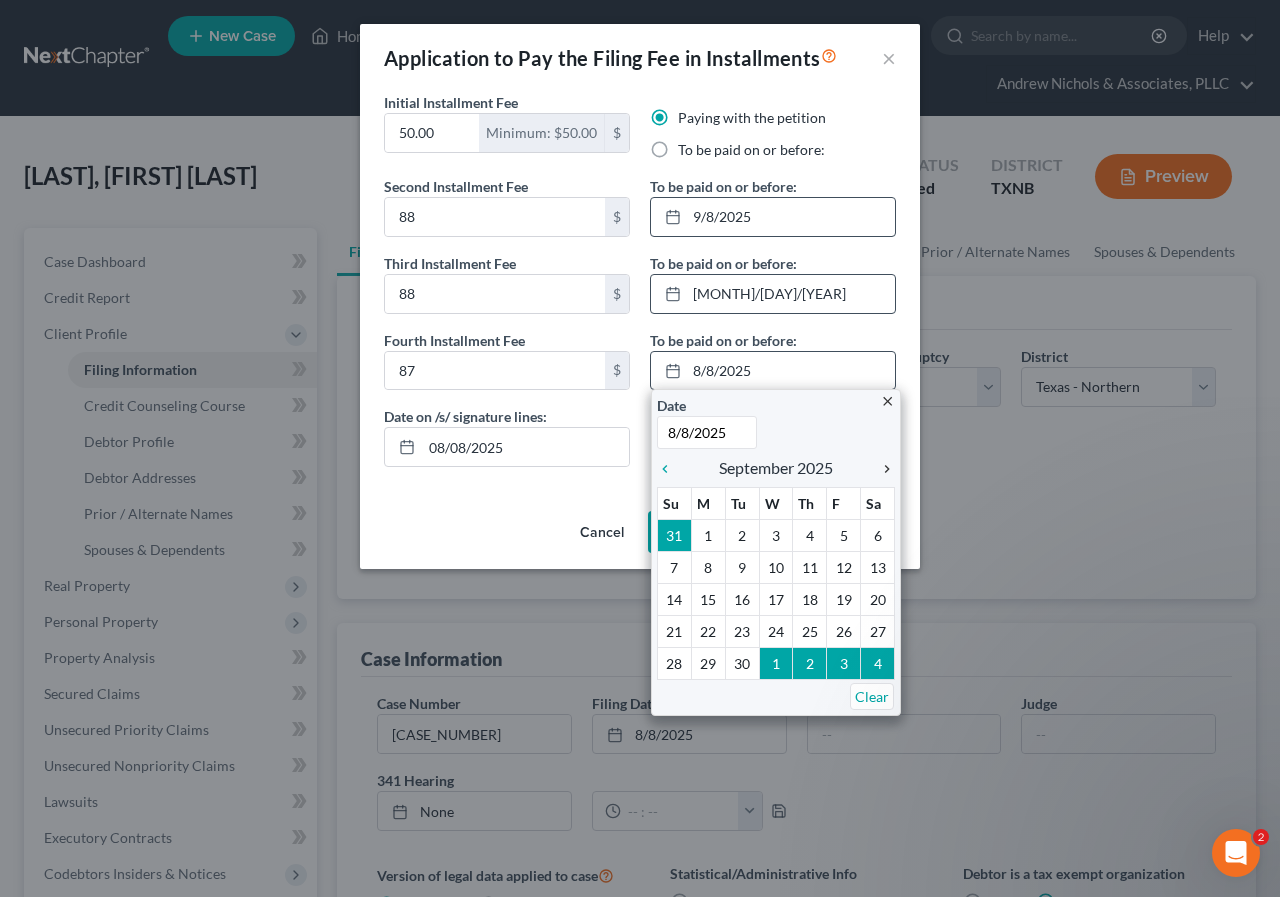 click on "chevron_right" at bounding box center [882, 469] 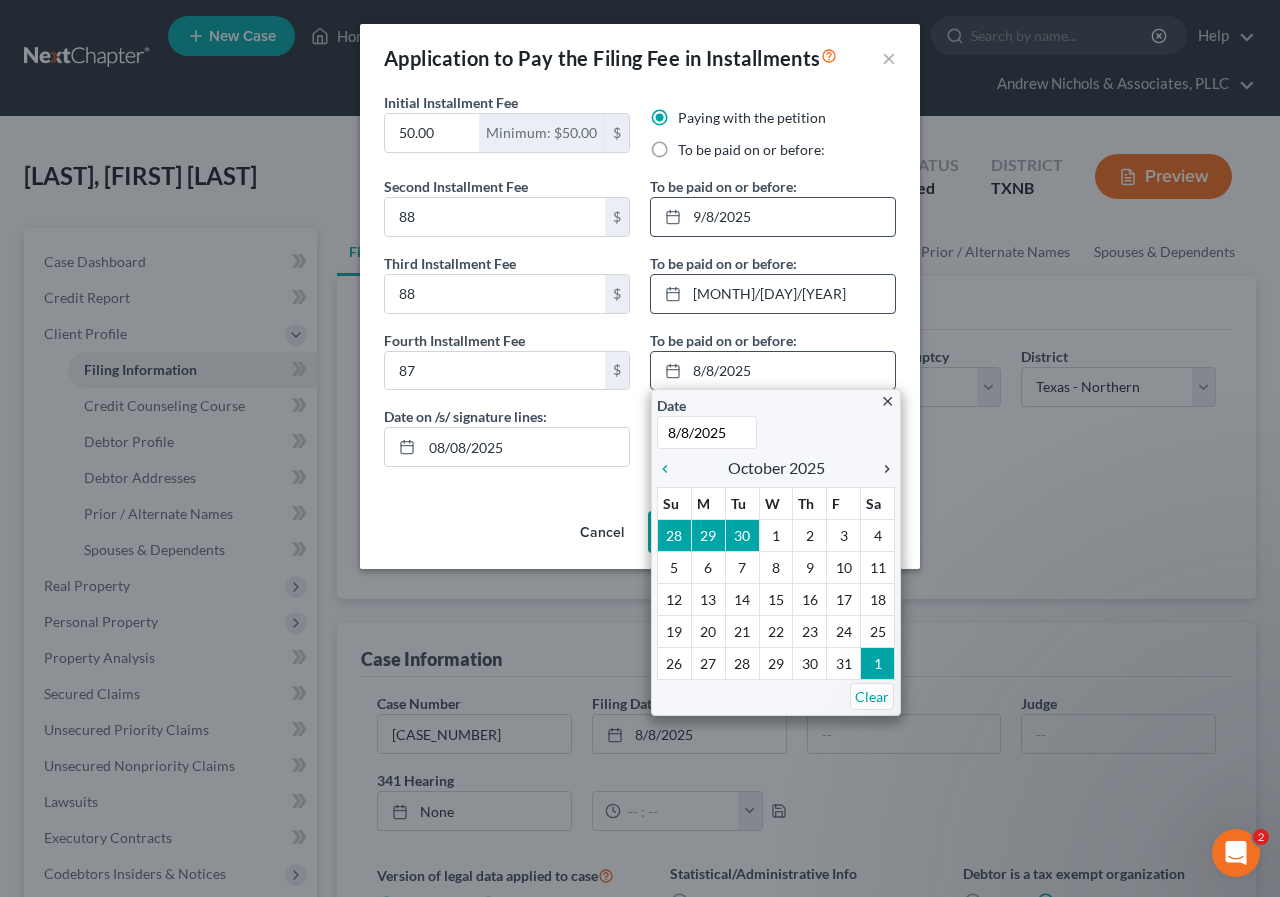 click on "chevron_right" at bounding box center (882, 469) 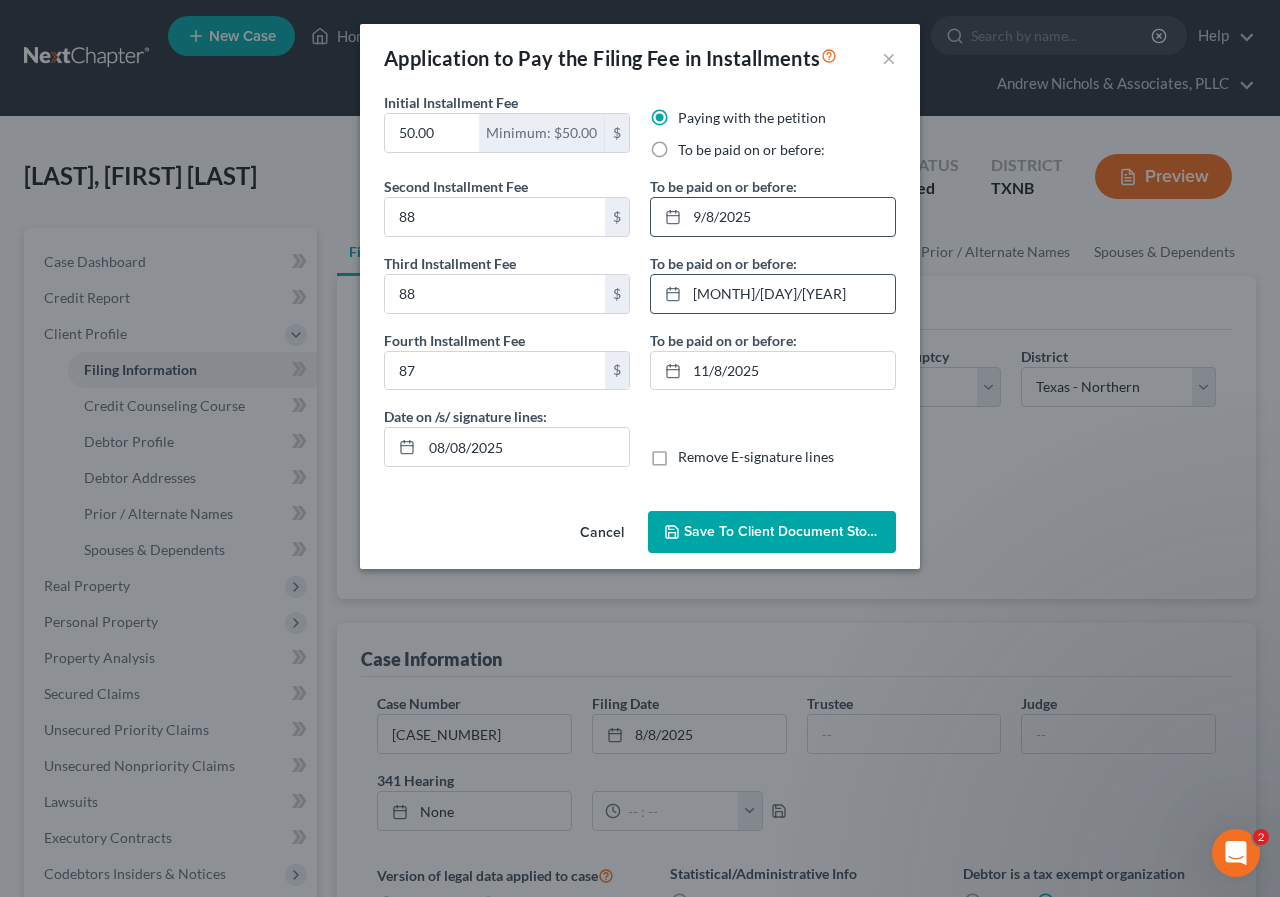click on "Save to Client Document Storage" at bounding box center (790, 531) 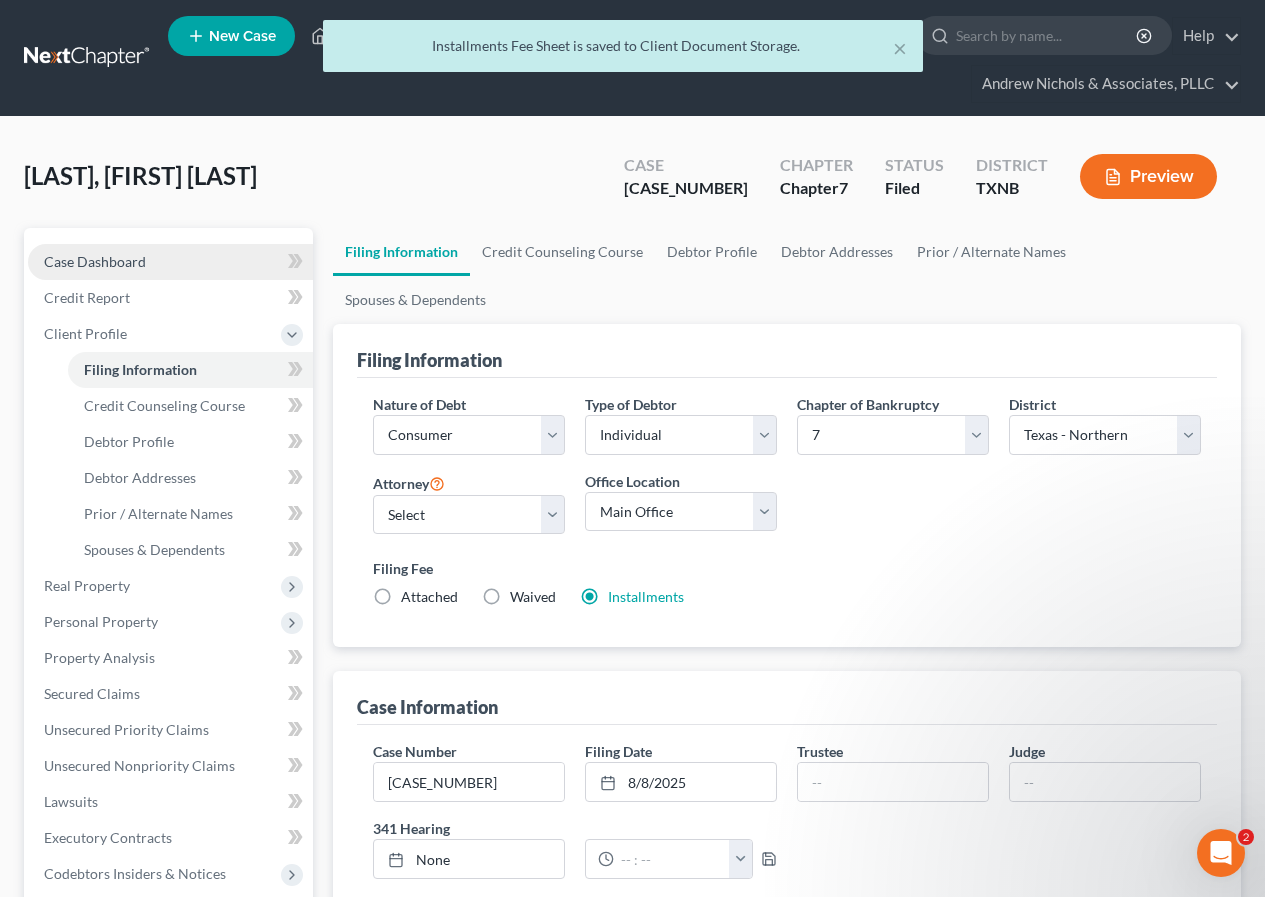click on "Case Dashboard" at bounding box center (170, 262) 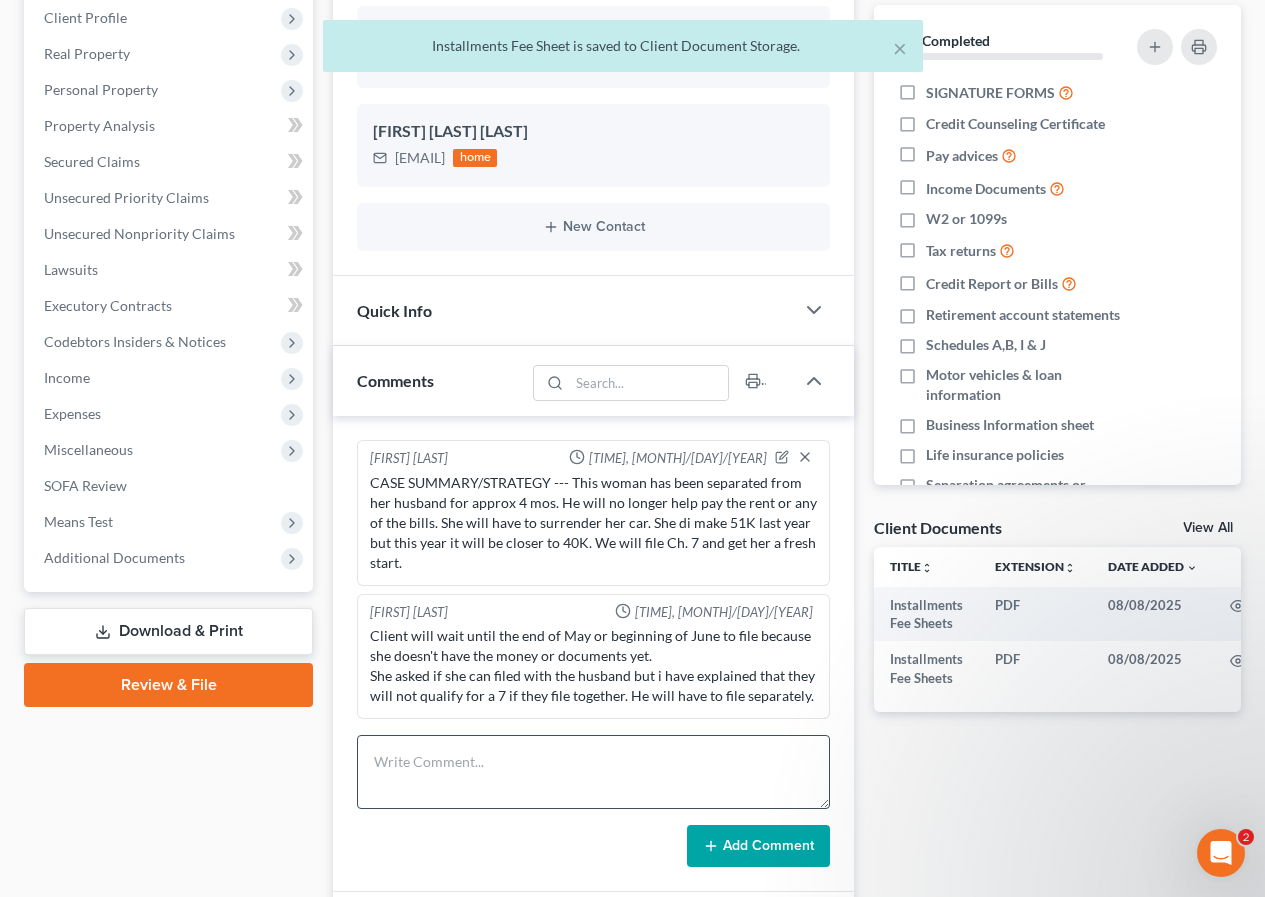 scroll, scrollTop: 400, scrollLeft: 0, axis: vertical 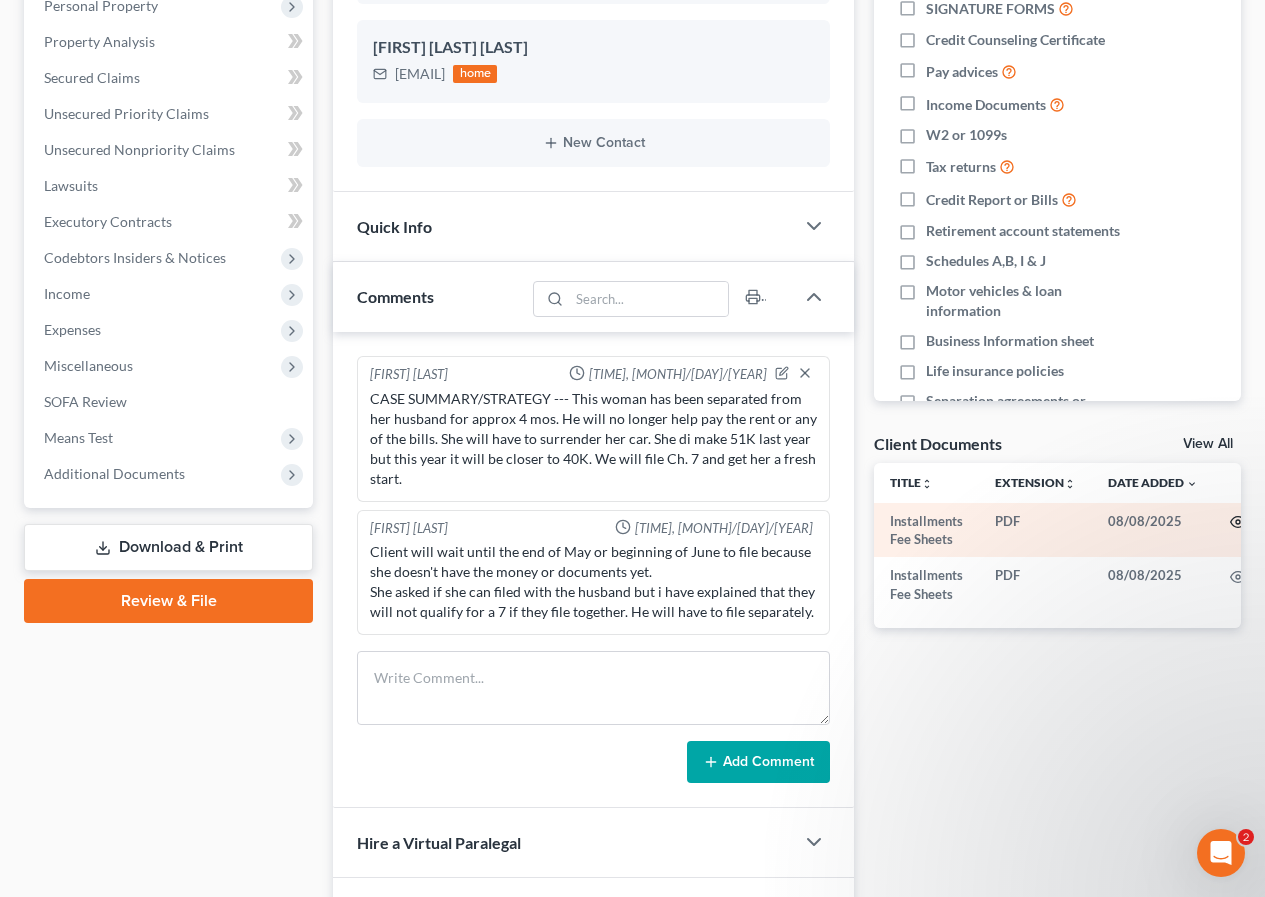 click 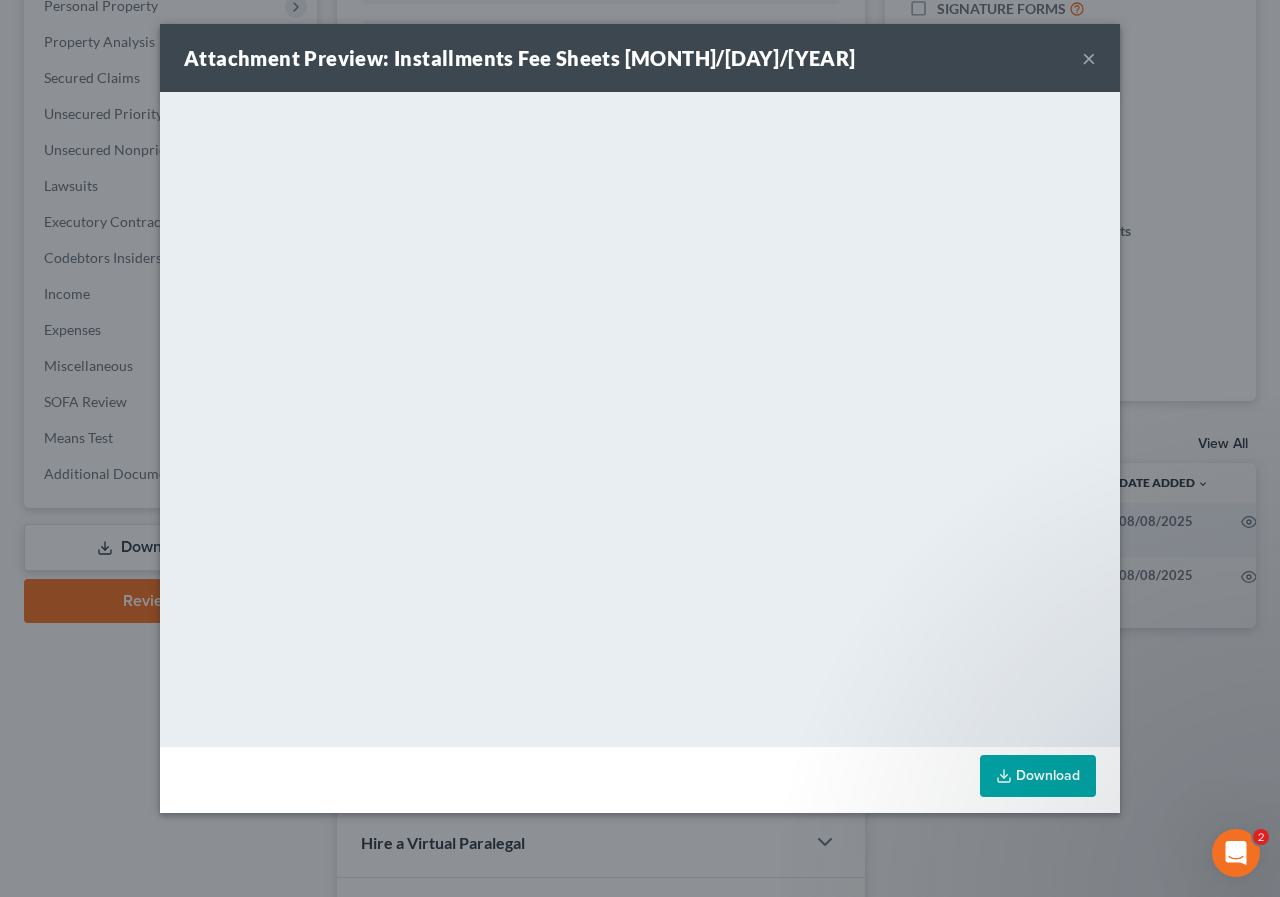 click on "×" at bounding box center (1089, 58) 